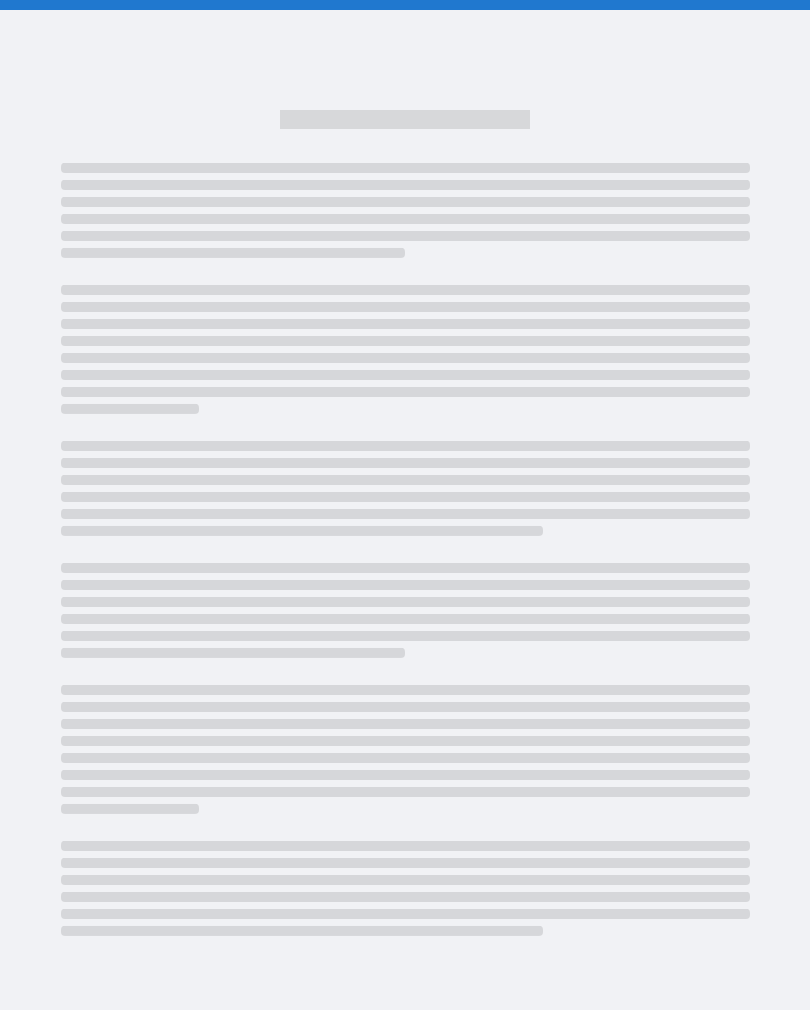 scroll, scrollTop: 0, scrollLeft: 0, axis: both 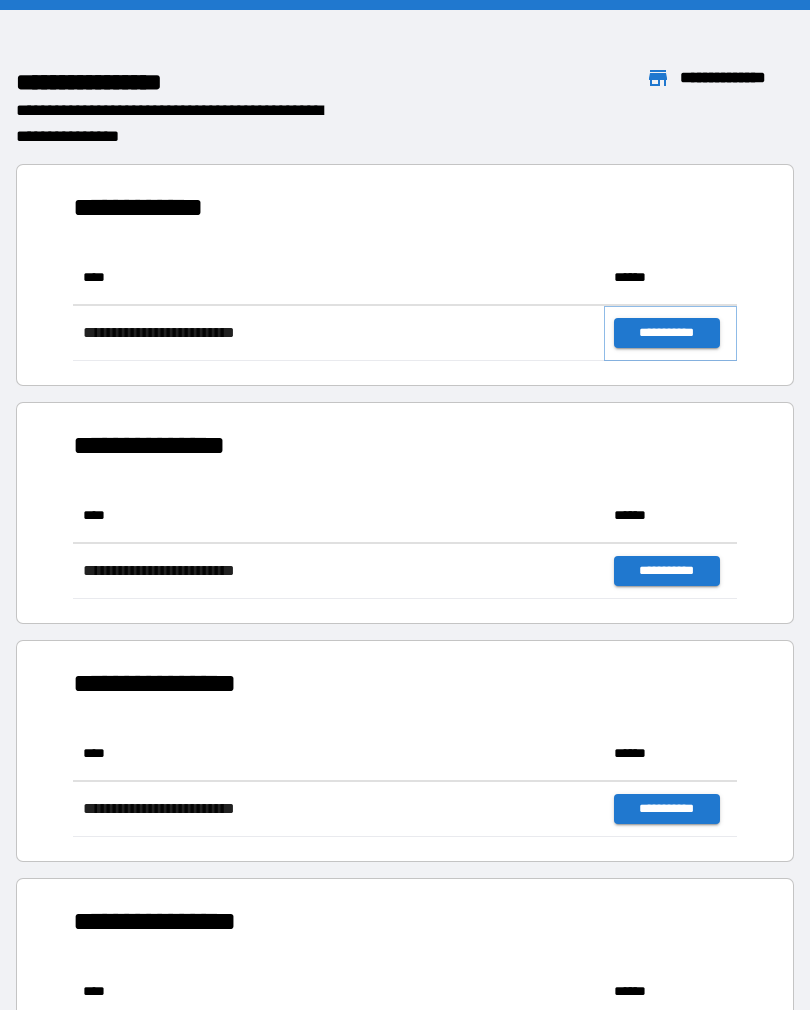 click on "**********" at bounding box center [666, 333] 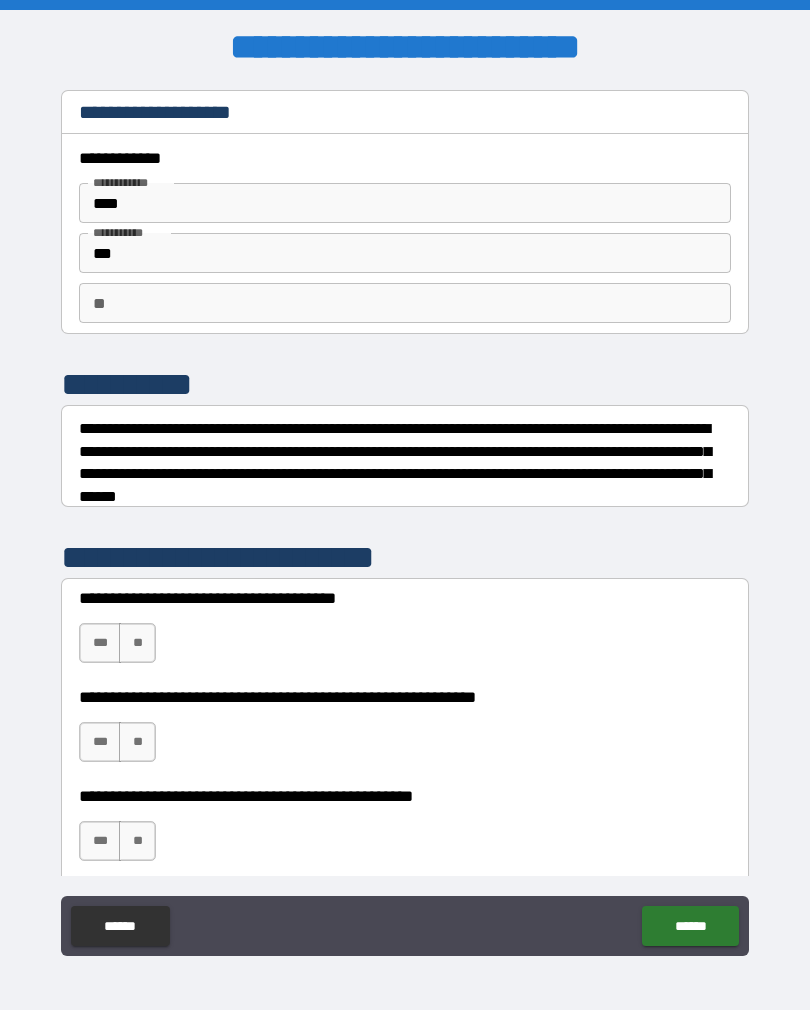 click on "**********" at bounding box center (405, 633) 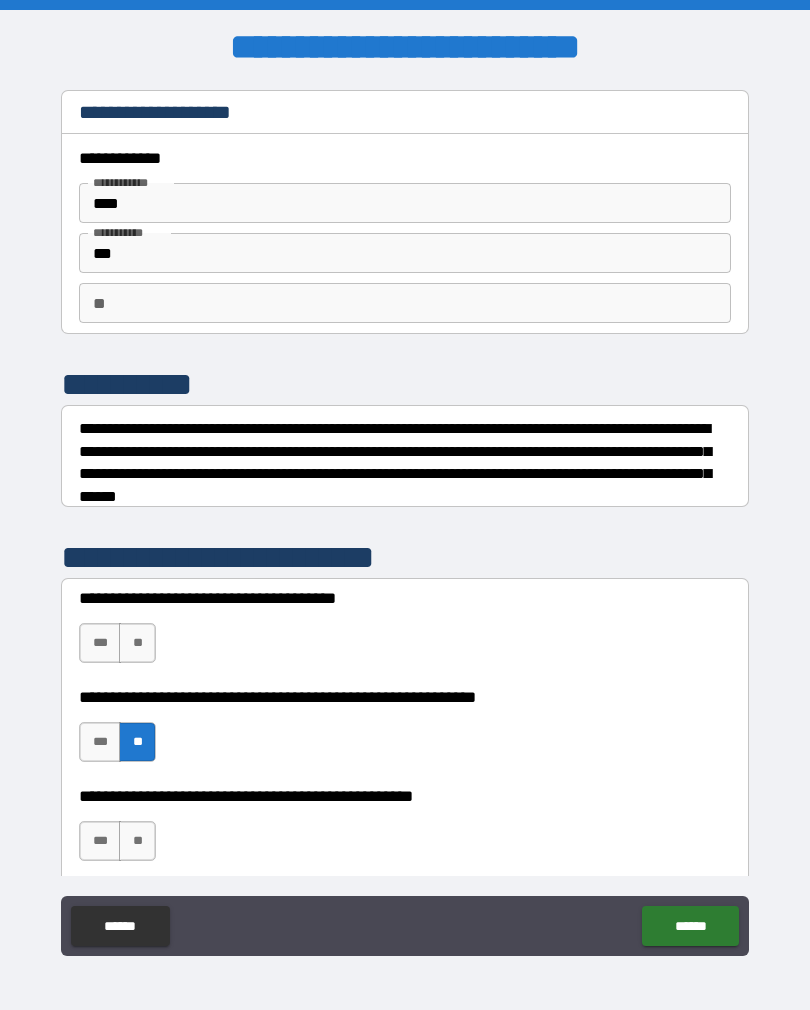 click on "***" at bounding box center (100, 643) 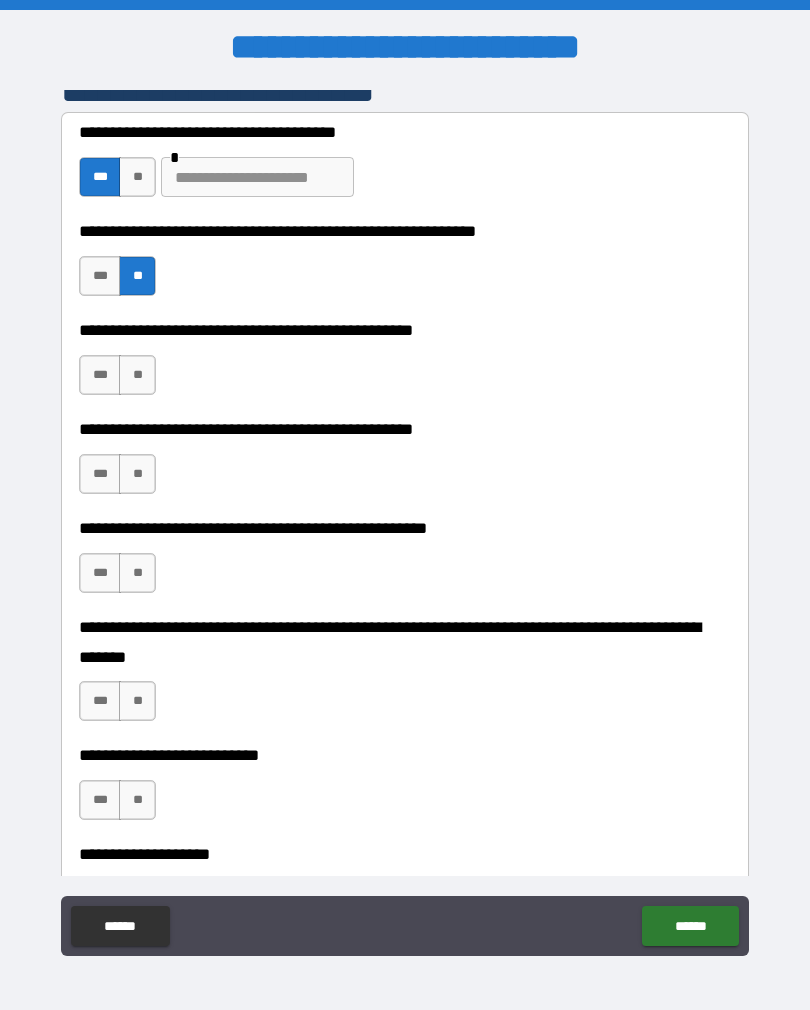 scroll, scrollTop: 470, scrollLeft: 0, axis: vertical 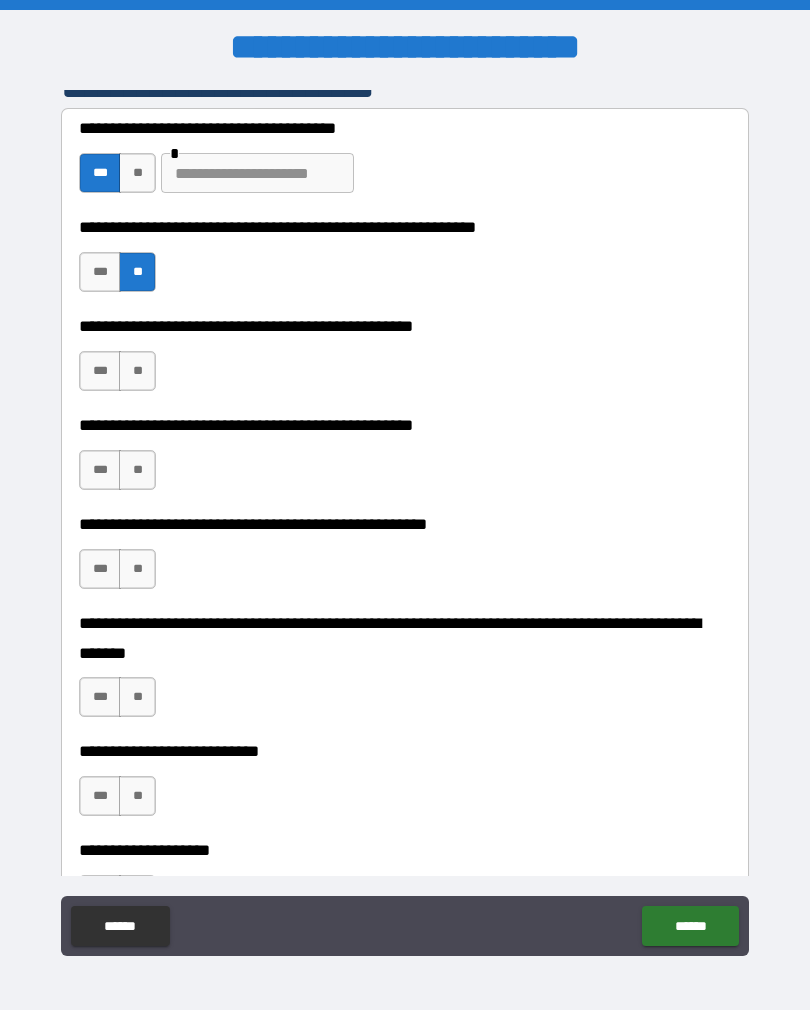 click on "**" at bounding box center [137, 371] 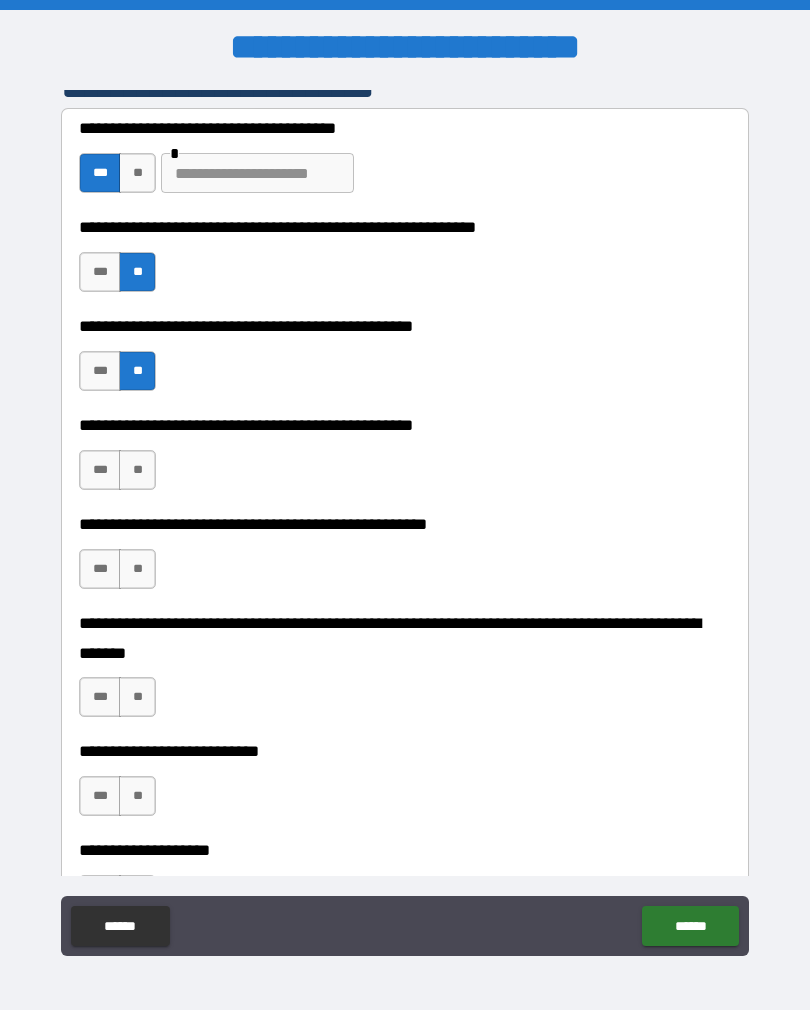 click on "***" at bounding box center (100, 470) 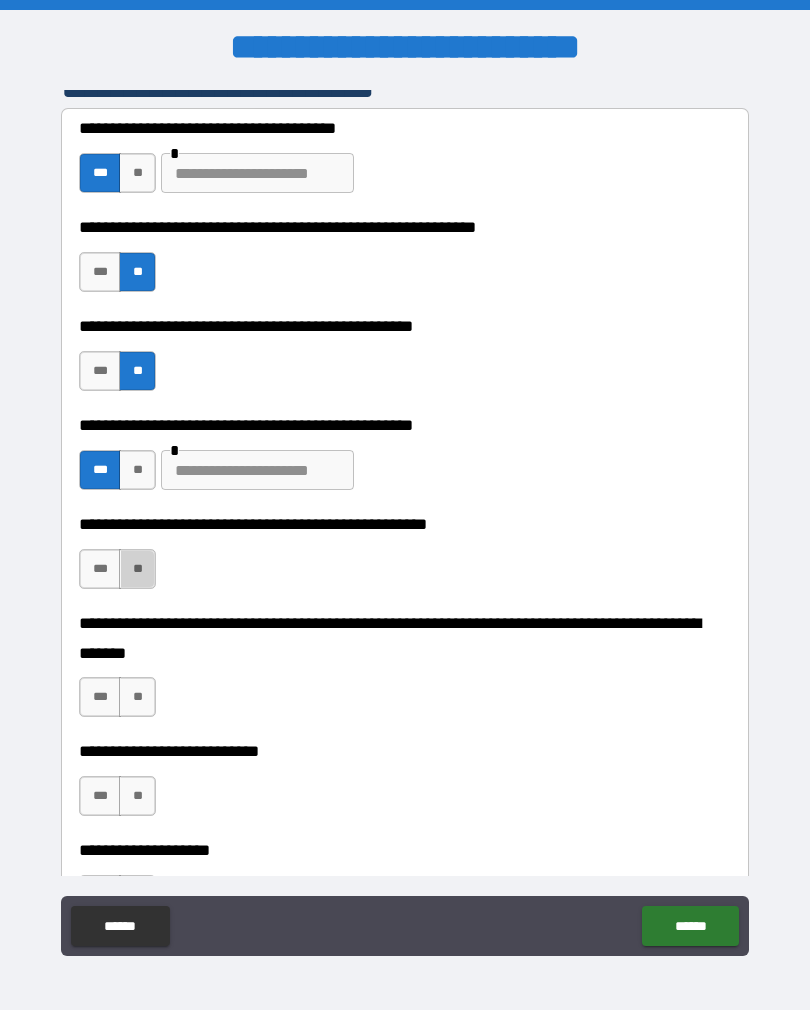 click on "**" at bounding box center (137, 569) 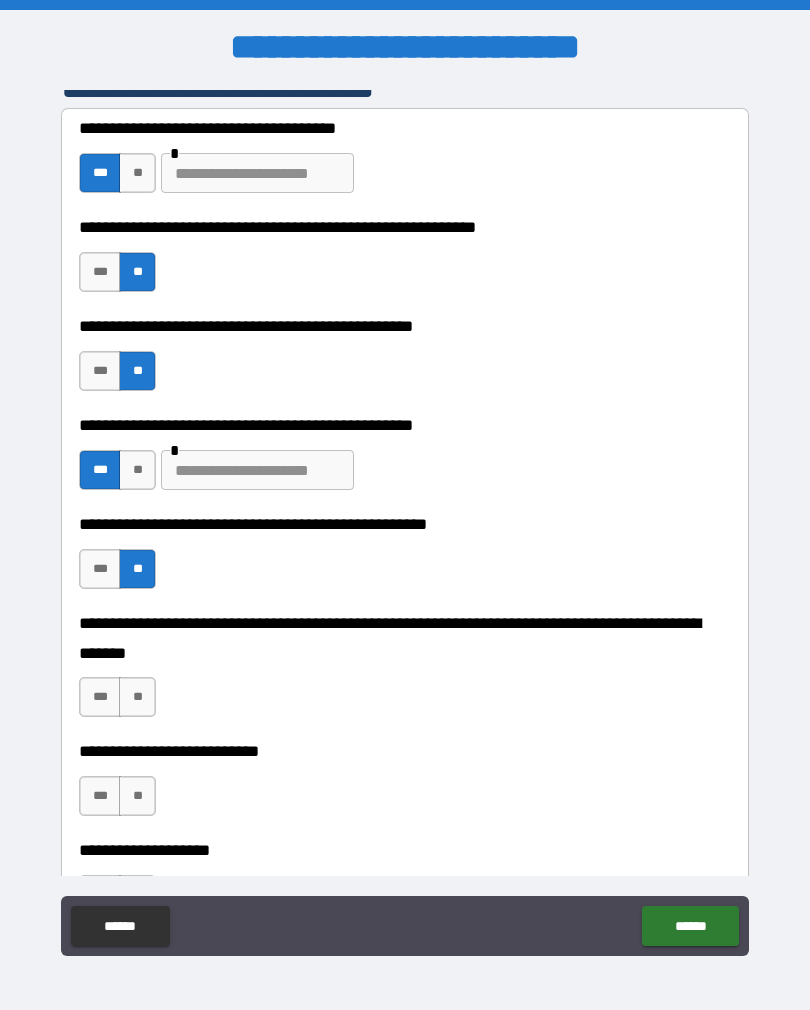 click on "**" at bounding box center (137, 697) 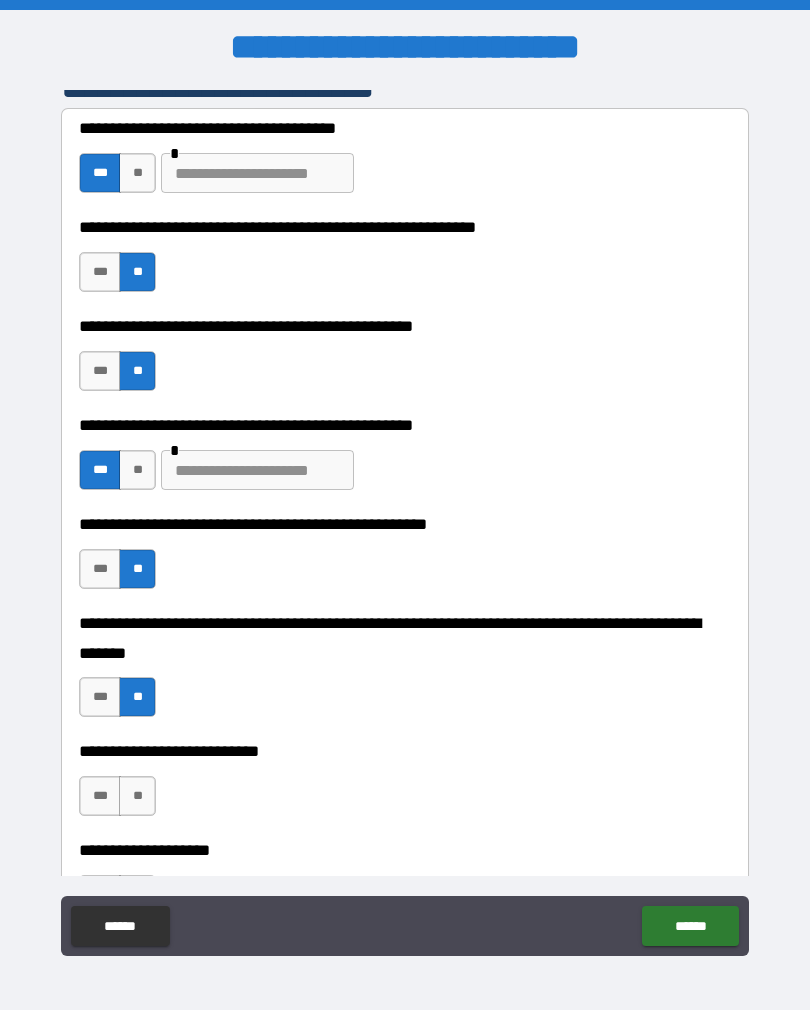 click on "**" at bounding box center [137, 796] 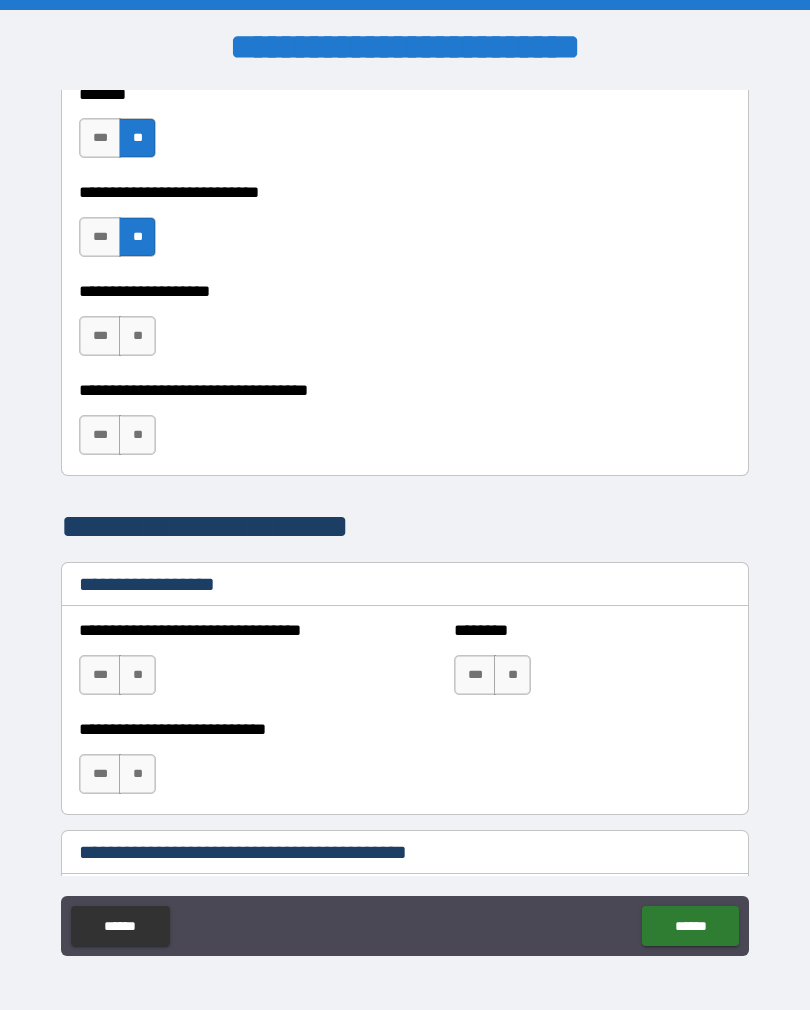 scroll, scrollTop: 1029, scrollLeft: 0, axis: vertical 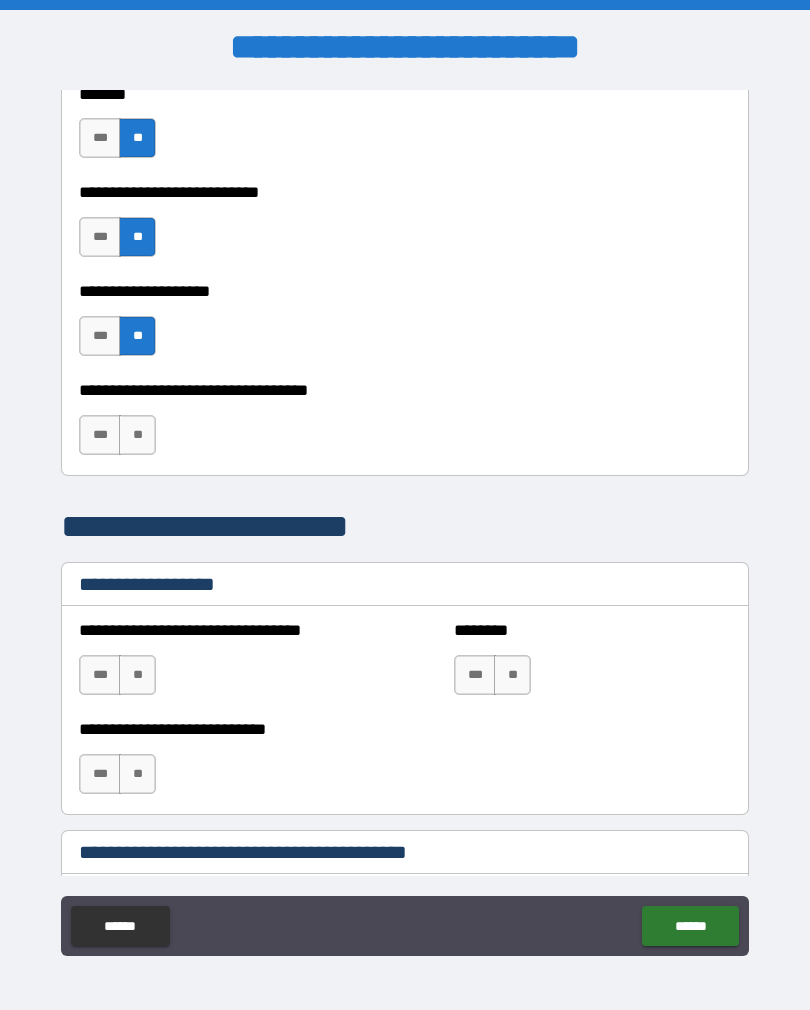 click on "**" at bounding box center (137, 435) 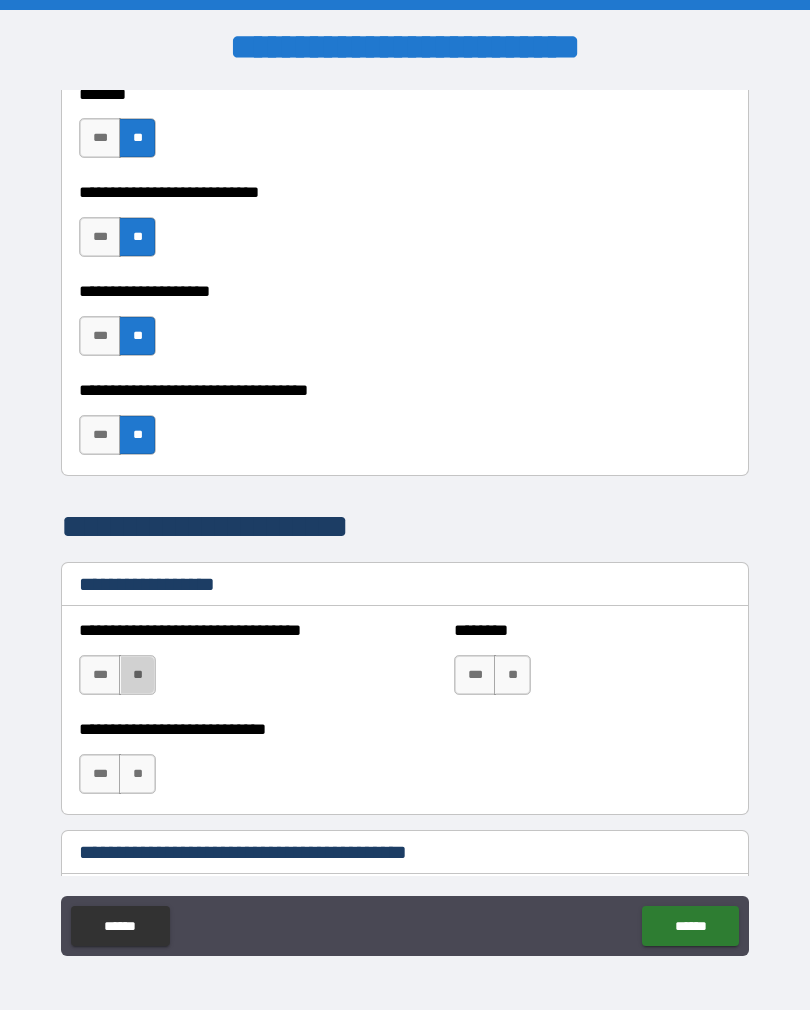 click on "**" at bounding box center (137, 675) 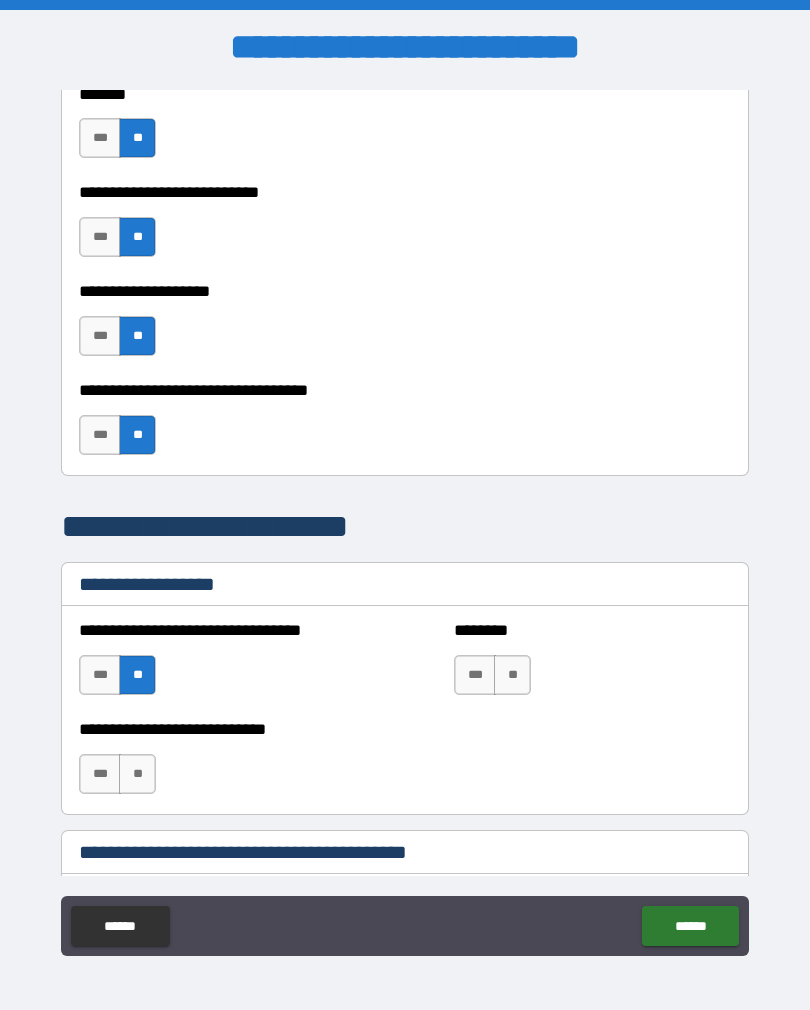 click on "**" at bounding box center (512, 675) 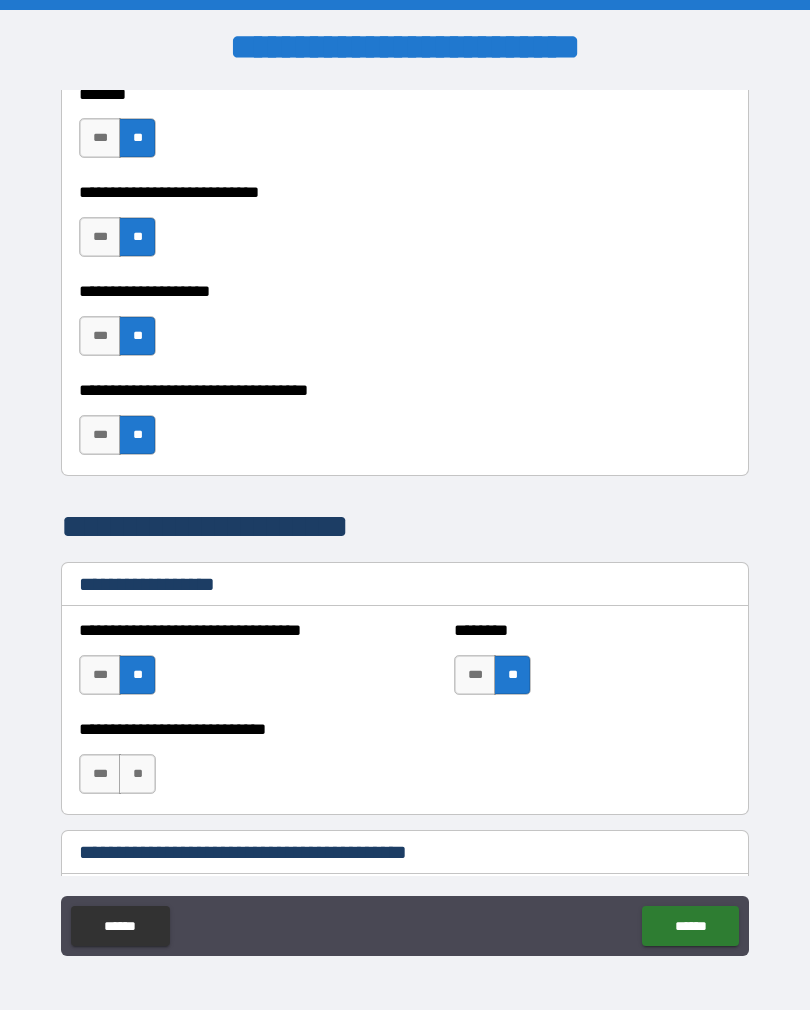 click on "***" at bounding box center [100, 774] 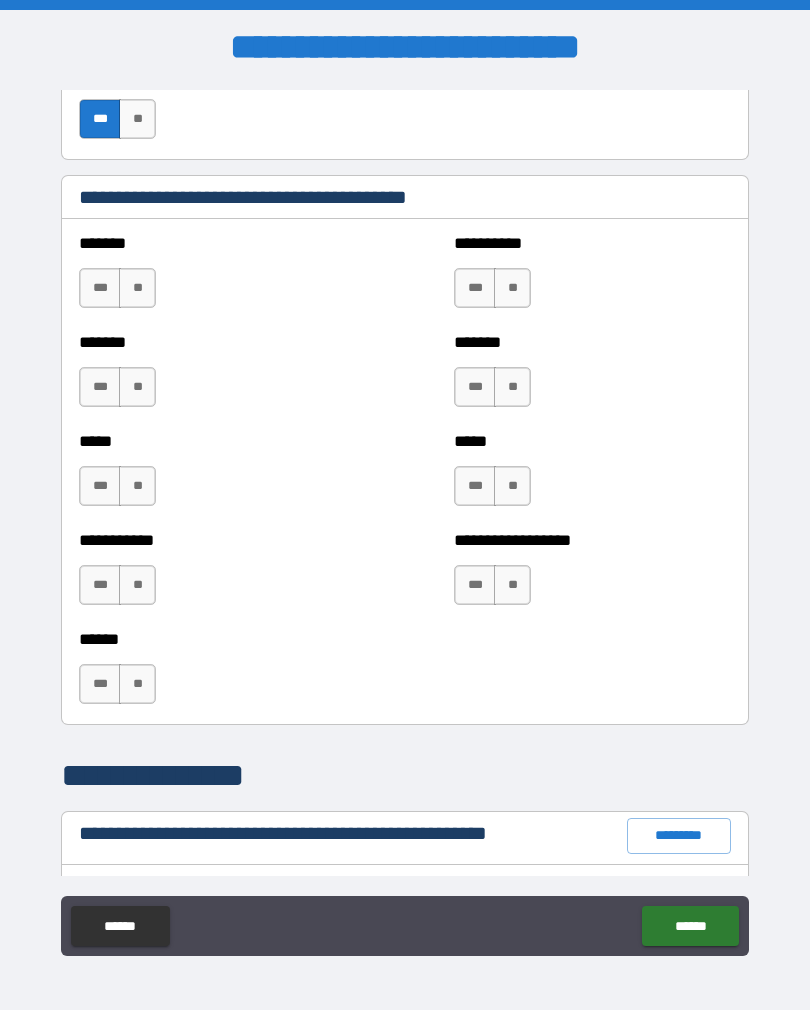 scroll, scrollTop: 1683, scrollLeft: 0, axis: vertical 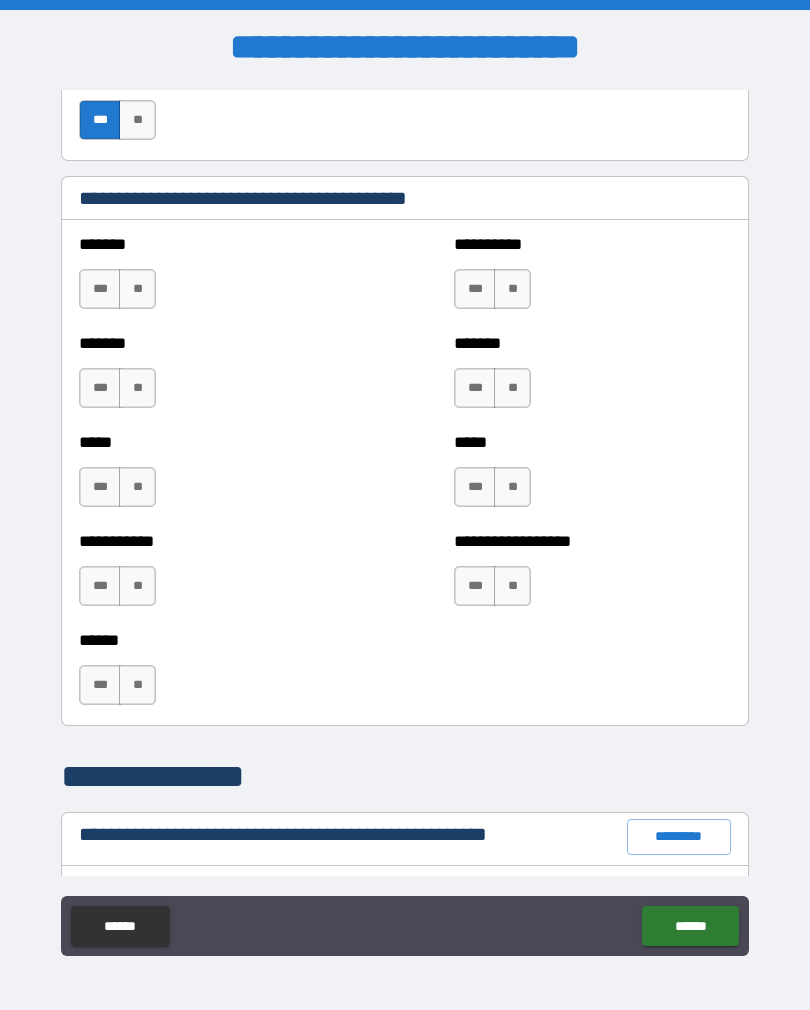 click on "**" at bounding box center [137, 289] 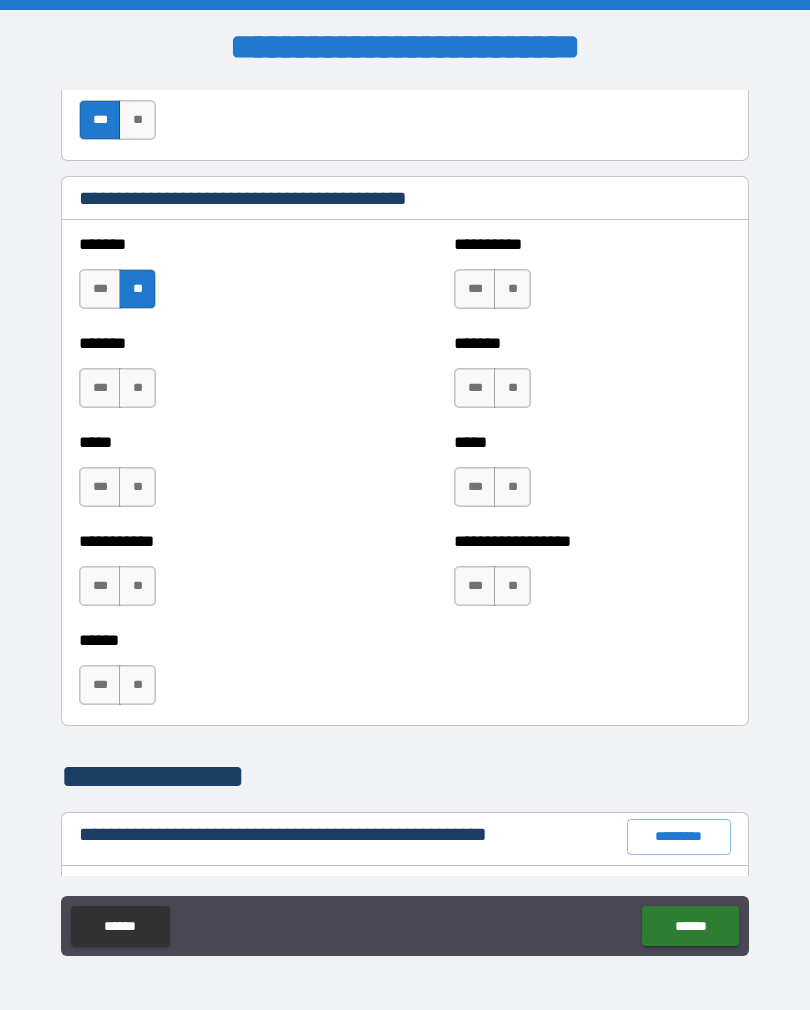 click on "**" at bounding box center (137, 388) 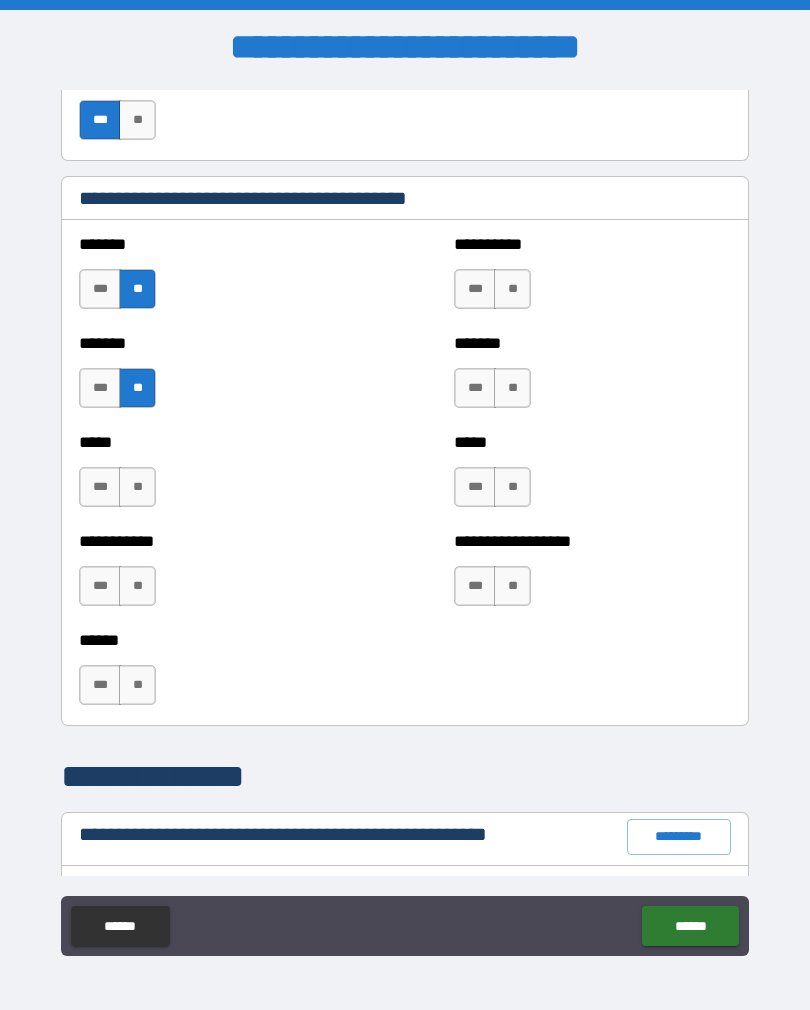click on "**" at bounding box center (137, 487) 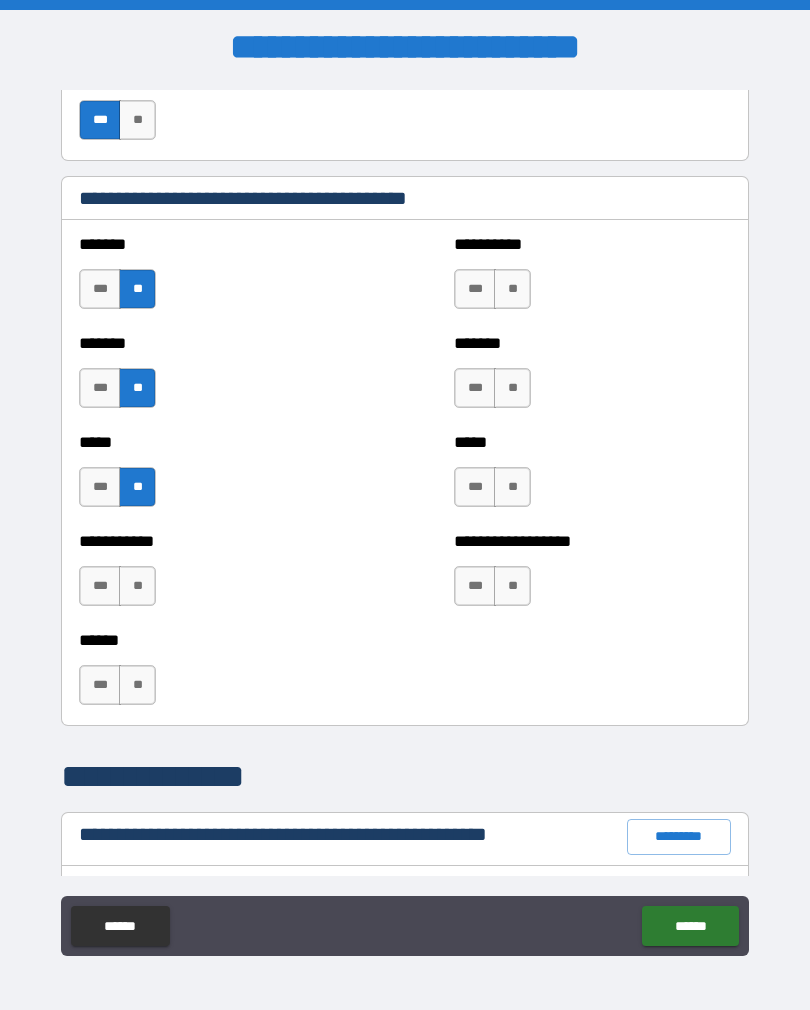 click on "**" at bounding box center [137, 586] 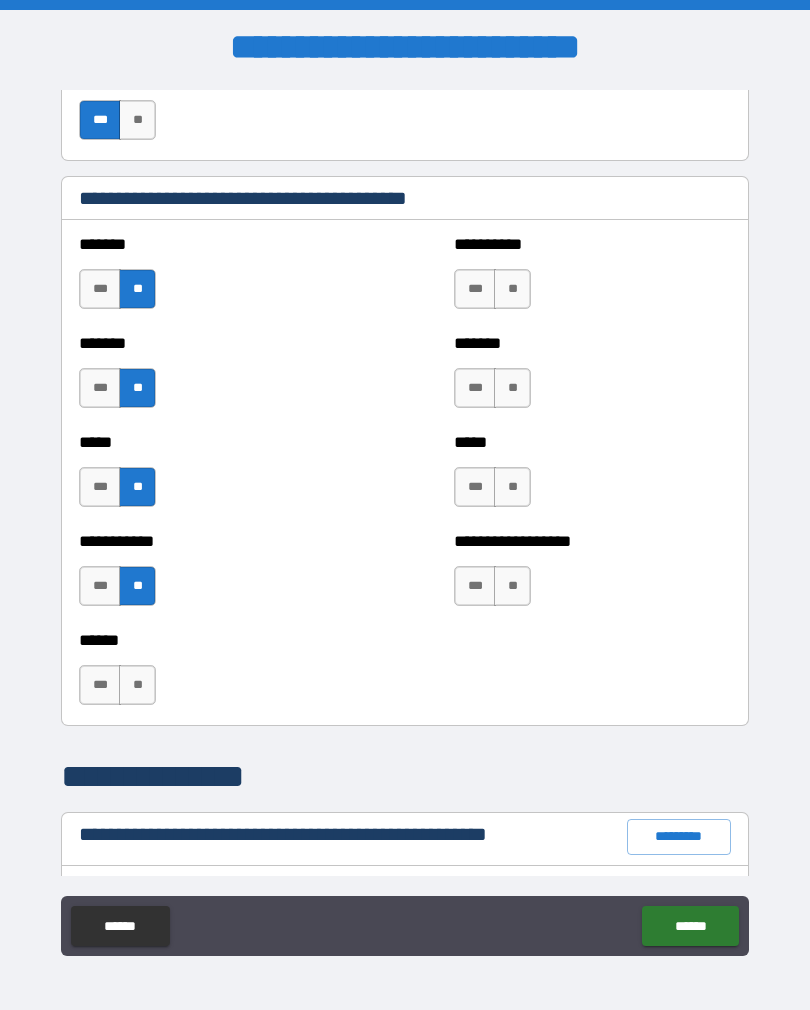 click on "**" at bounding box center [137, 685] 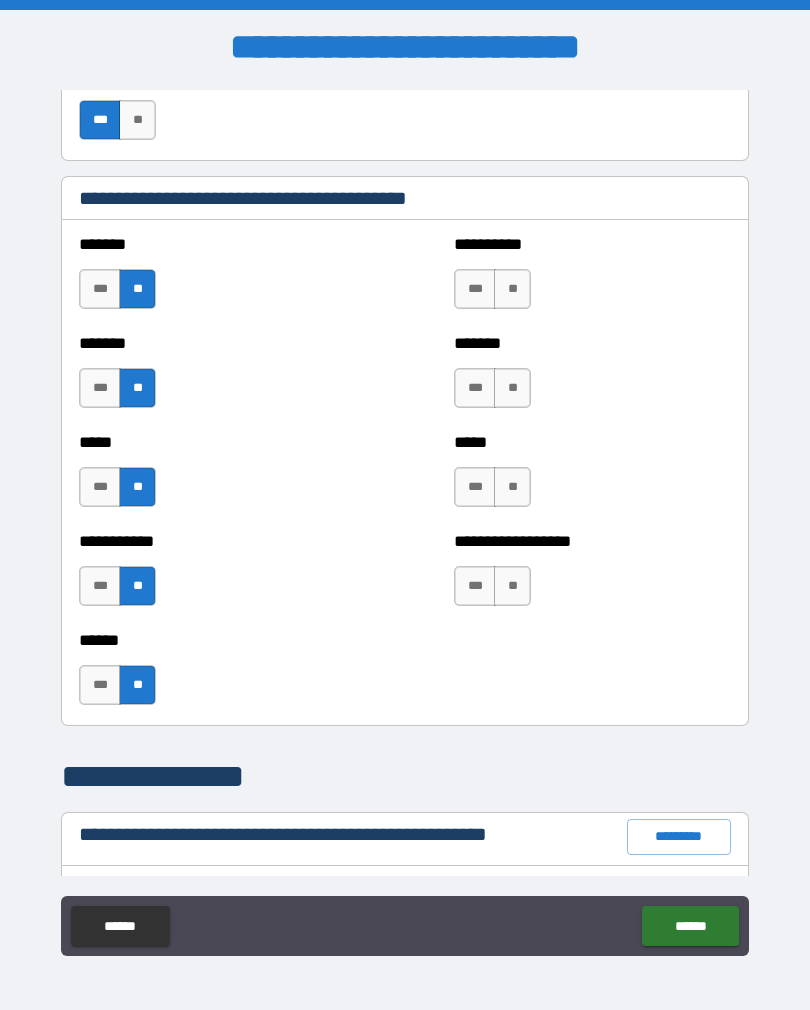 click on "**" at bounding box center [512, 586] 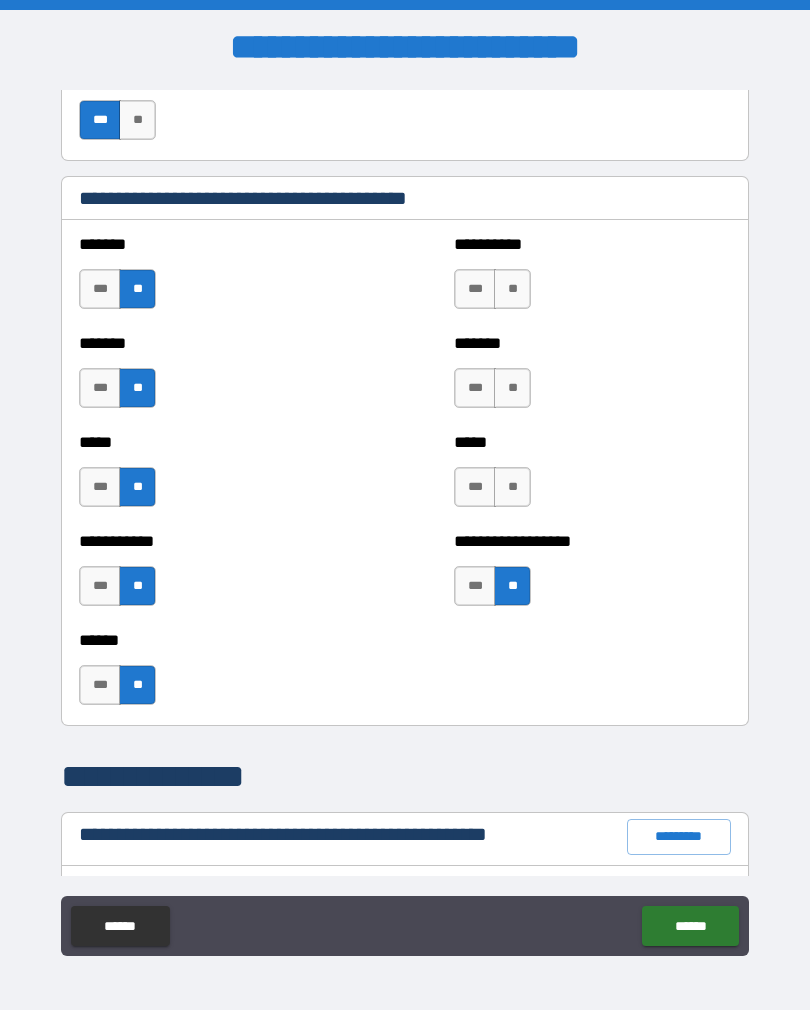click on "**" at bounding box center [512, 487] 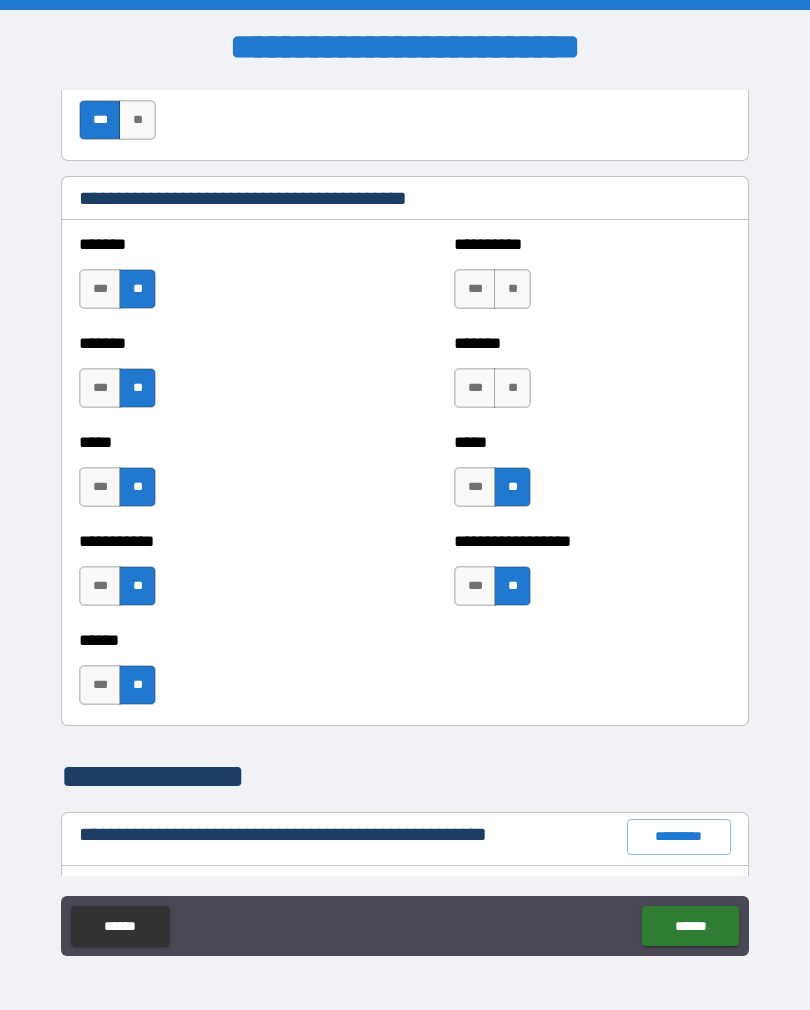 click on "**" at bounding box center (512, 388) 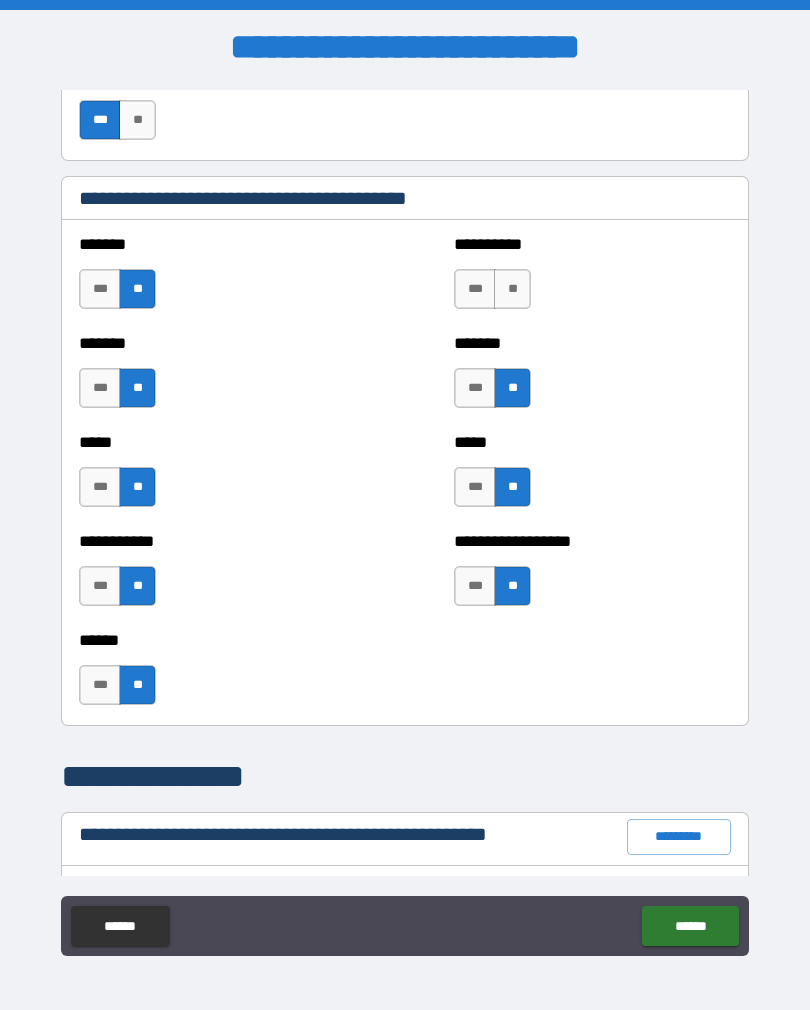 click on "**" at bounding box center [512, 289] 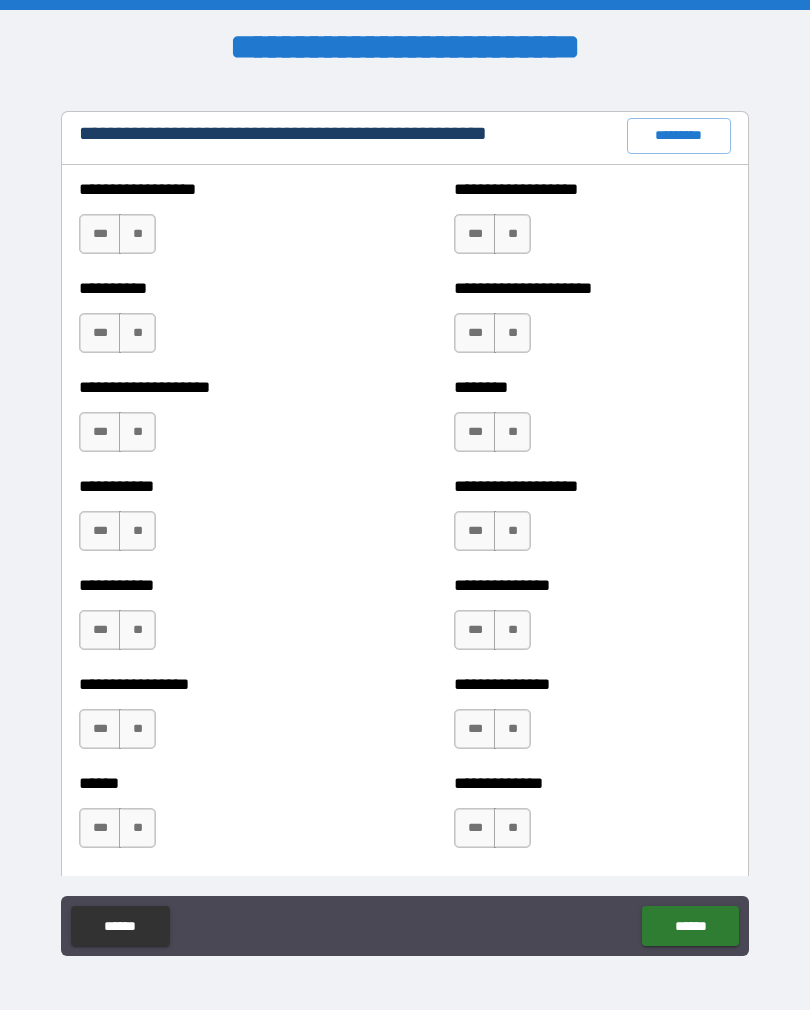 scroll, scrollTop: 2371, scrollLeft: 0, axis: vertical 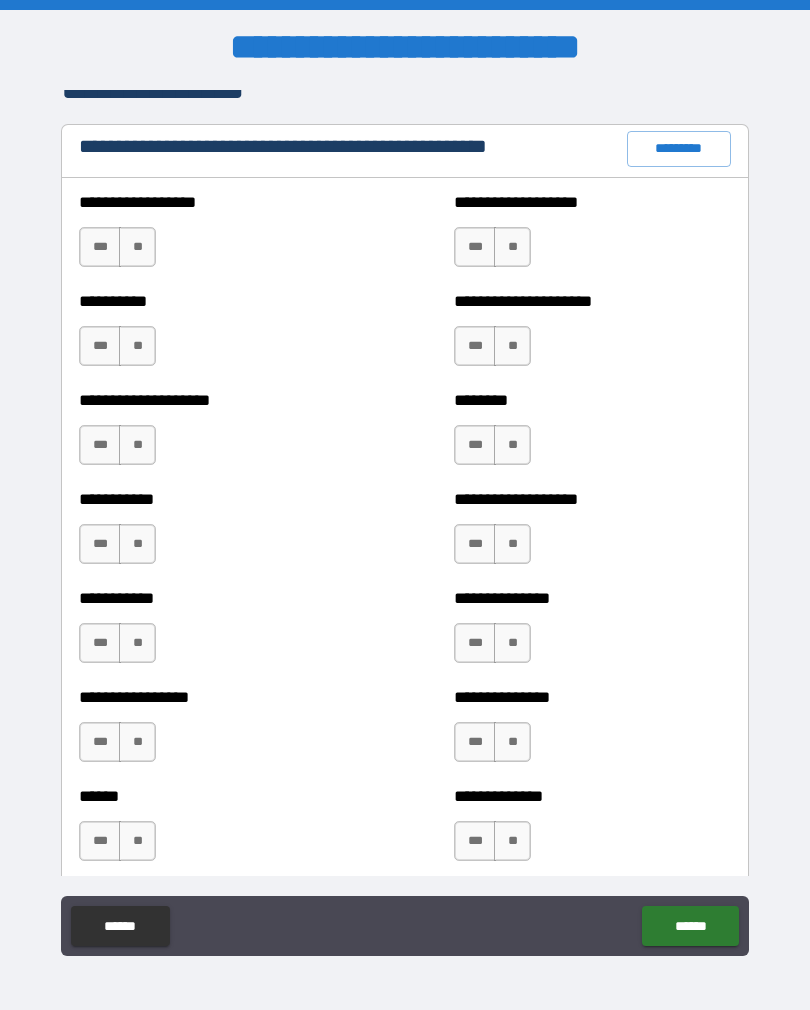 click on "*********" at bounding box center (679, 149) 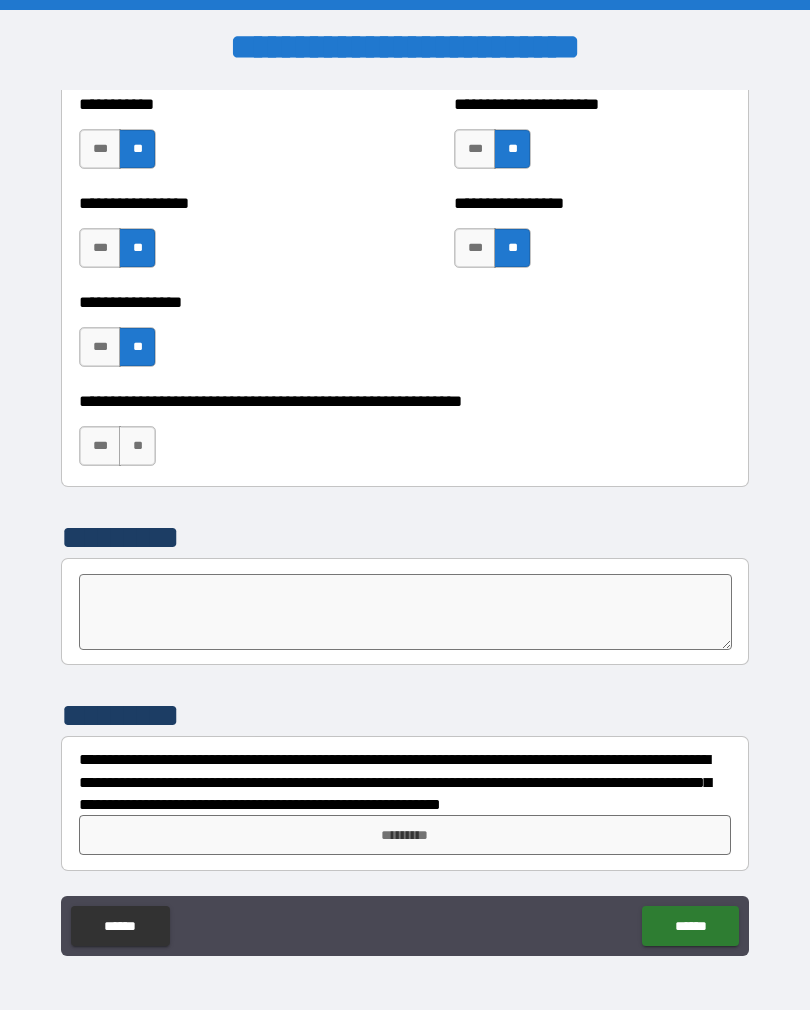 scroll, scrollTop: 6033, scrollLeft: 0, axis: vertical 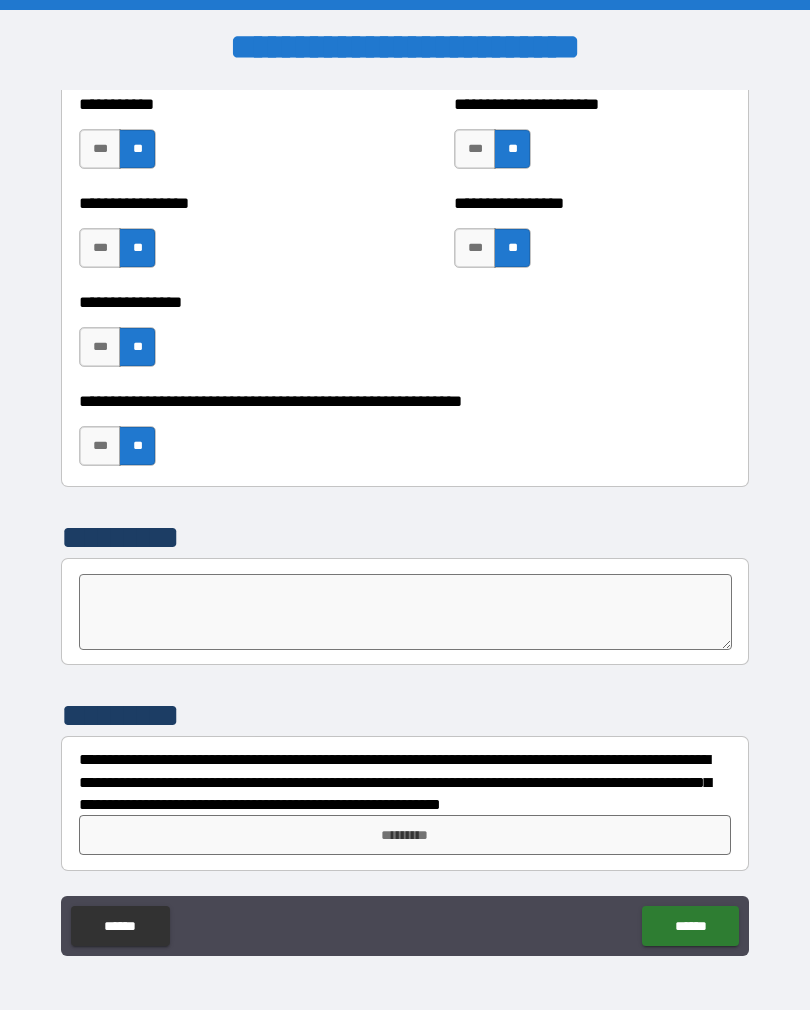 click on "*********" at bounding box center (405, 835) 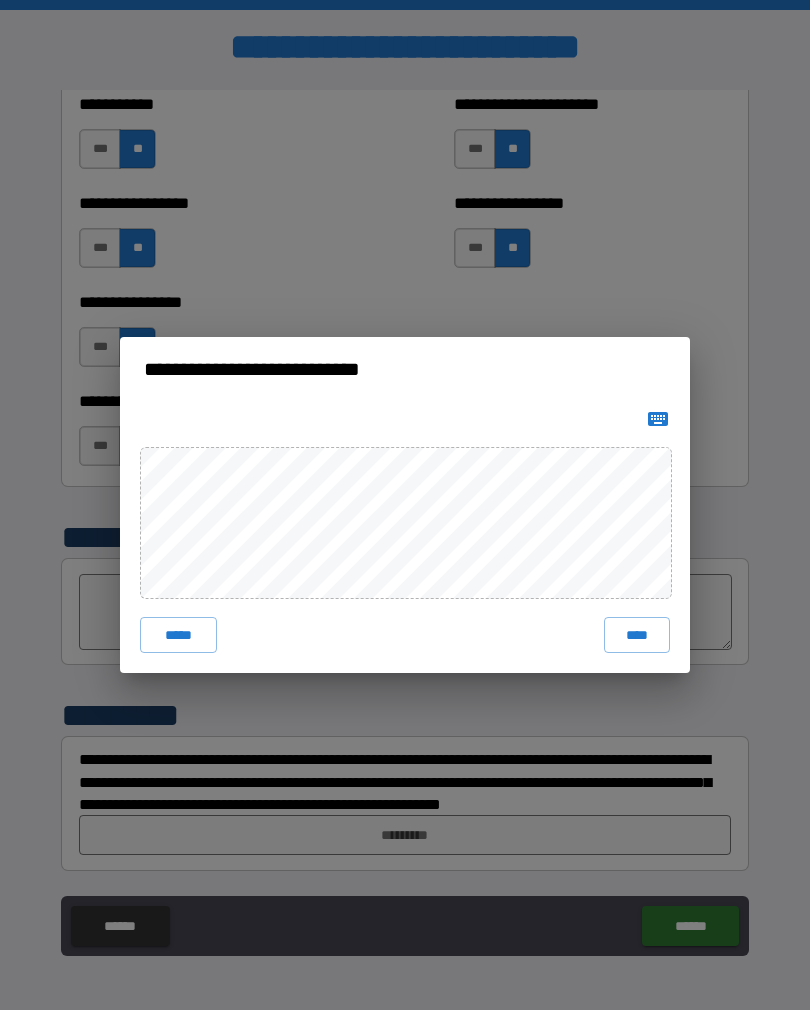 click on "****" at bounding box center (637, 635) 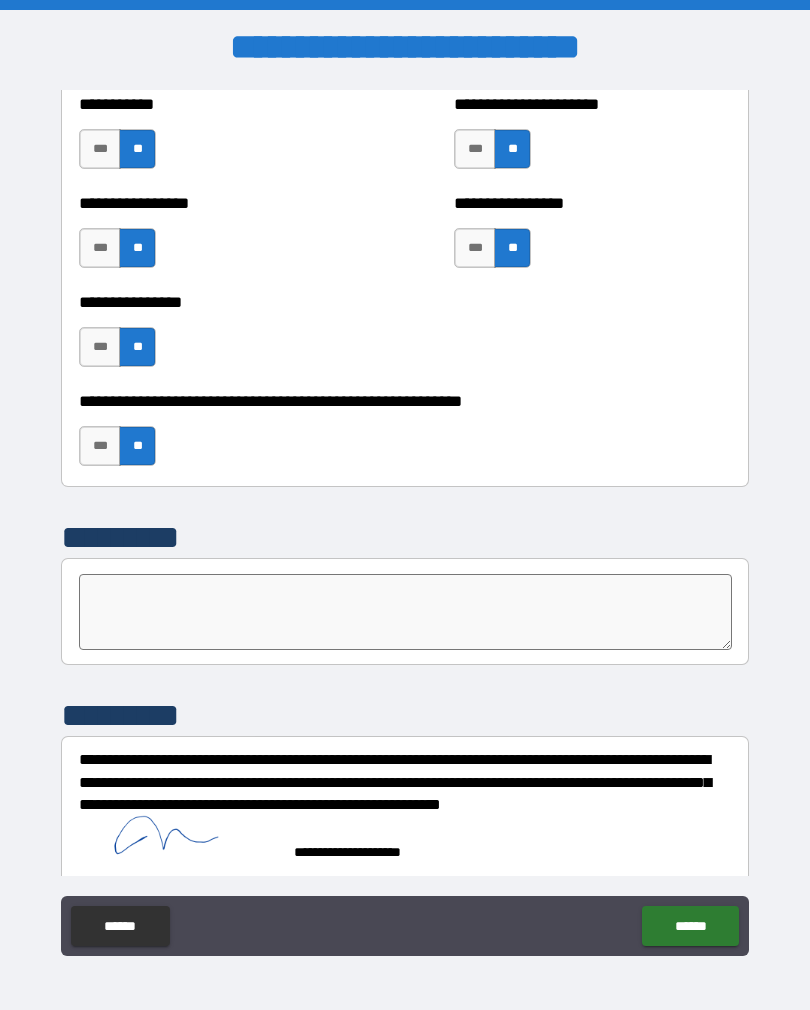 scroll, scrollTop: 6023, scrollLeft: 0, axis: vertical 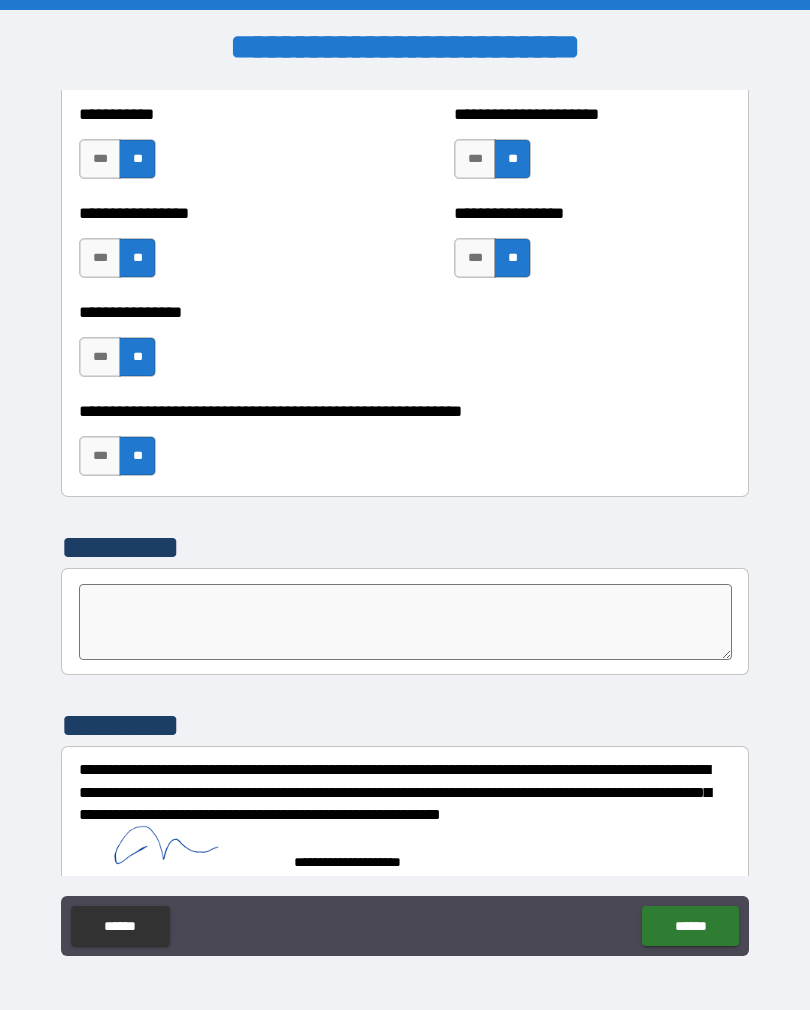 click on "******" at bounding box center (690, 926) 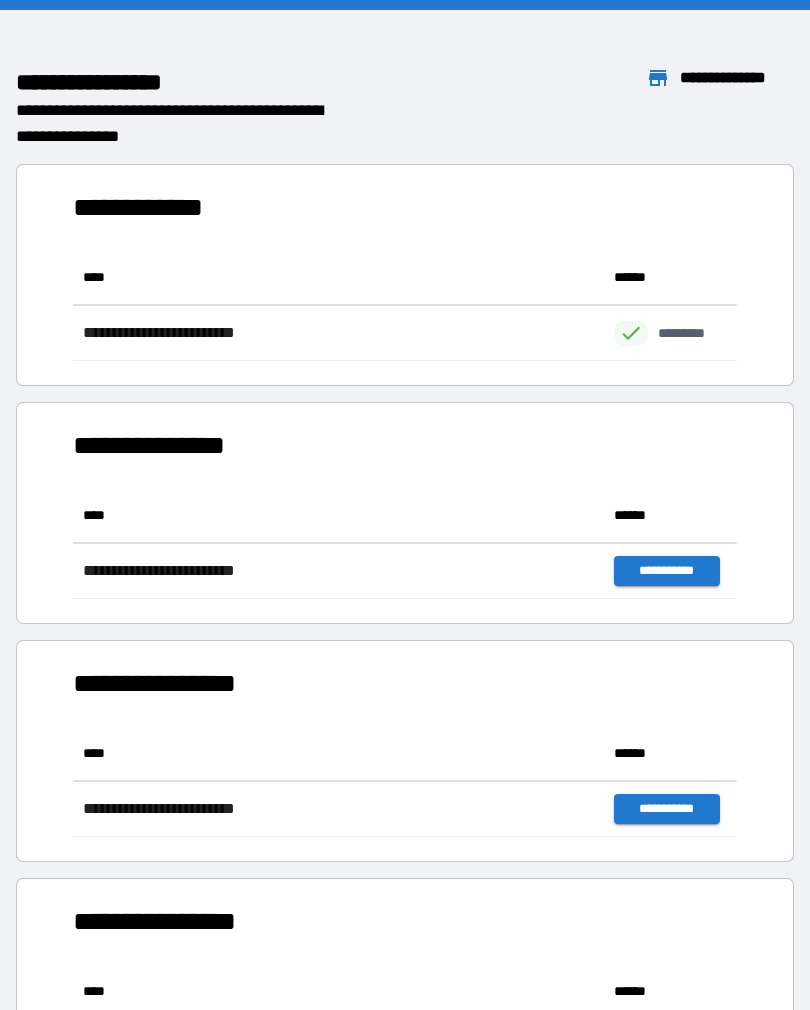 scroll, scrollTop: 1, scrollLeft: 1, axis: both 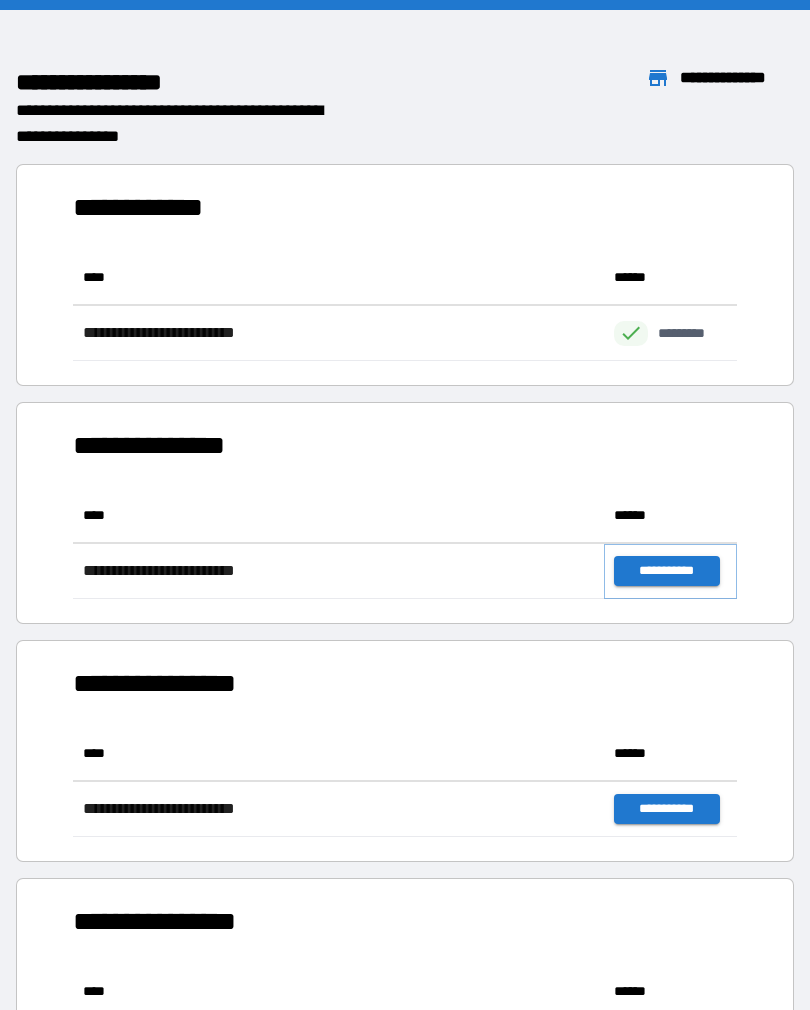 click on "**********" at bounding box center [666, 571] 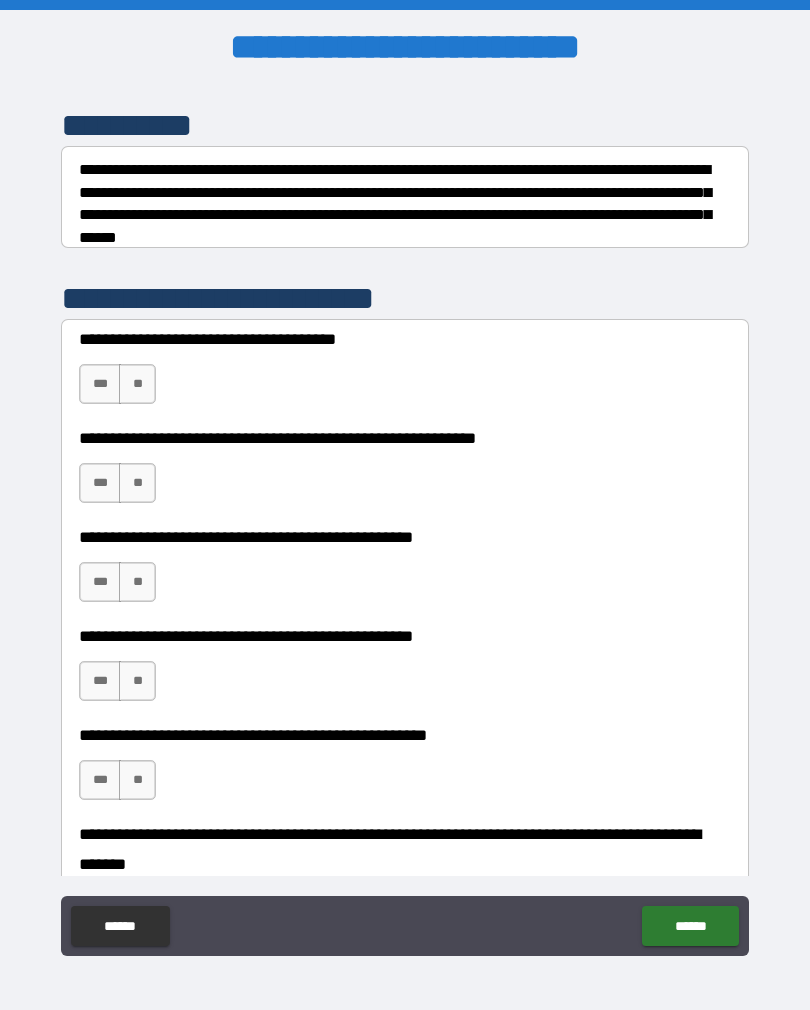 scroll, scrollTop: 258, scrollLeft: 0, axis: vertical 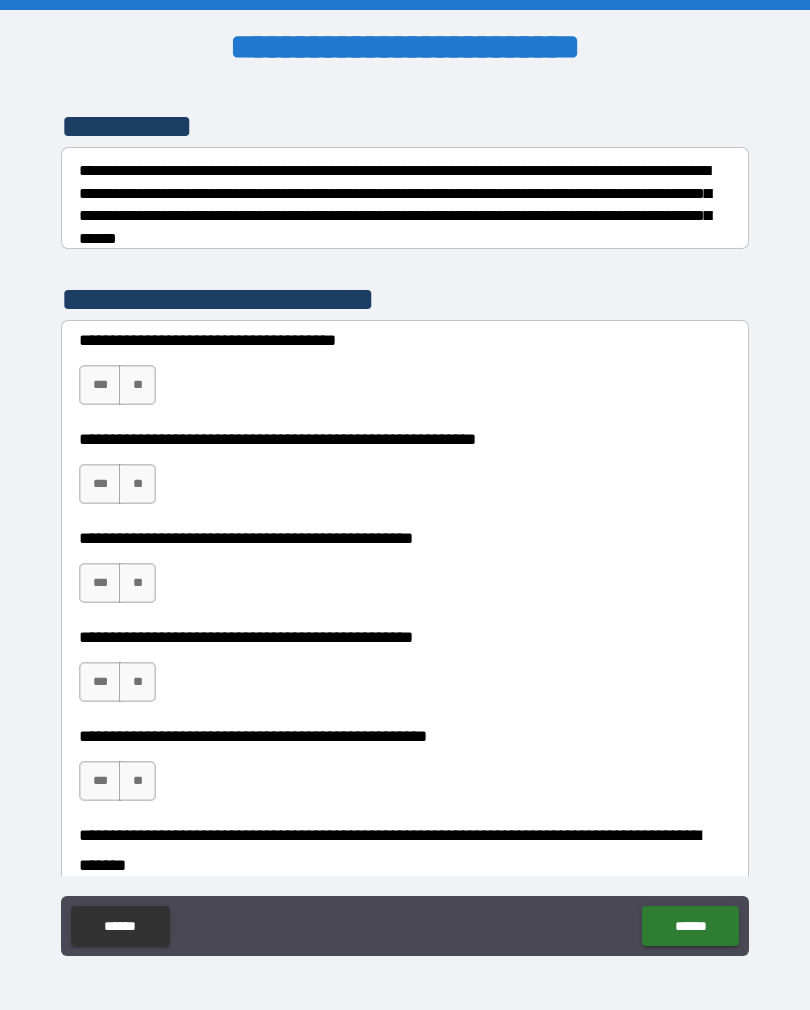 click on "***" at bounding box center (100, 385) 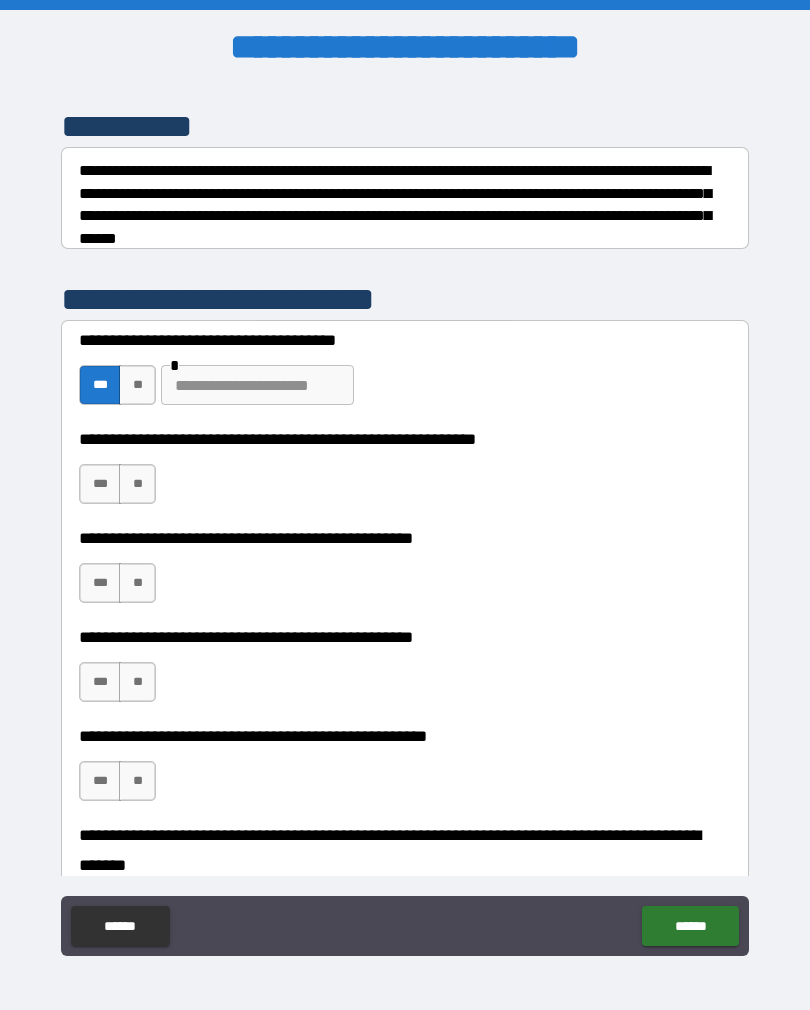 click on "**" at bounding box center [137, 484] 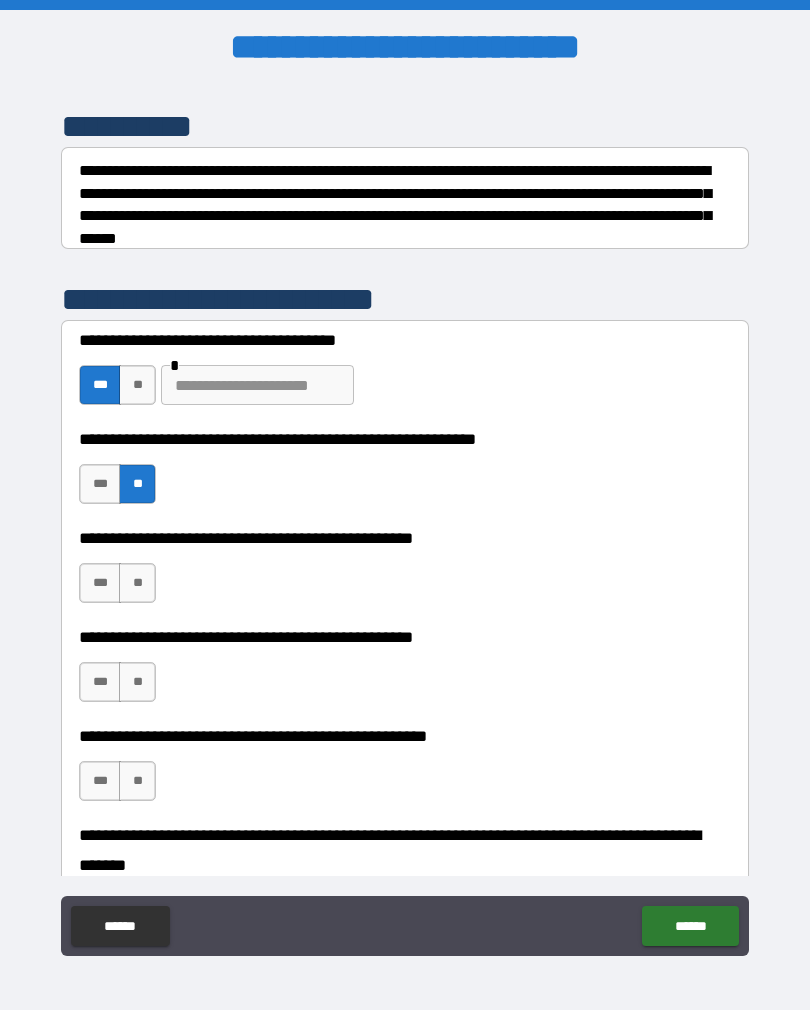 click on "**" at bounding box center (137, 583) 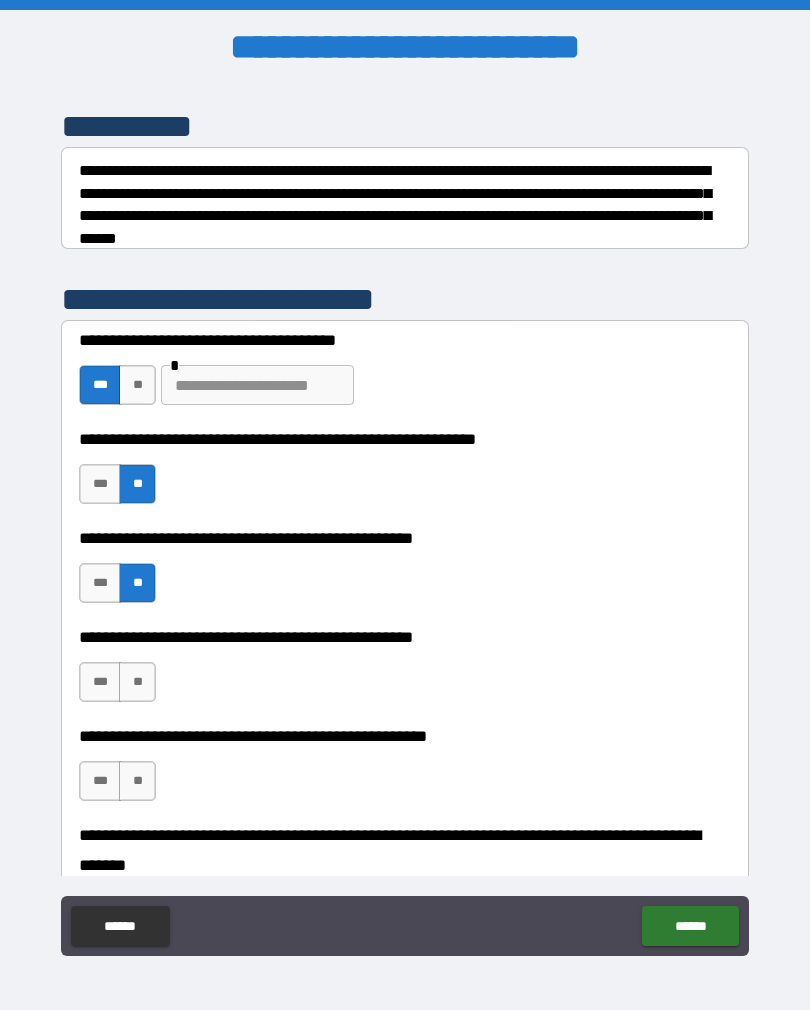 click on "**" at bounding box center (137, 682) 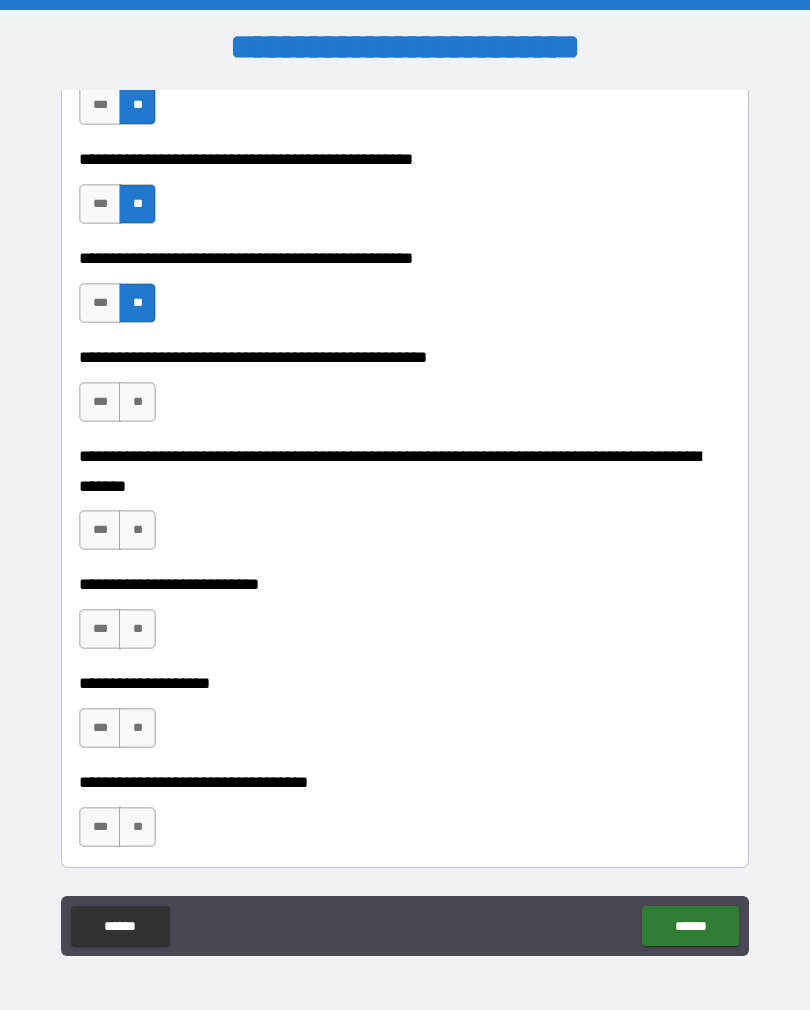 scroll, scrollTop: 638, scrollLeft: 0, axis: vertical 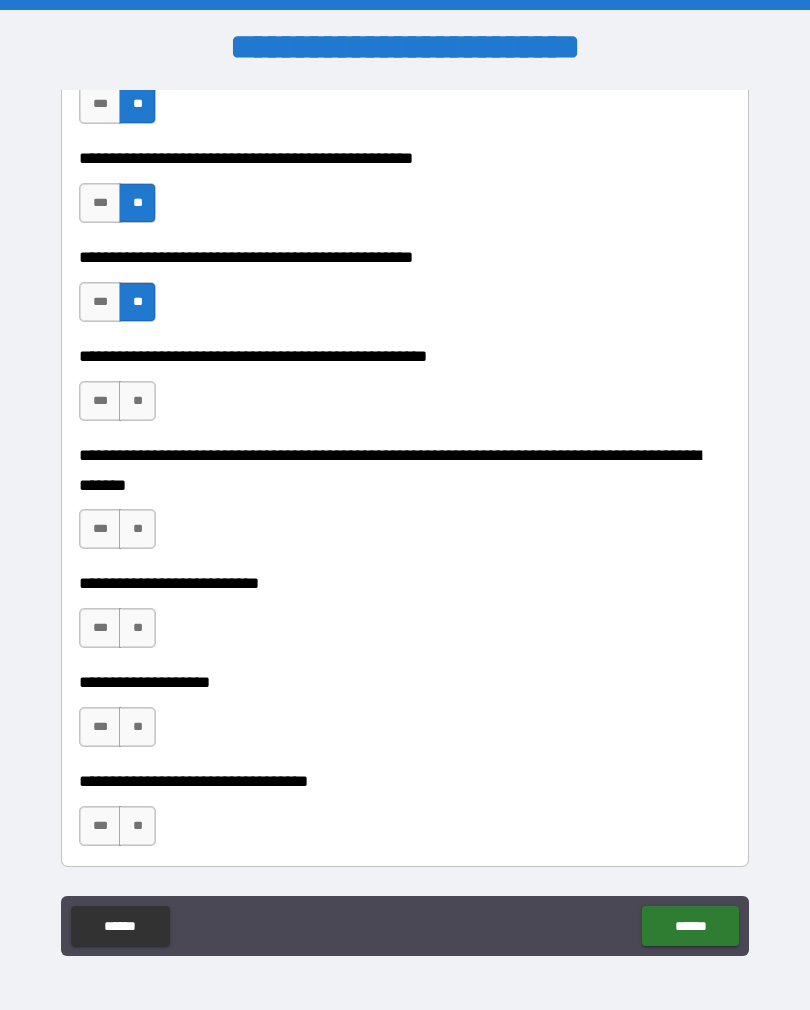 click on "**" at bounding box center [137, 401] 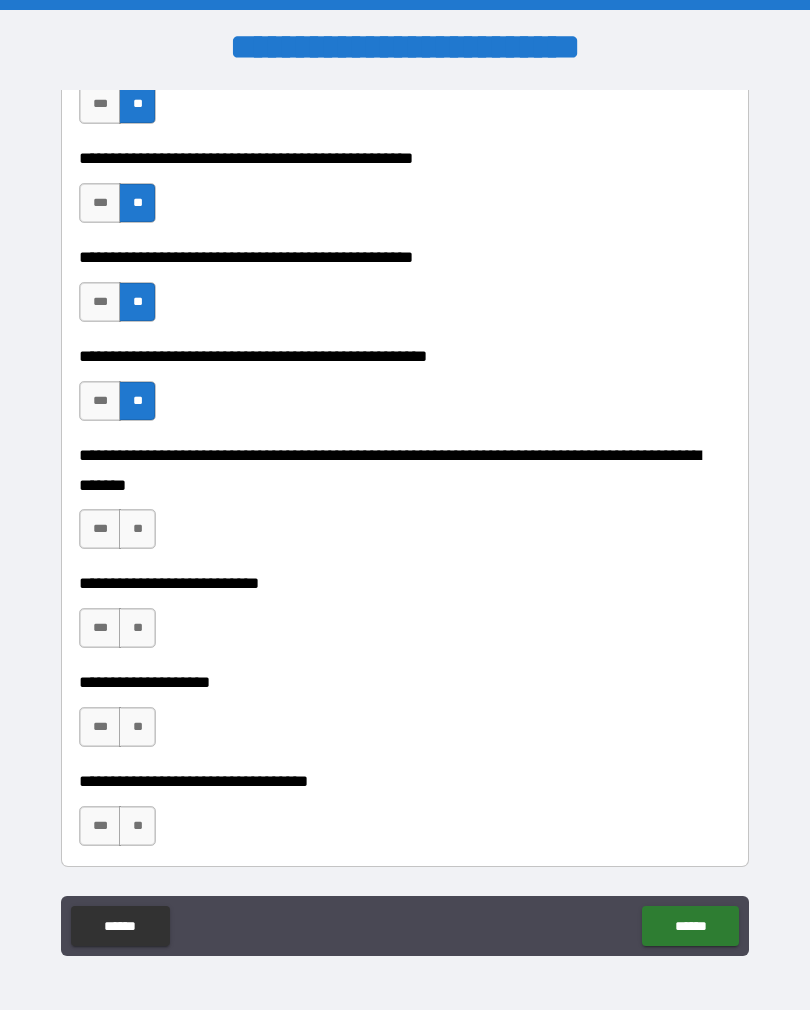 click on "**" at bounding box center (137, 529) 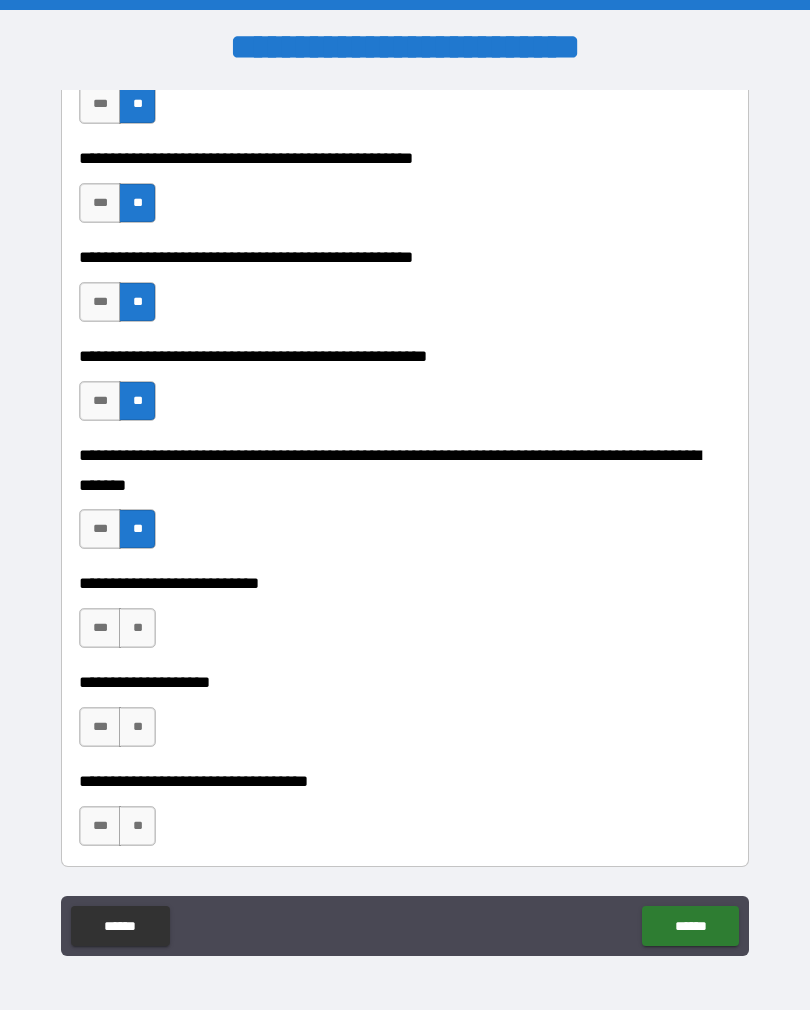 click on "**" at bounding box center (137, 628) 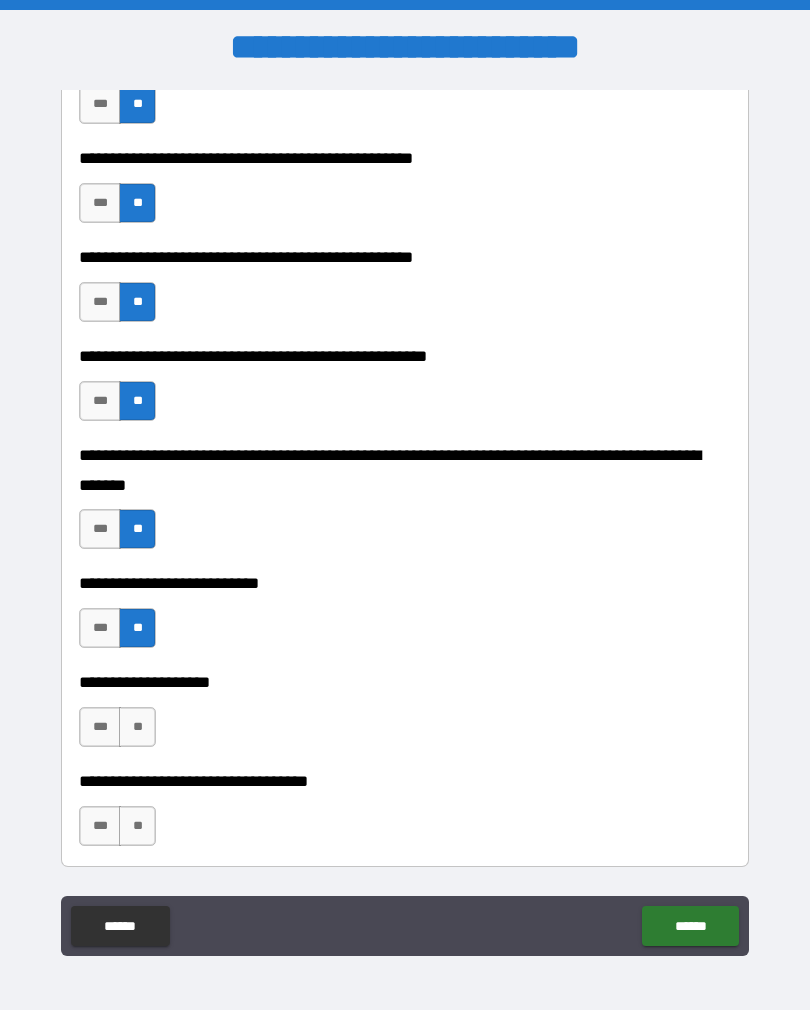 click on "**" at bounding box center (137, 727) 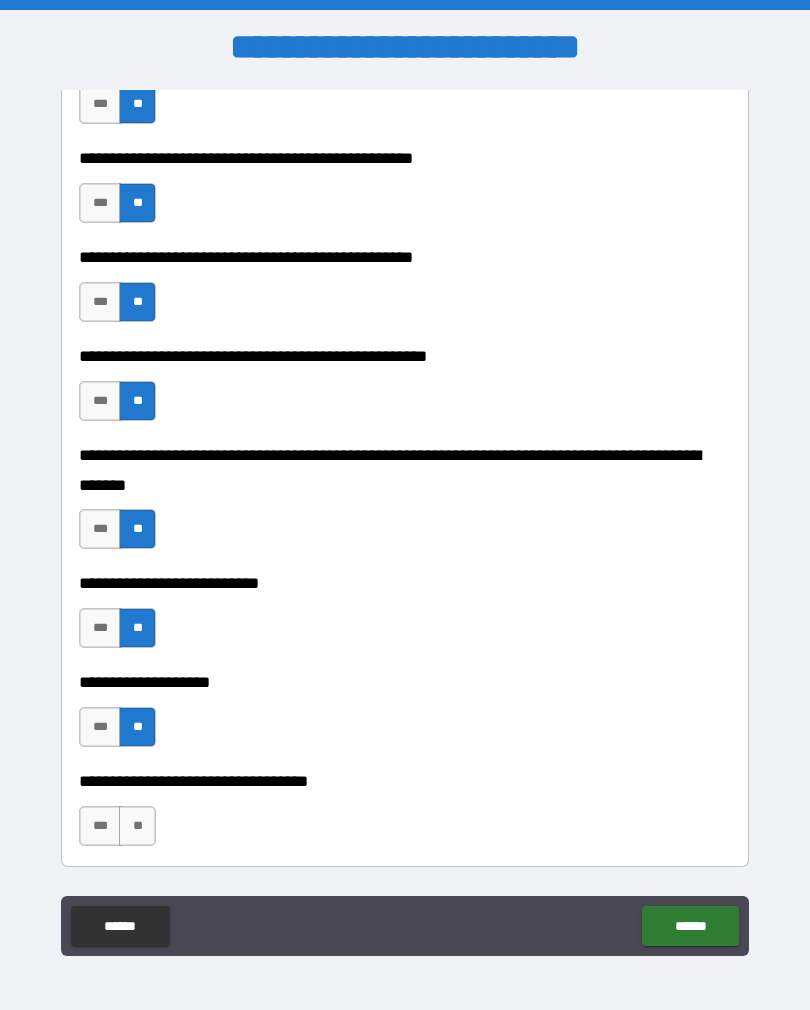 click on "**" at bounding box center [137, 826] 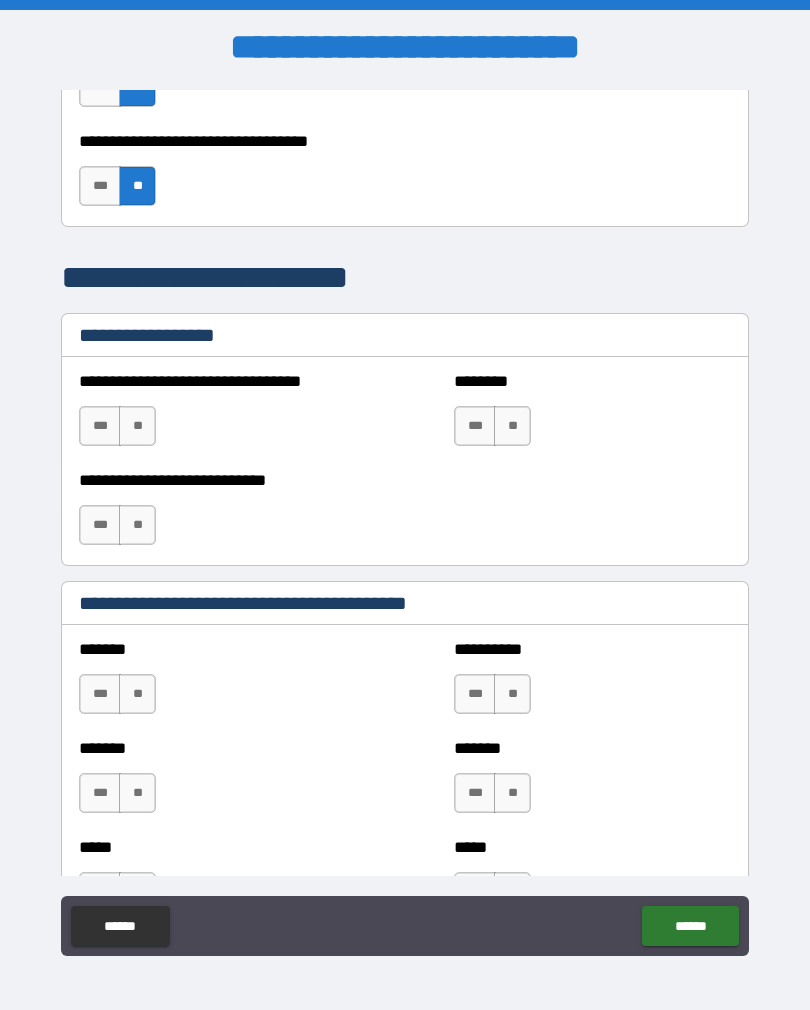 scroll, scrollTop: 1257, scrollLeft: 0, axis: vertical 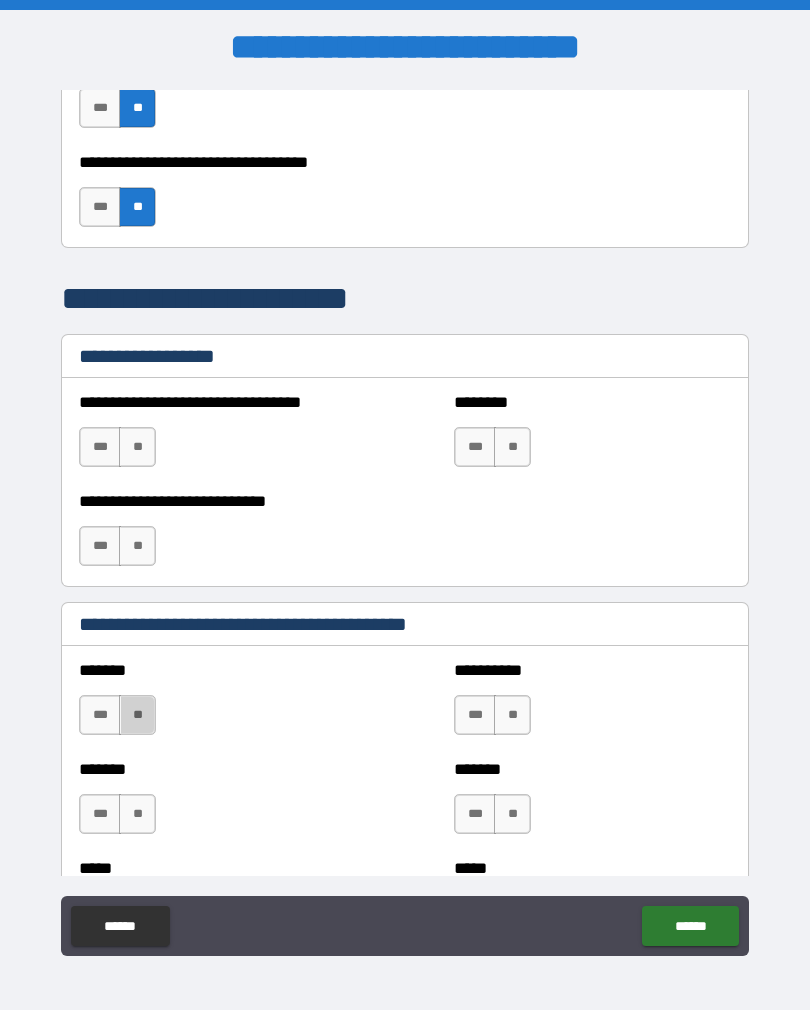 click on "**" at bounding box center [137, 715] 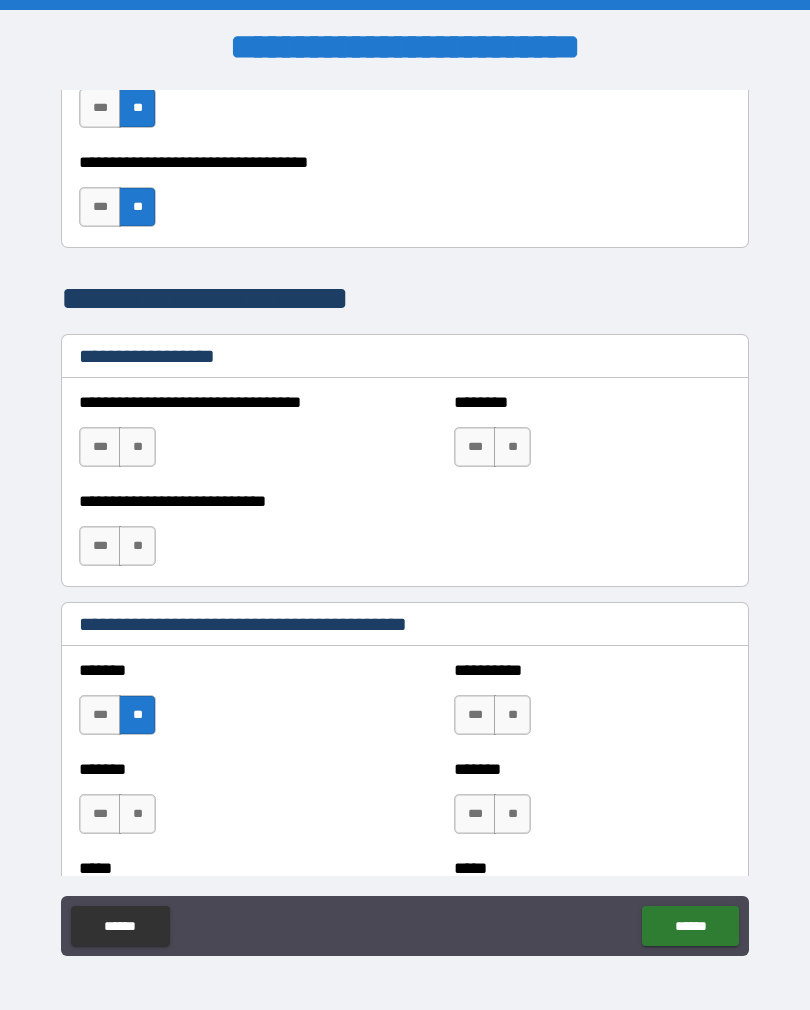 click on "**" at bounding box center [512, 715] 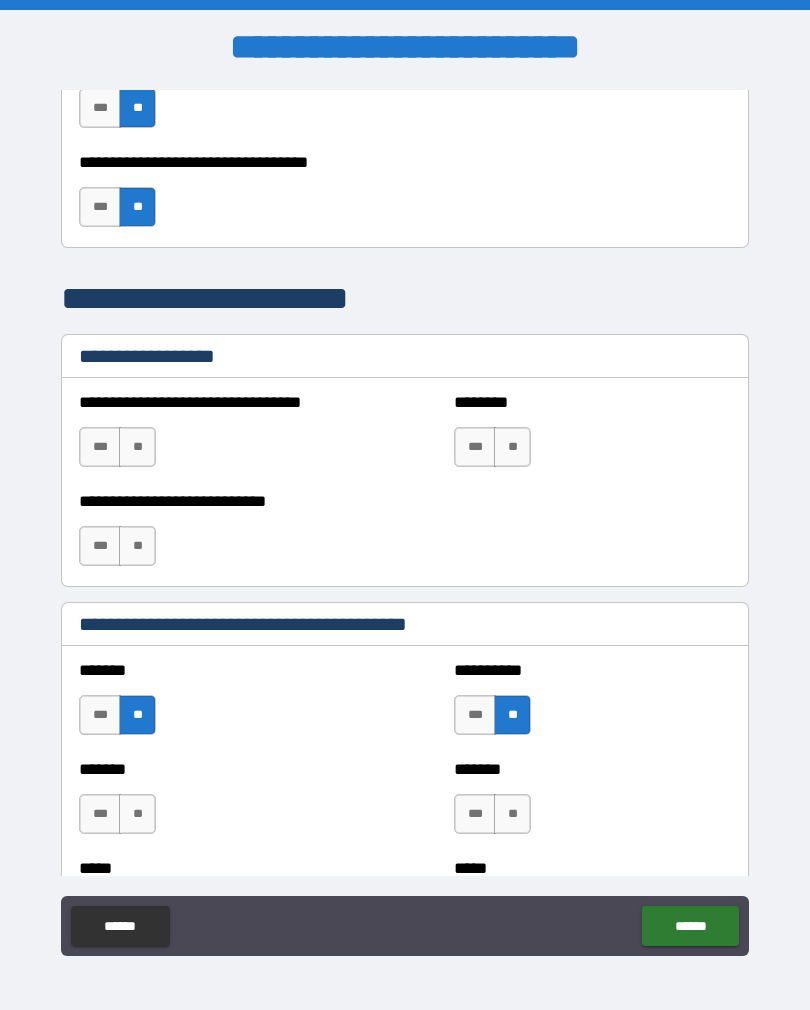 click on "**" at bounding box center [137, 814] 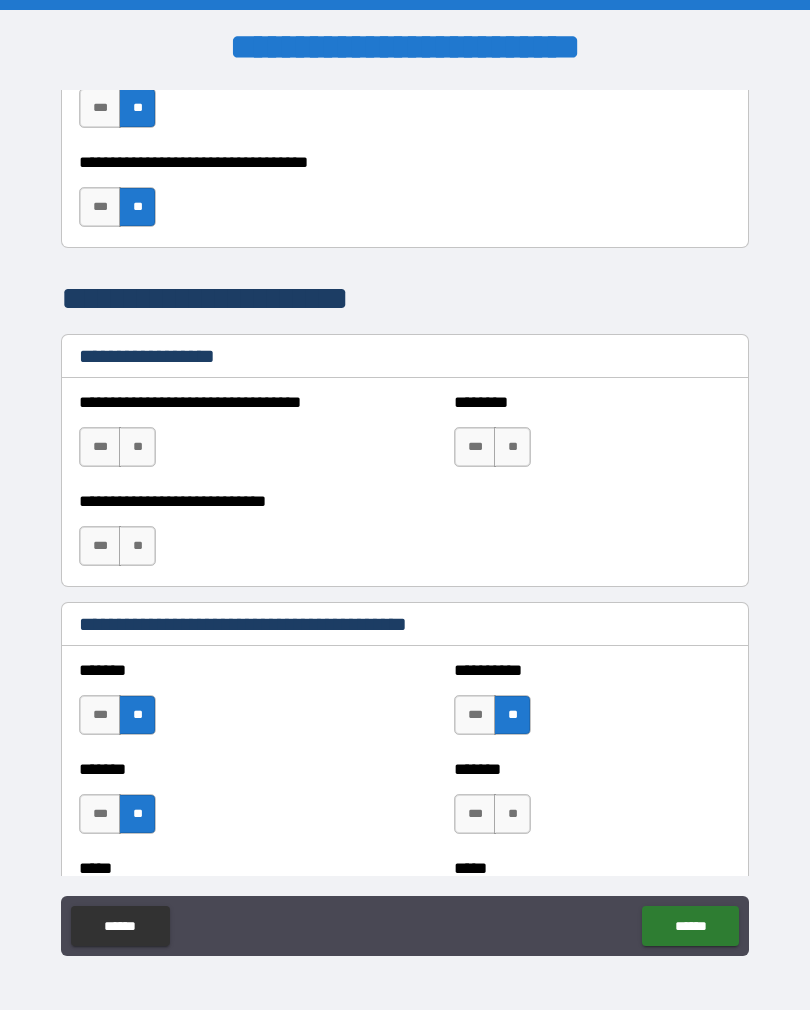 click on "**" at bounding box center [512, 814] 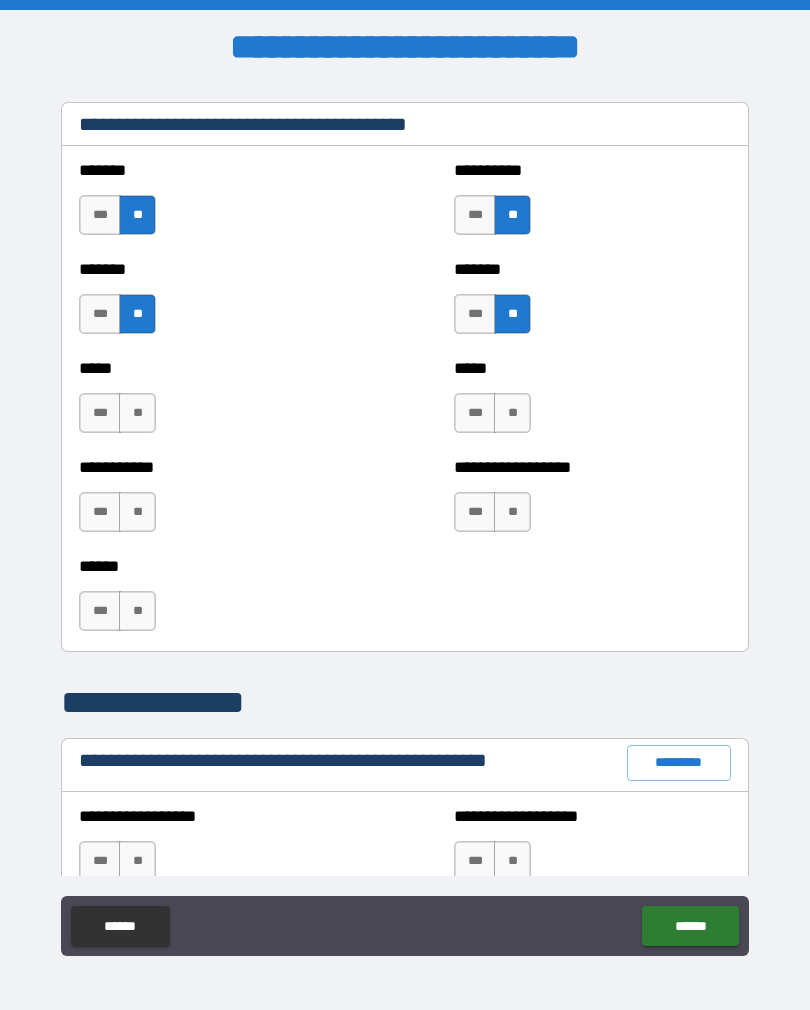 scroll, scrollTop: 1743, scrollLeft: 0, axis: vertical 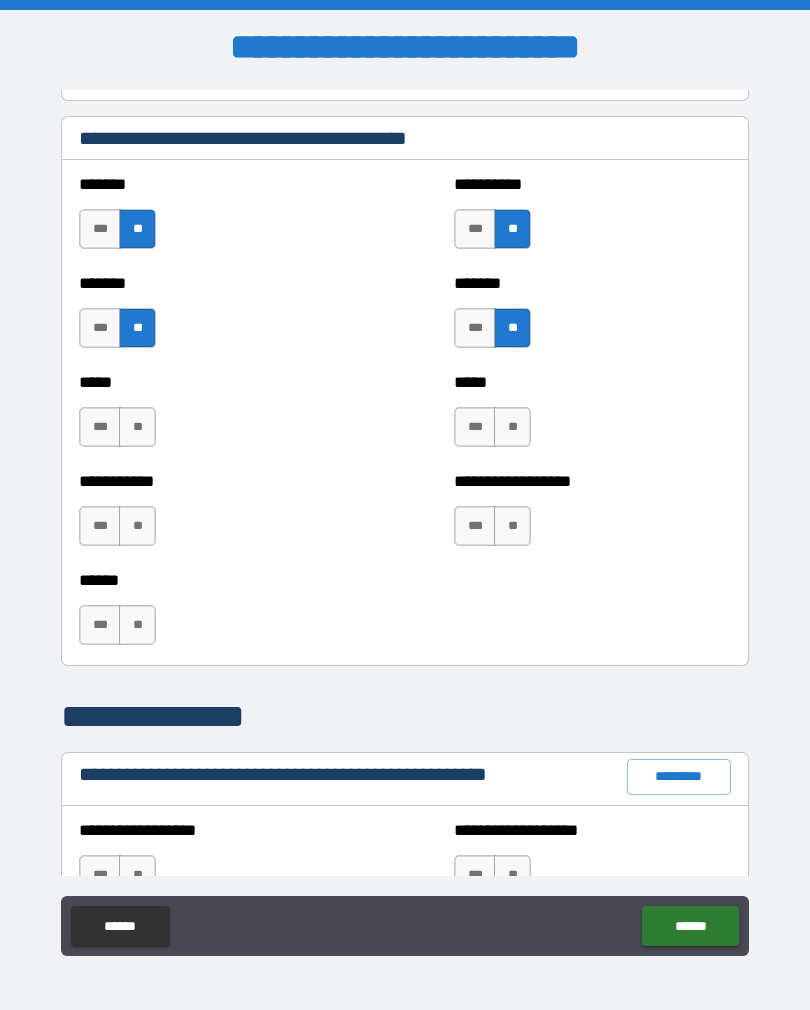 click on "**" at bounding box center [137, 427] 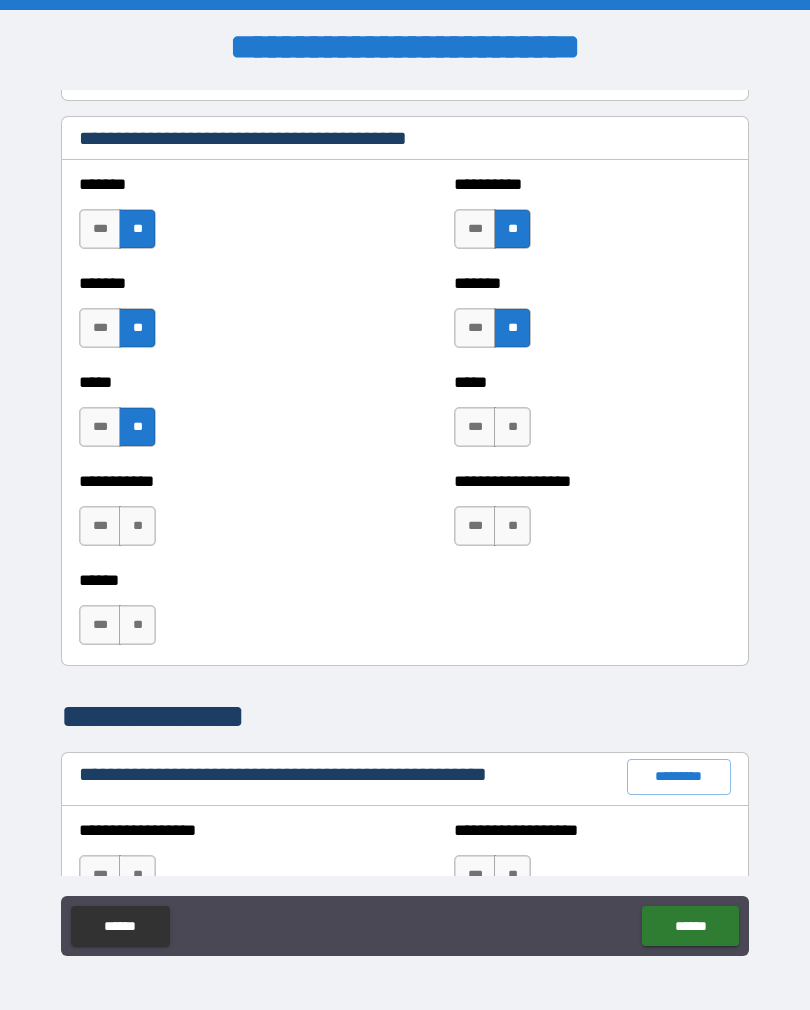 scroll, scrollTop: 1744, scrollLeft: 0, axis: vertical 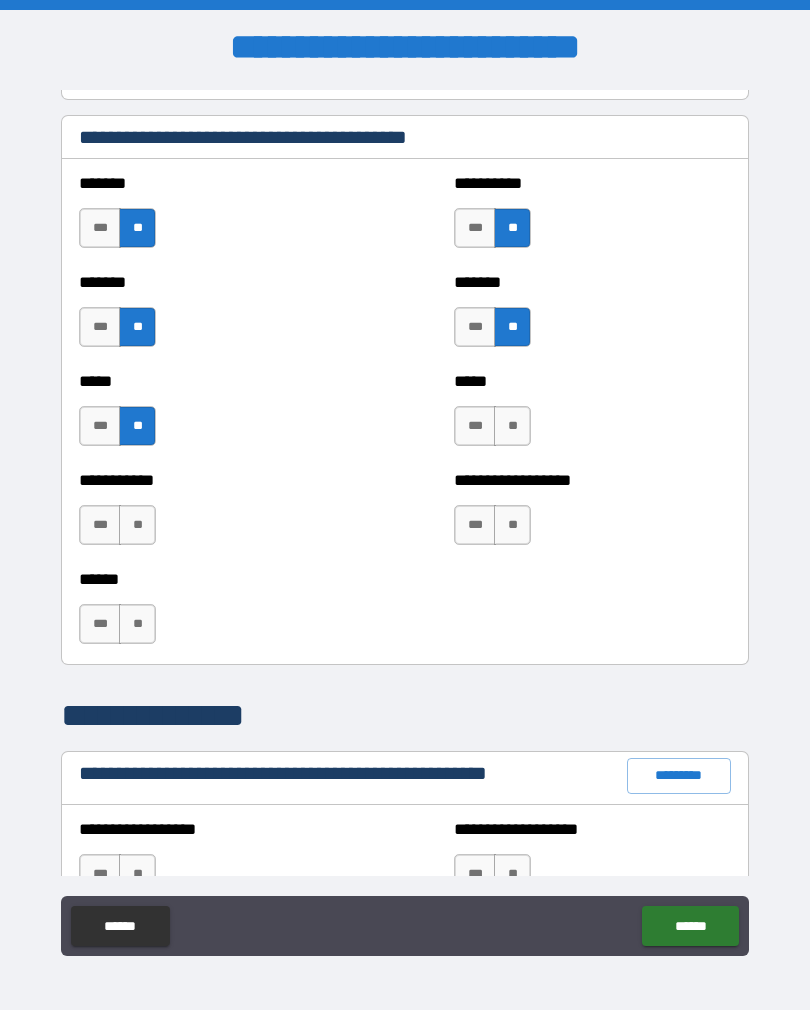 click on "**" at bounding box center [137, 525] 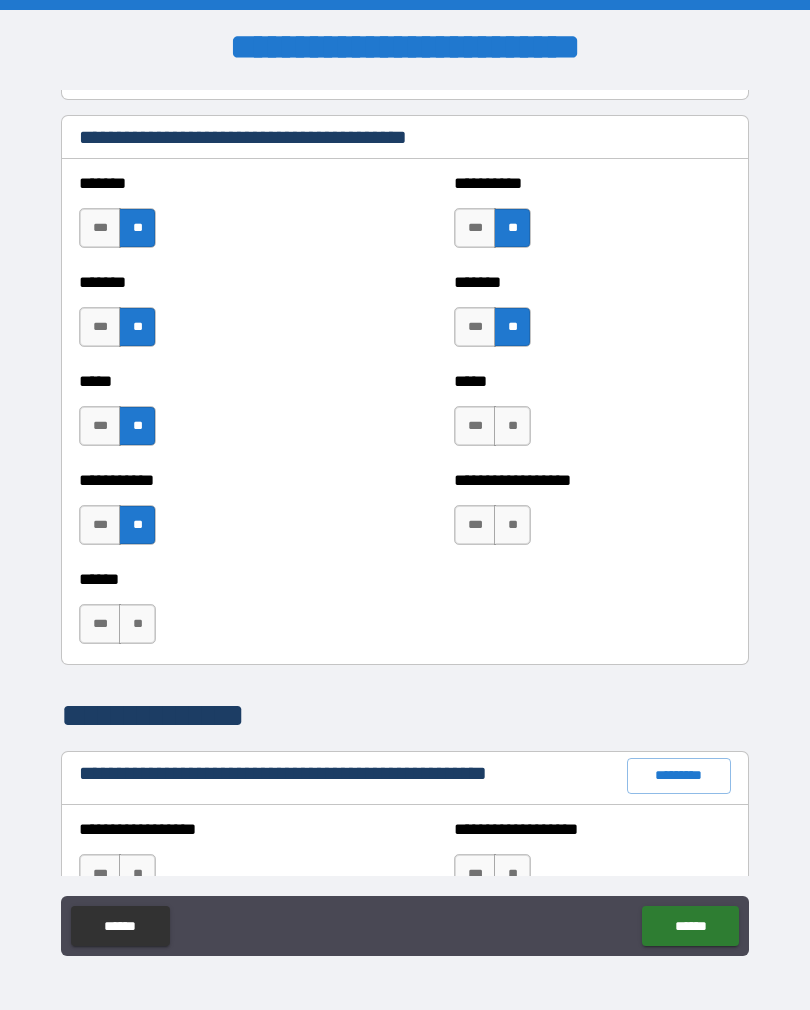 click on "**" at bounding box center [137, 624] 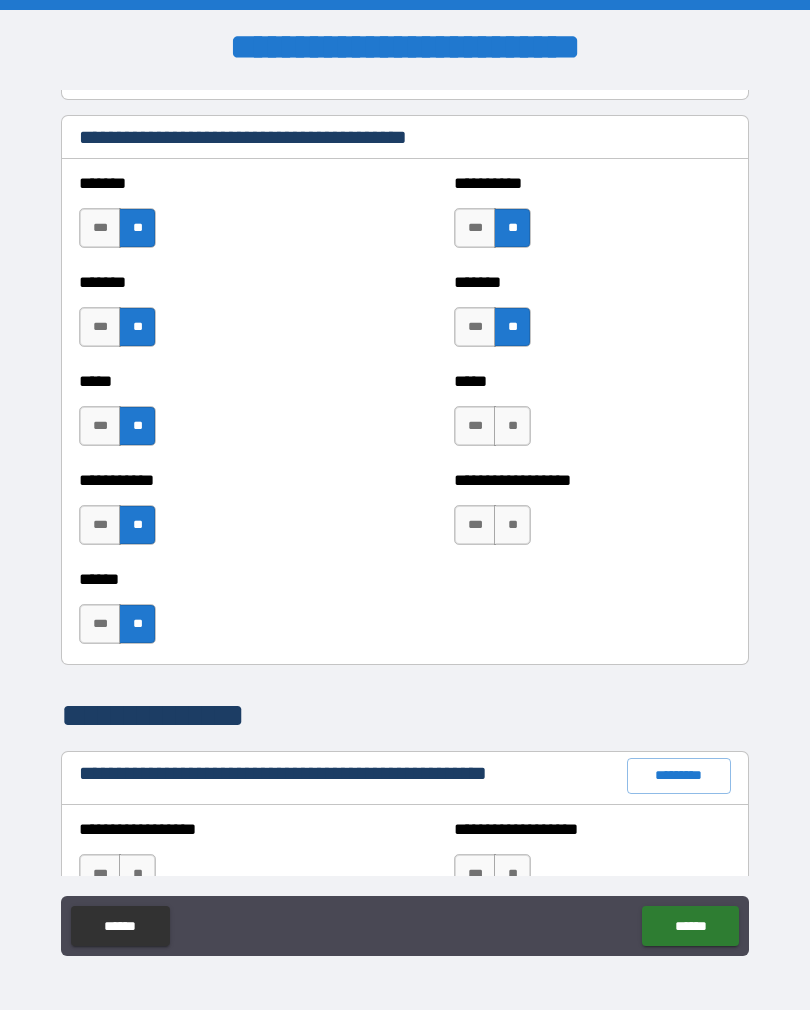 click on "**" at bounding box center [512, 426] 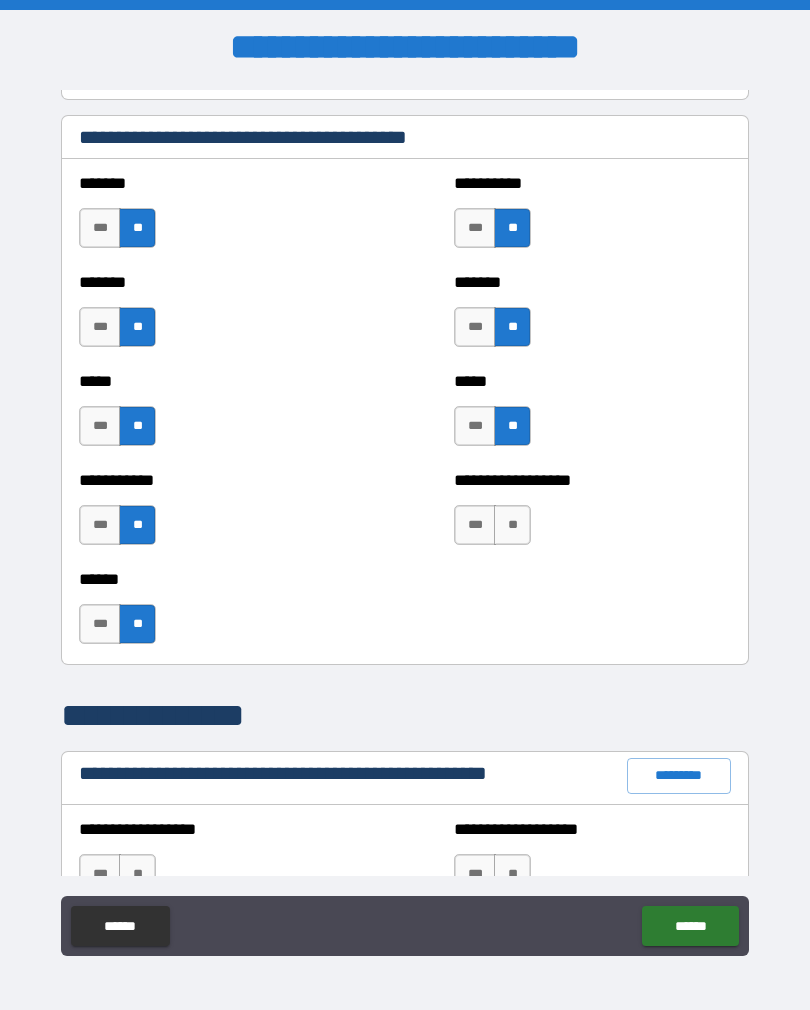 click on "**" at bounding box center (512, 525) 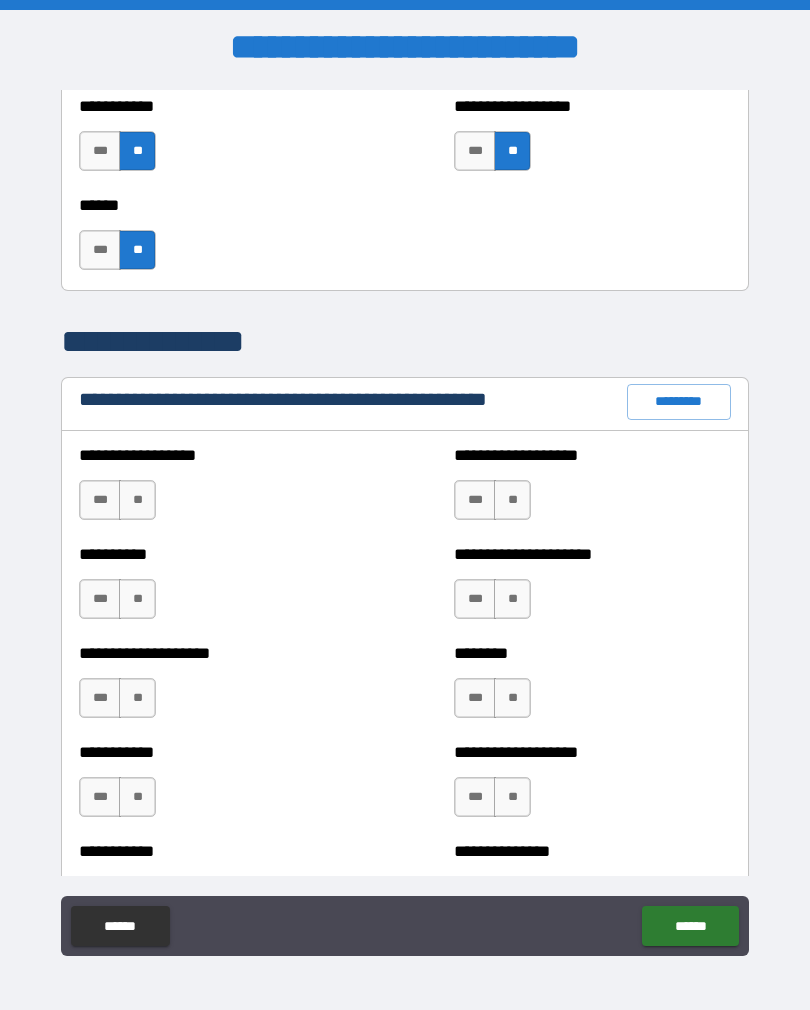 scroll, scrollTop: 2149, scrollLeft: 0, axis: vertical 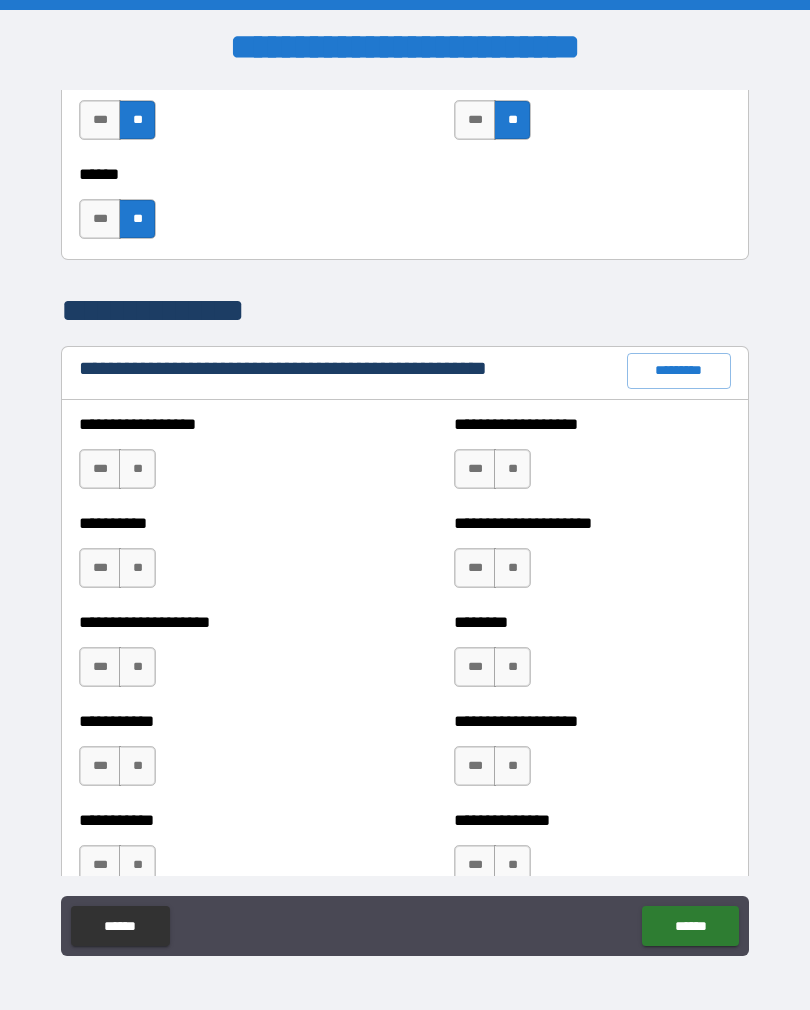 click on "*********" at bounding box center (679, 371) 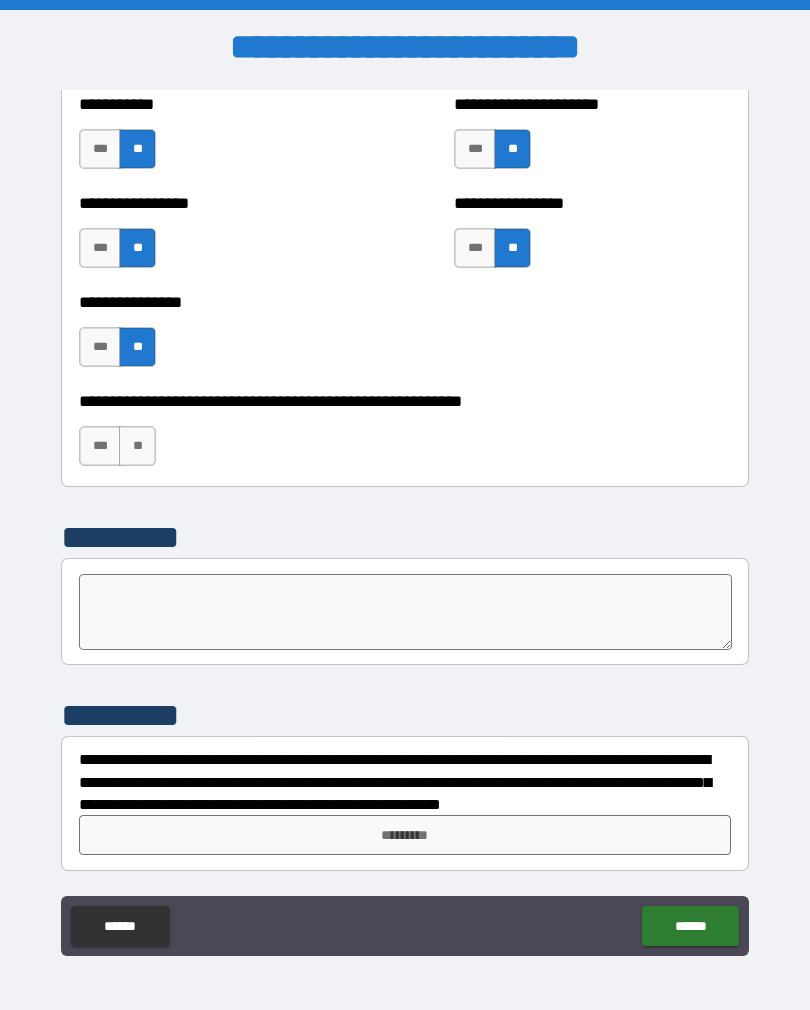 scroll, scrollTop: 6033, scrollLeft: 0, axis: vertical 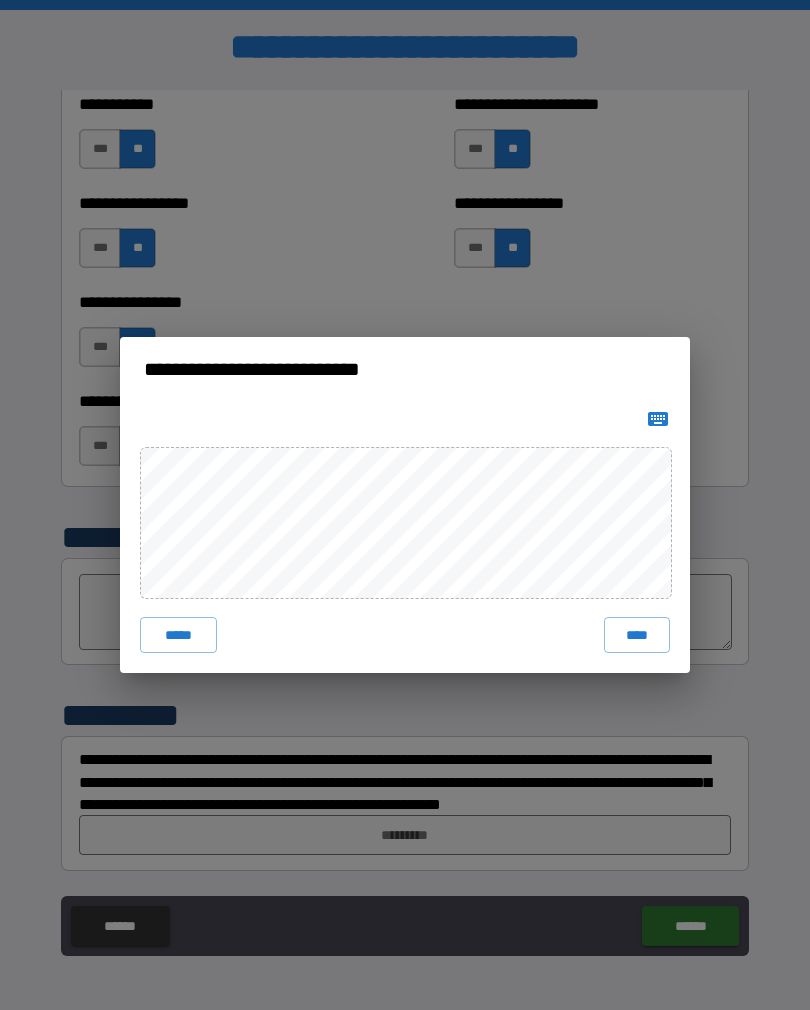 click on "****" at bounding box center [637, 635] 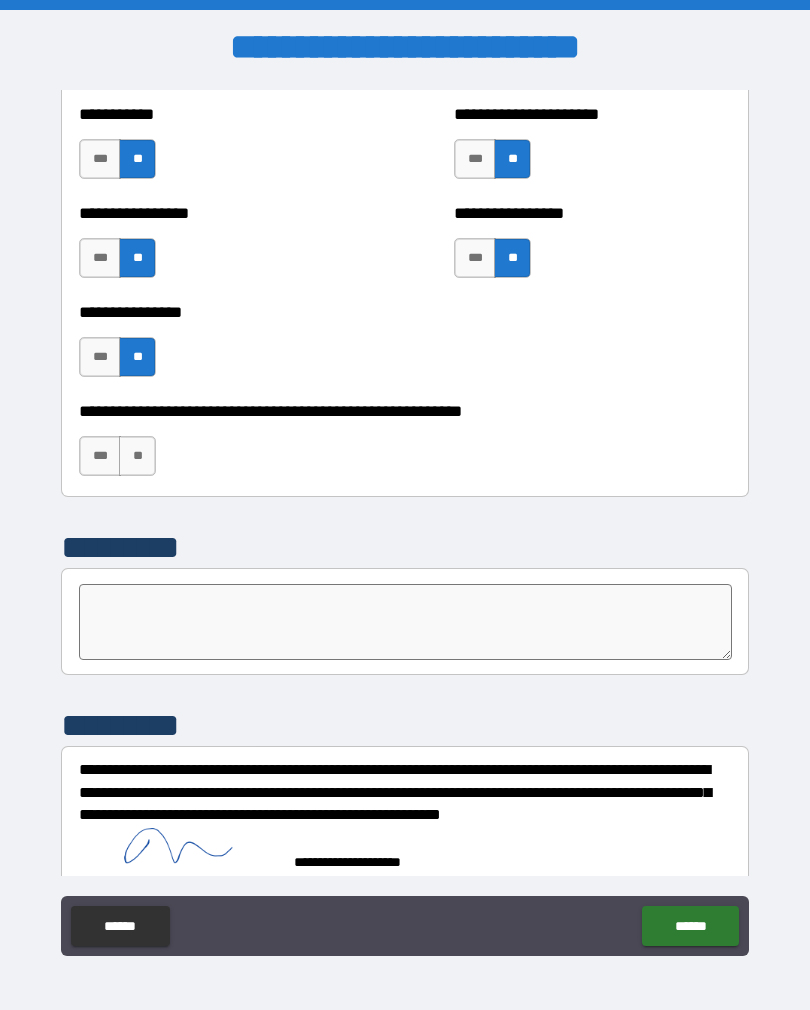 click on "**" at bounding box center (137, 456) 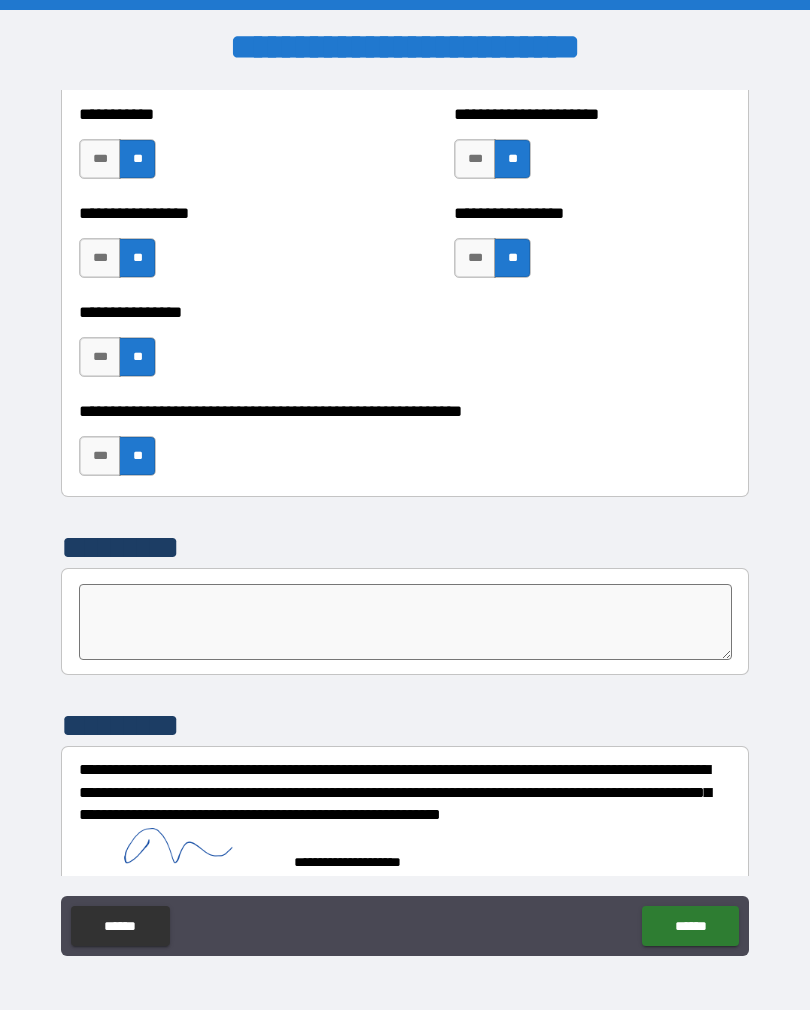 click on "******" at bounding box center [690, 926] 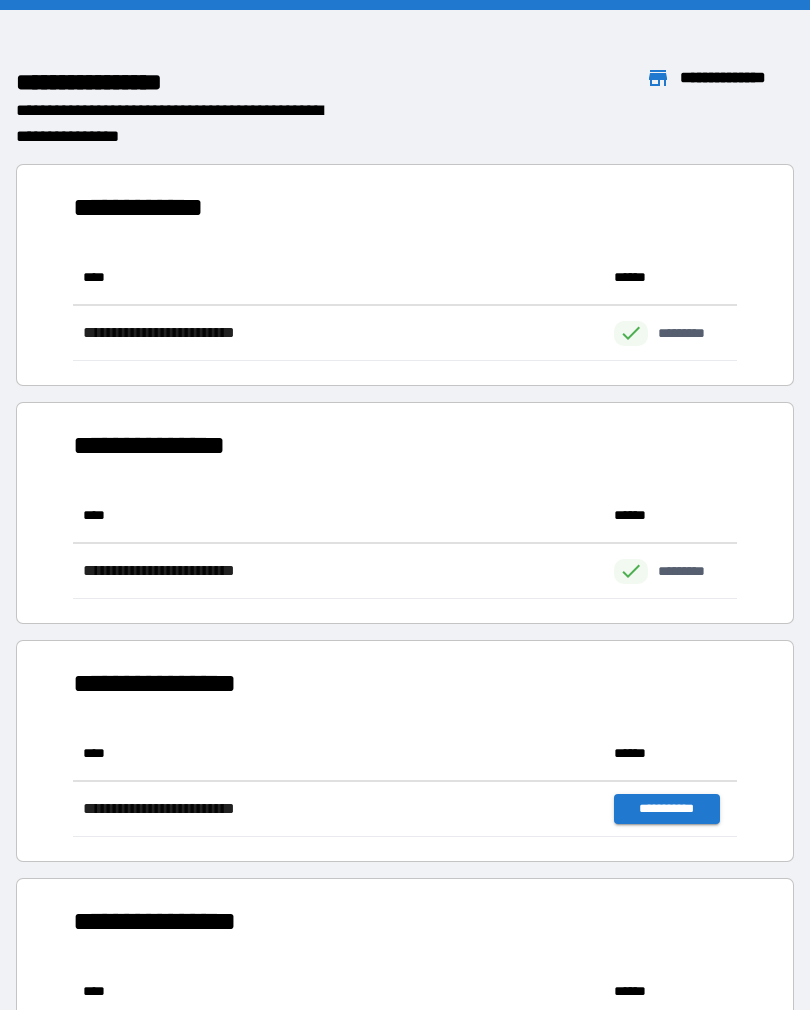 scroll, scrollTop: 111, scrollLeft: 664, axis: both 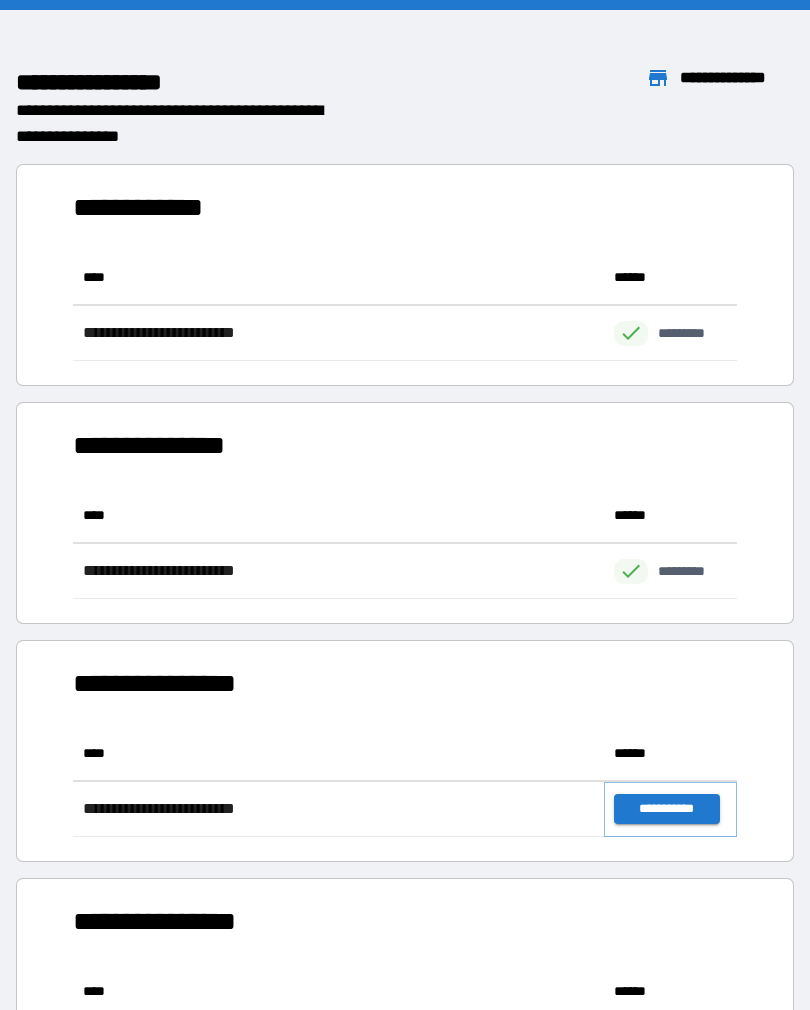 click on "**********" at bounding box center (666, 809) 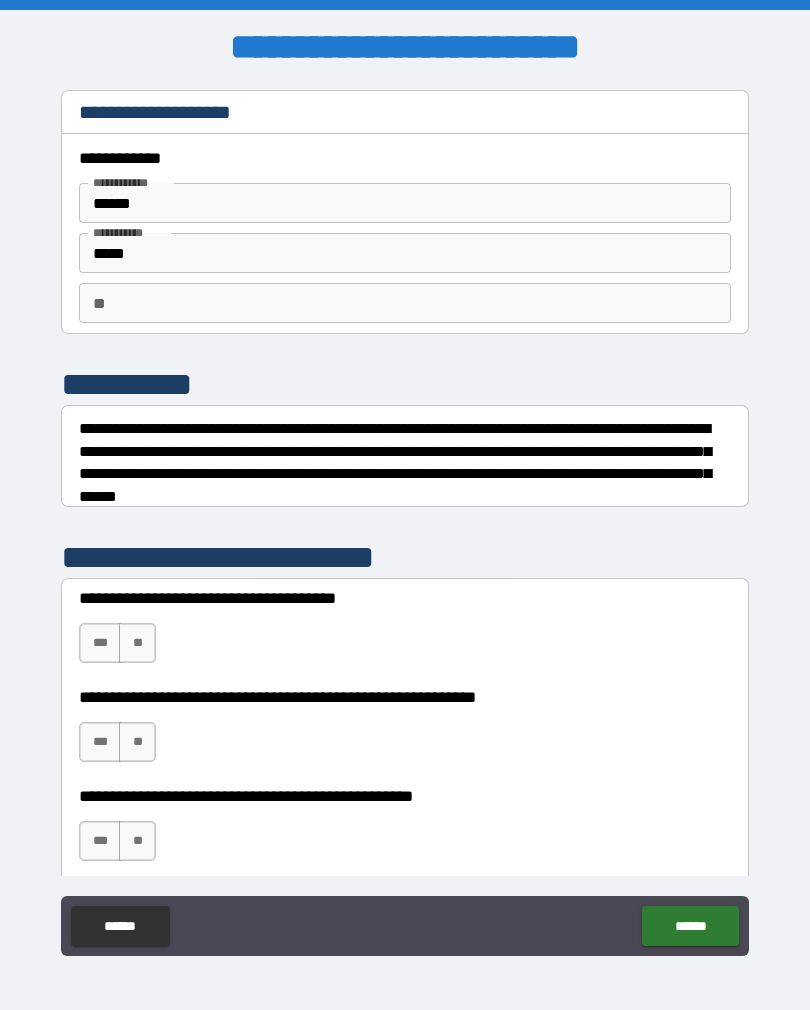 click on "**" at bounding box center [137, 643] 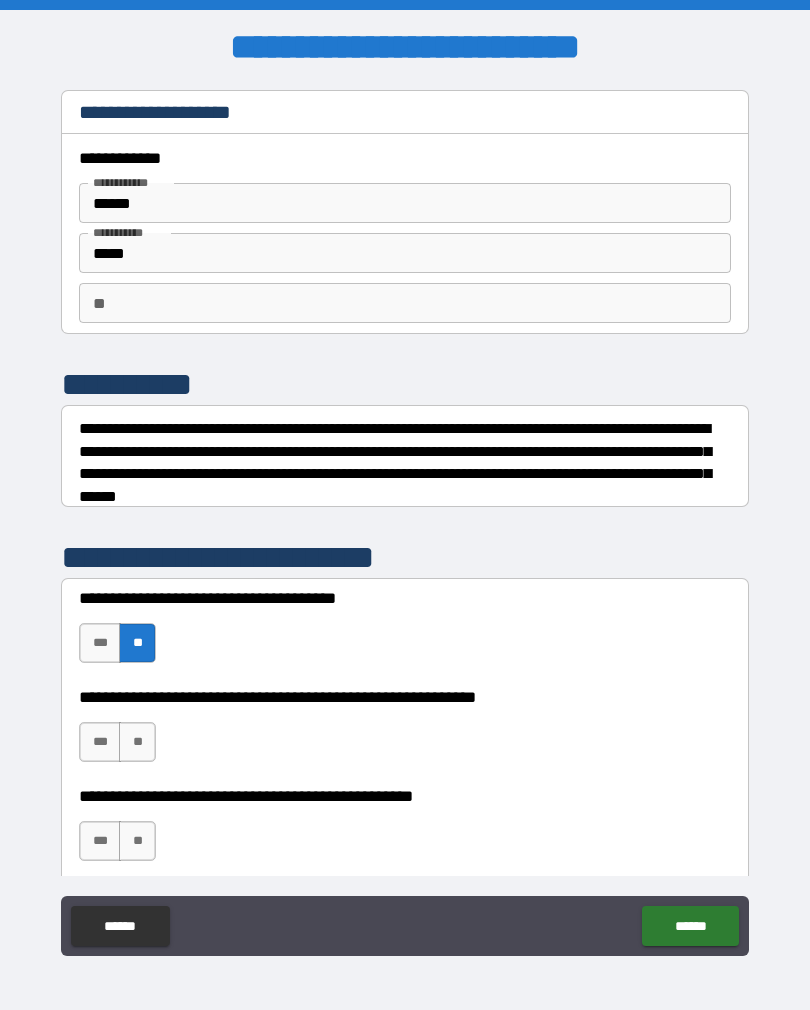 click on "***" at bounding box center [100, 643] 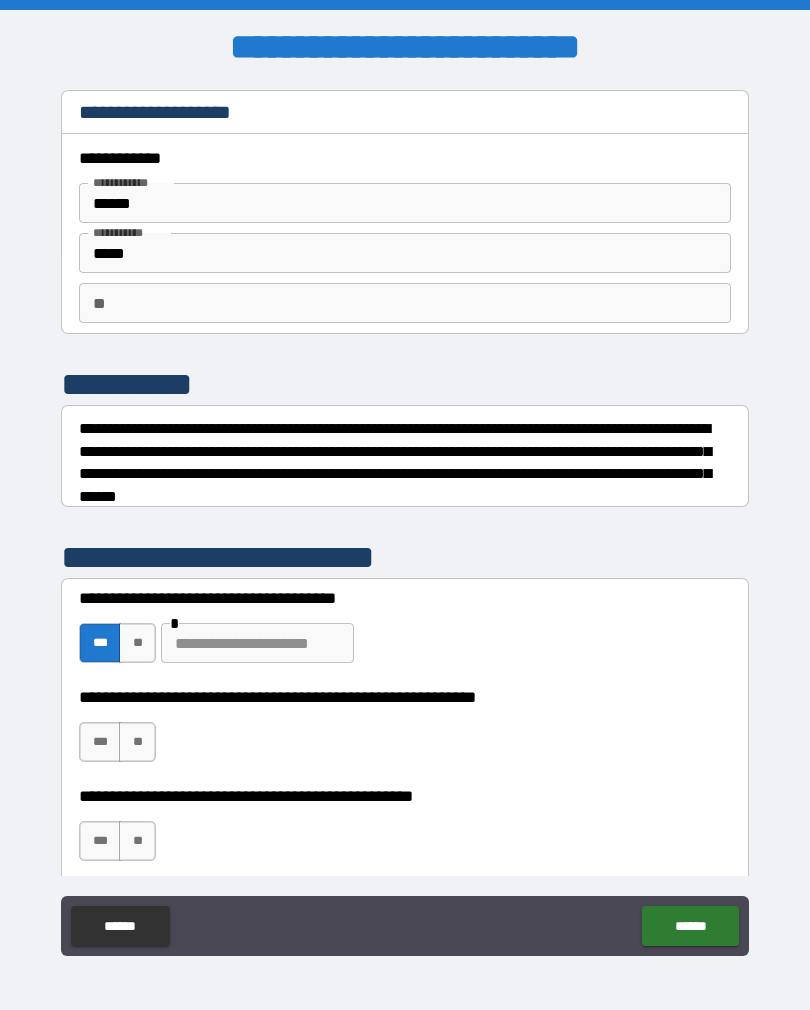click on "**" at bounding box center (137, 742) 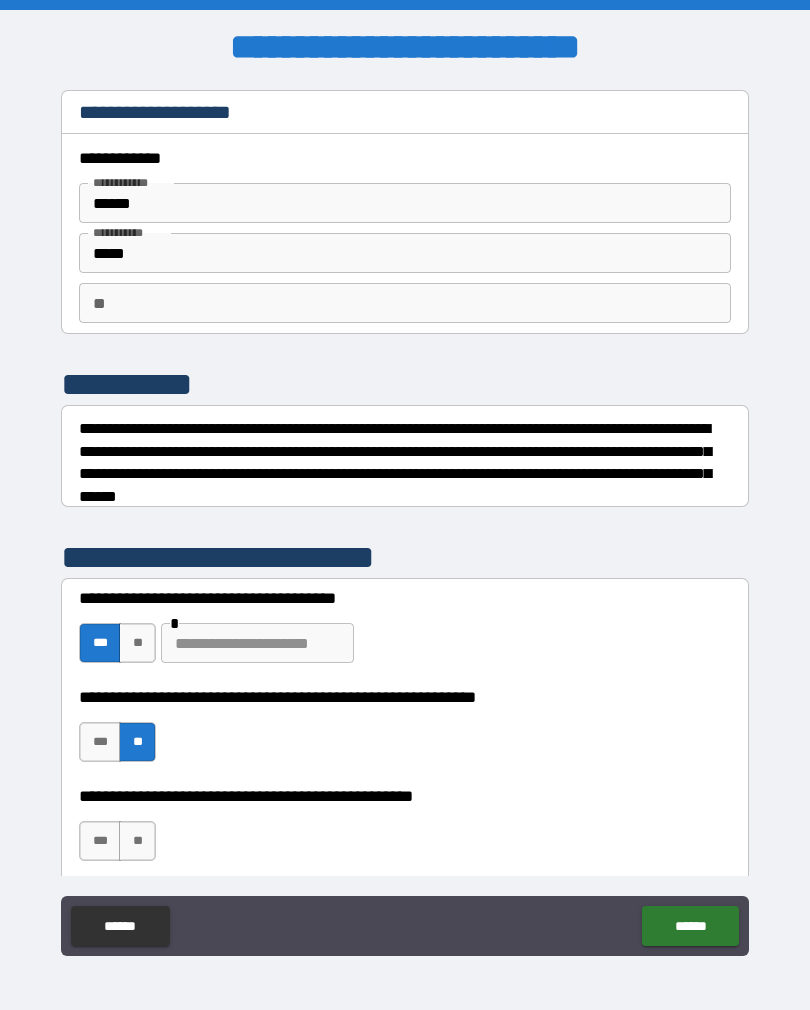 click on "**" at bounding box center [137, 841] 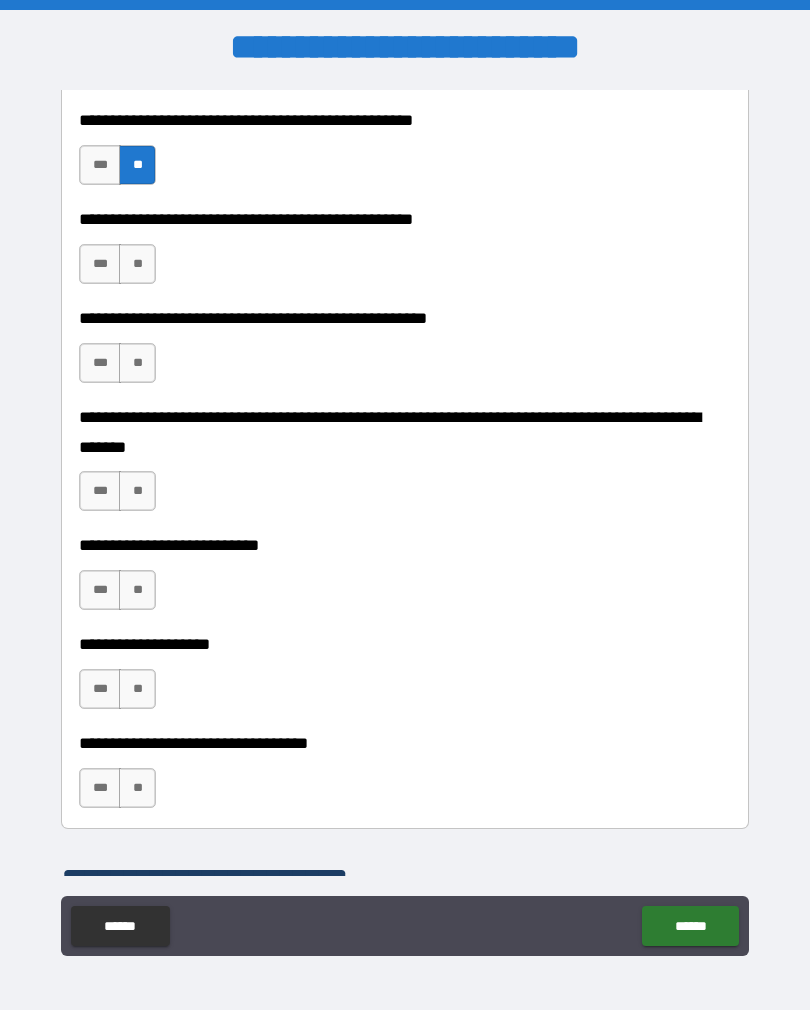 scroll, scrollTop: 674, scrollLeft: 0, axis: vertical 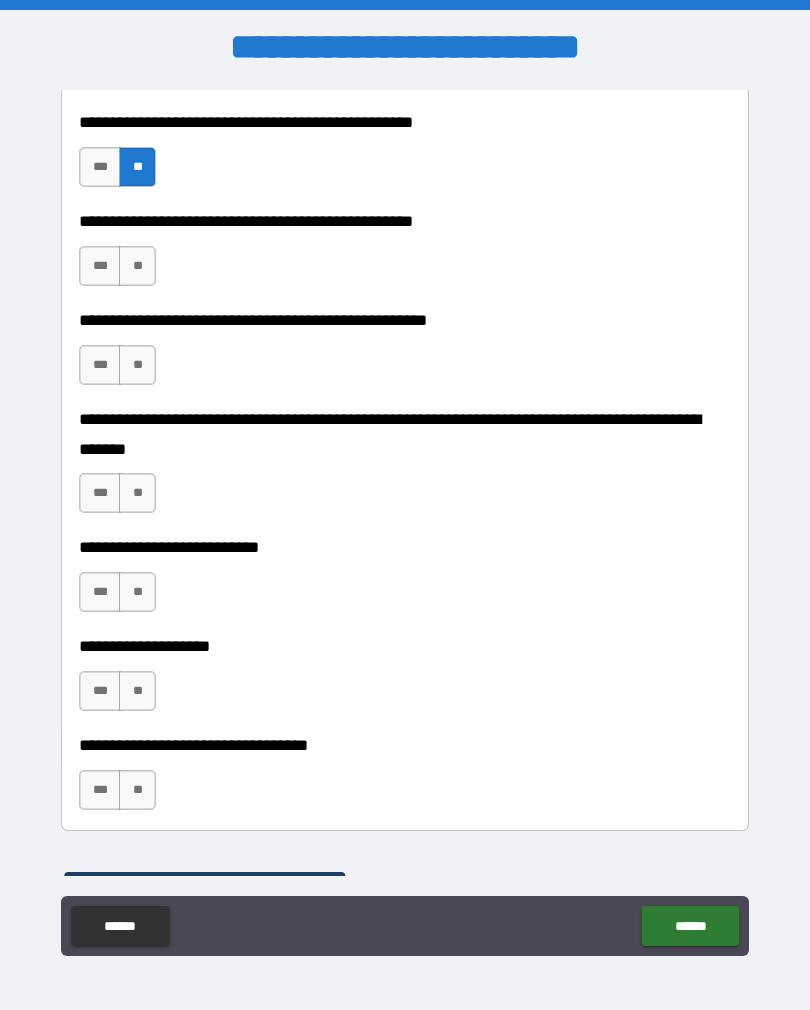 click on "***" at bounding box center [100, 266] 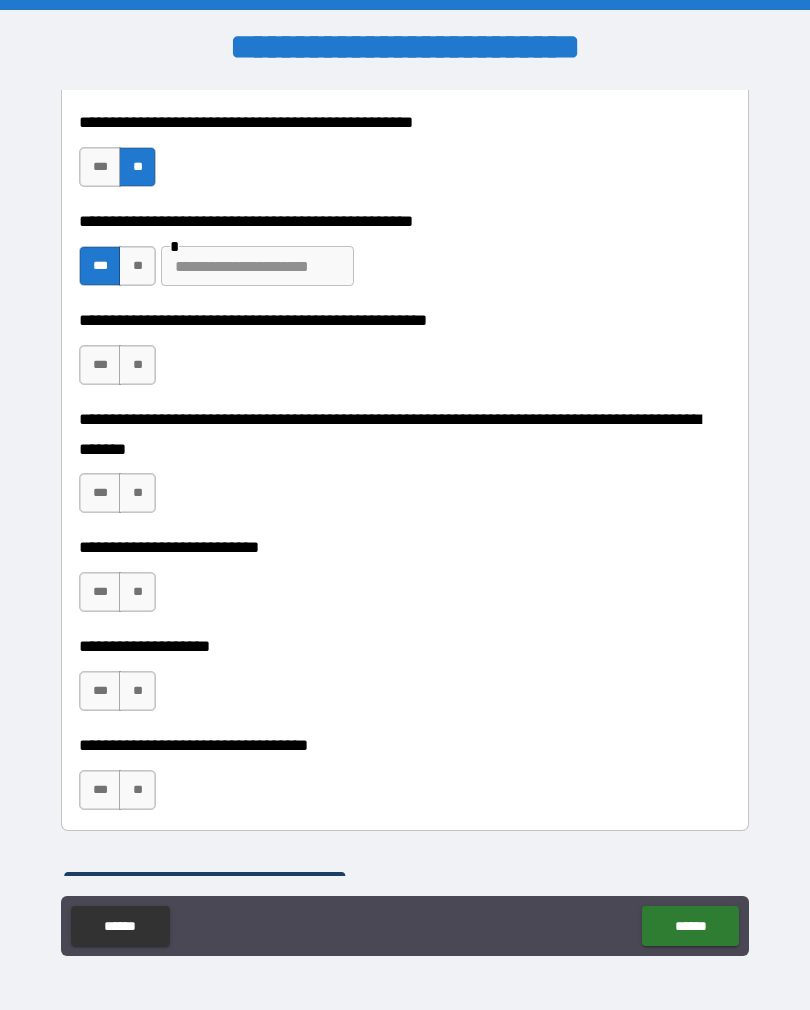 click on "**" at bounding box center [137, 365] 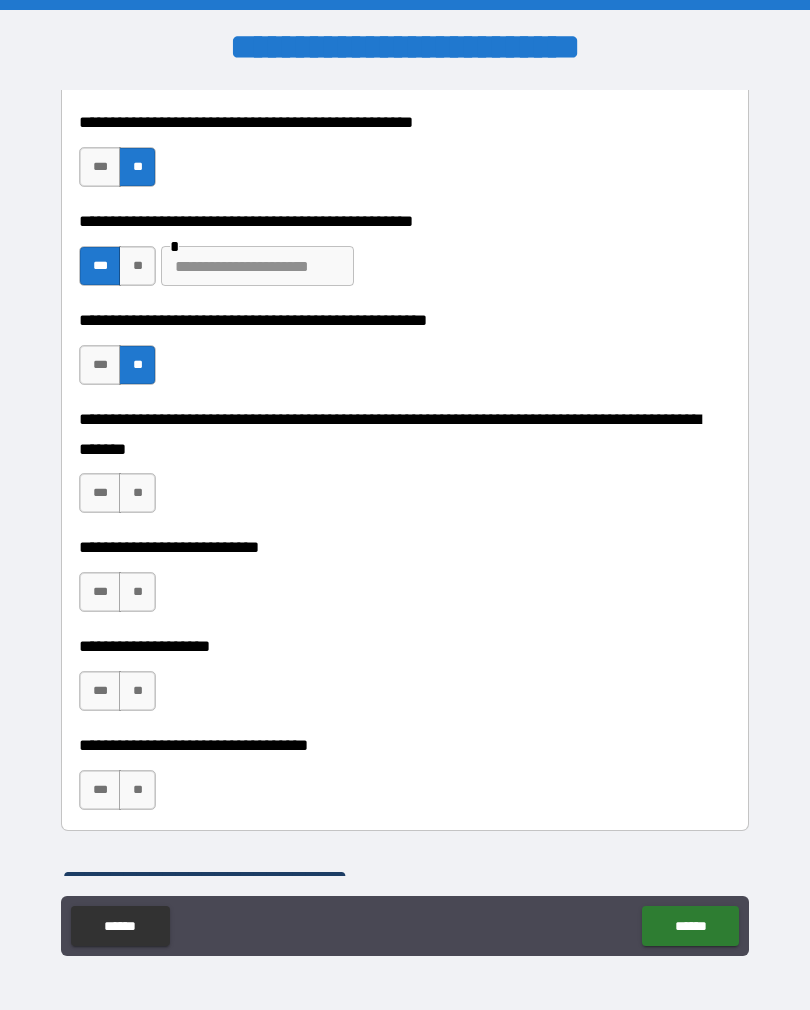 click at bounding box center (257, 266) 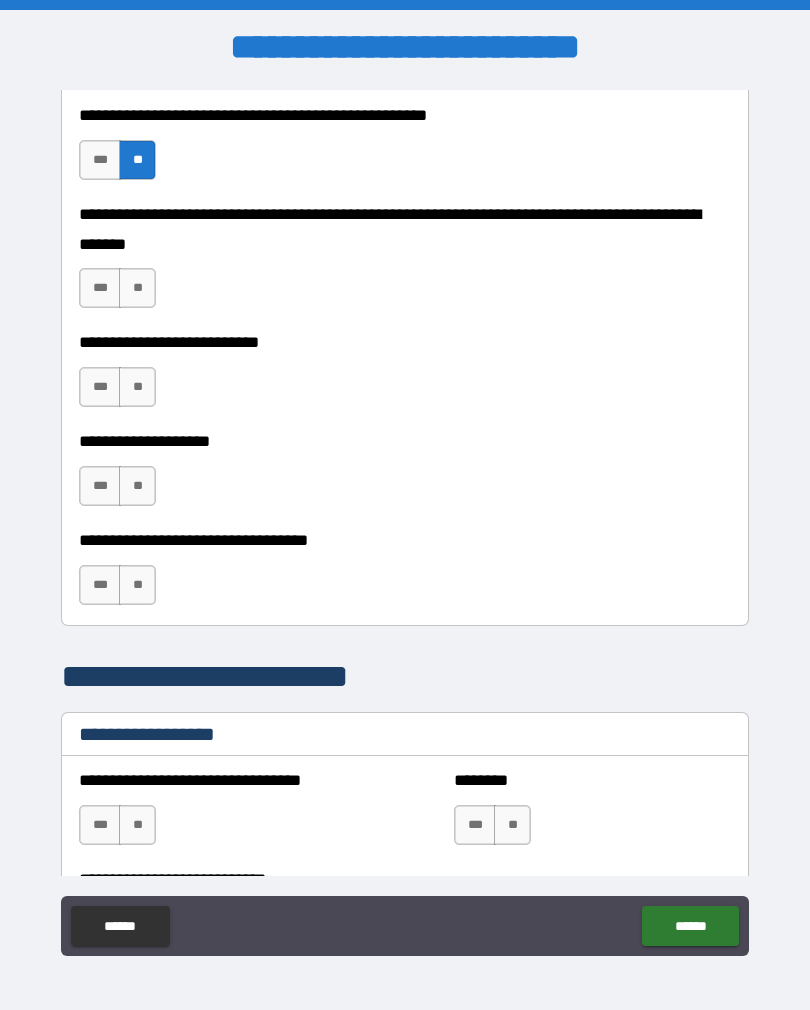scroll, scrollTop: 895, scrollLeft: 0, axis: vertical 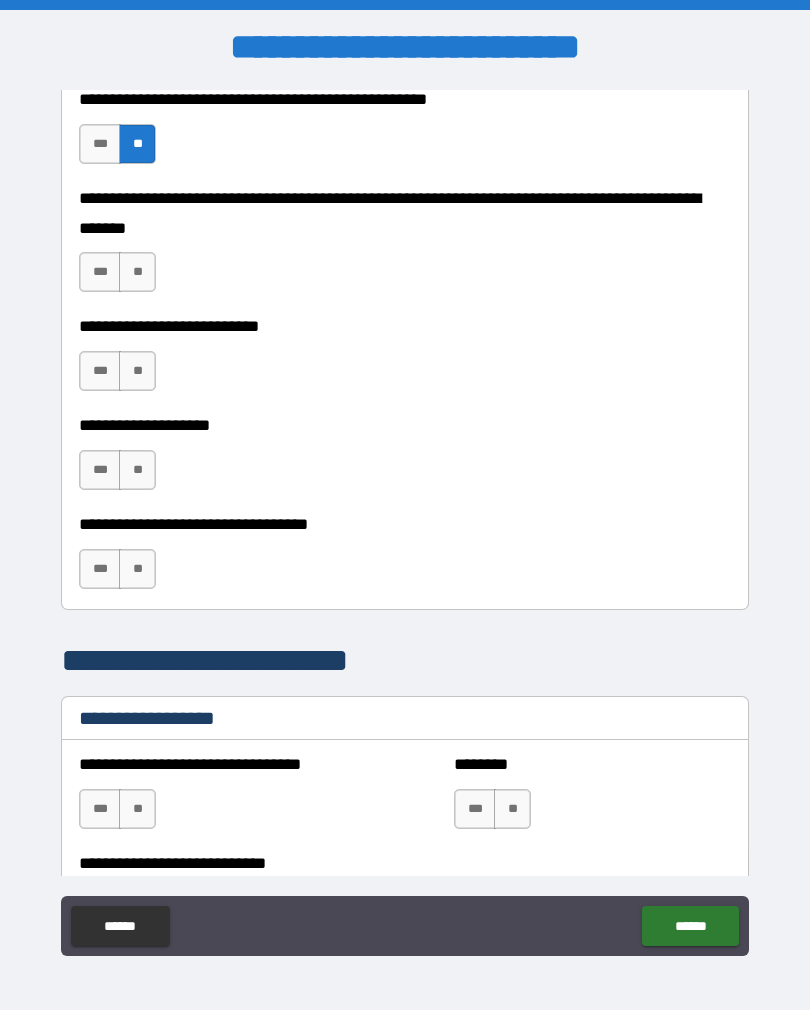 type on "*******" 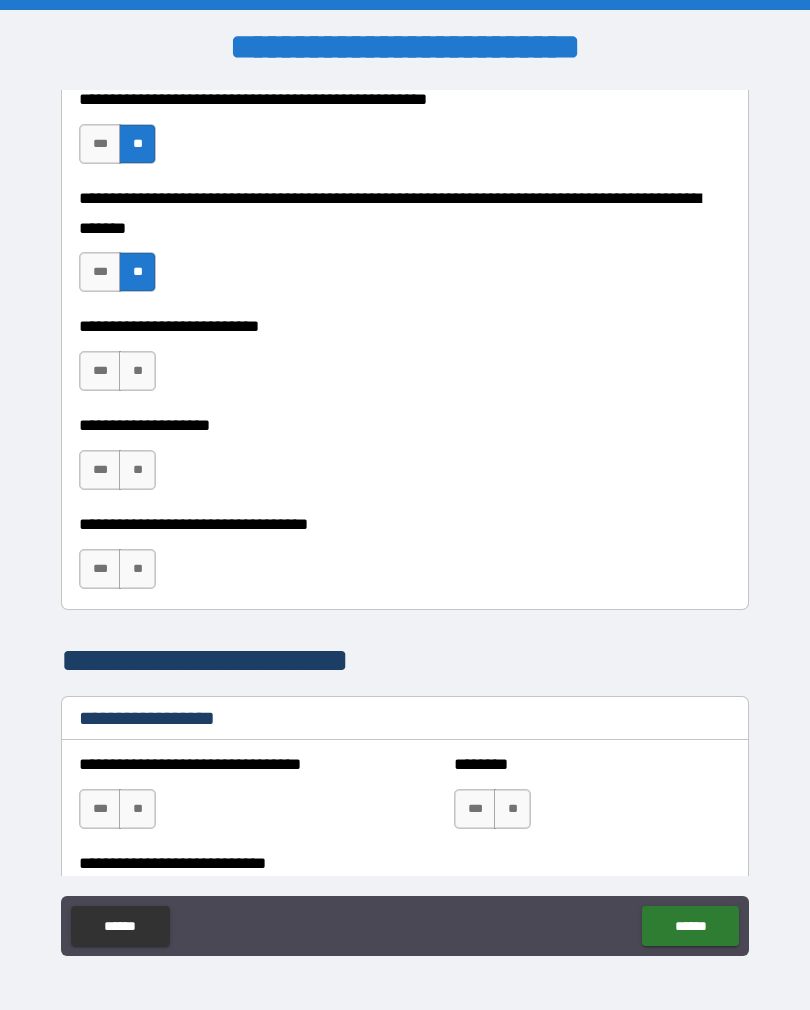 click on "**" at bounding box center (137, 371) 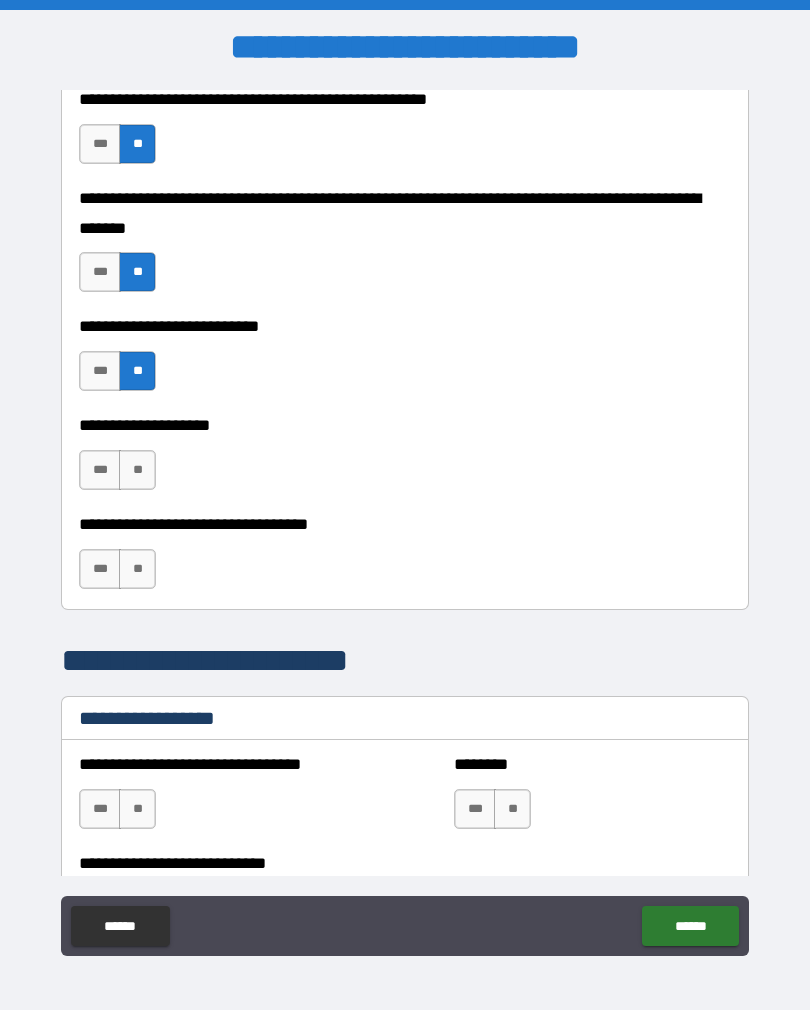click on "**" at bounding box center [137, 470] 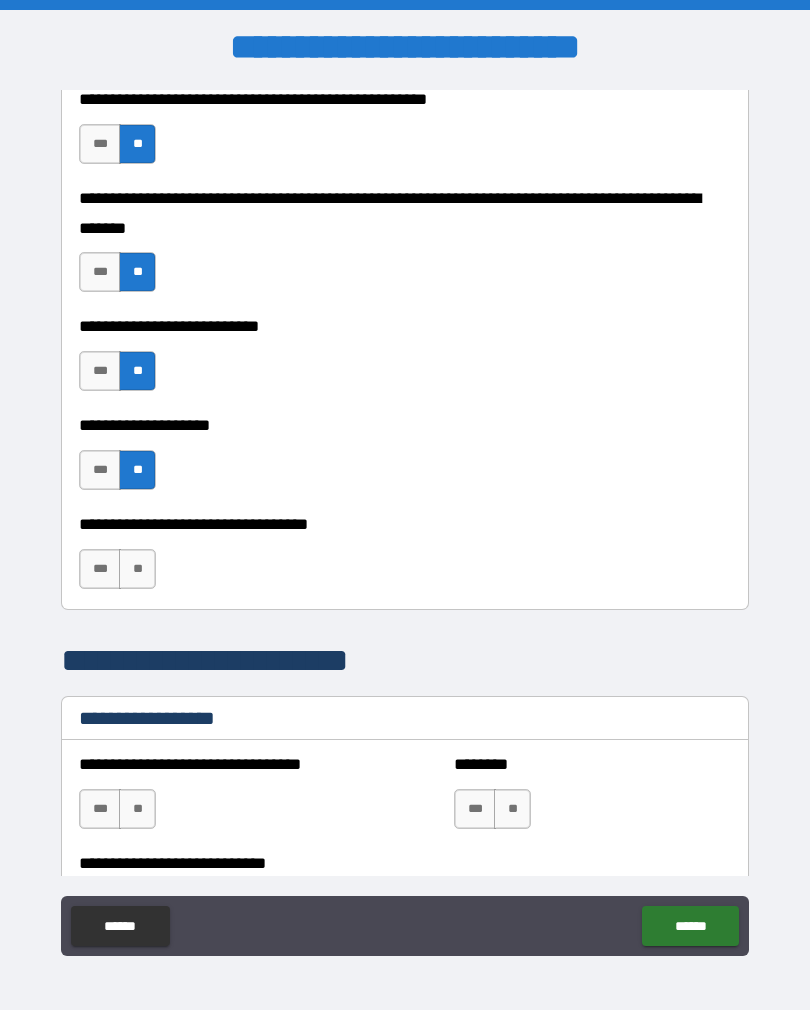click on "**" at bounding box center [137, 569] 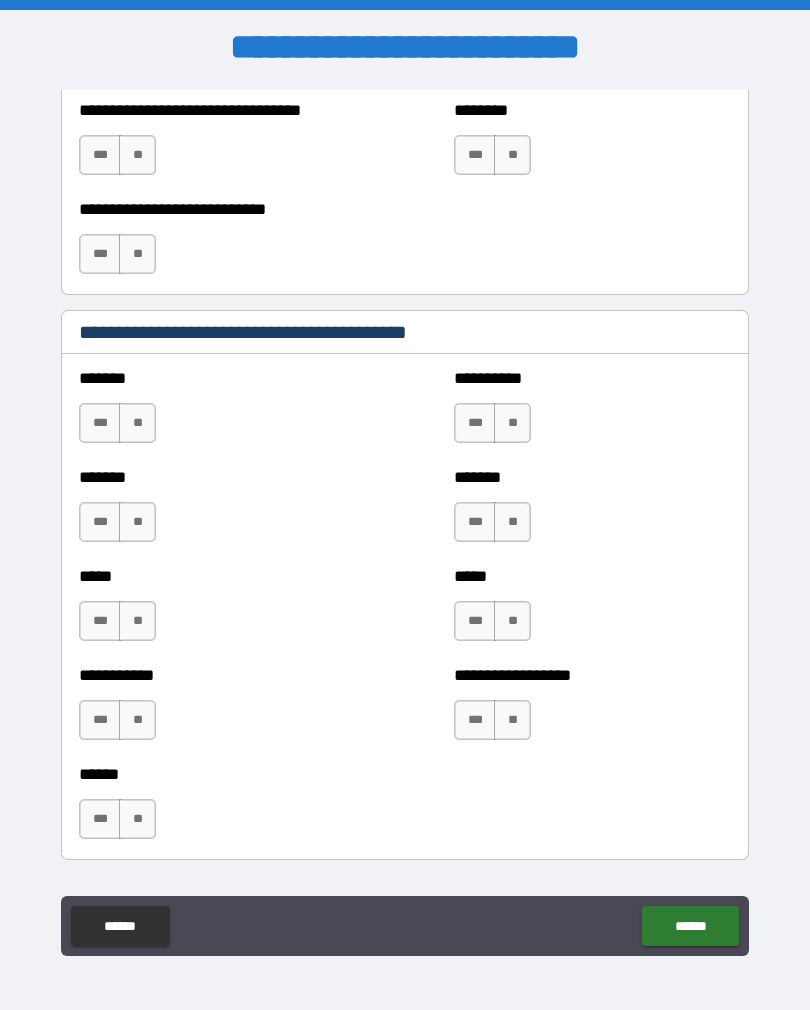 scroll, scrollTop: 1553, scrollLeft: 0, axis: vertical 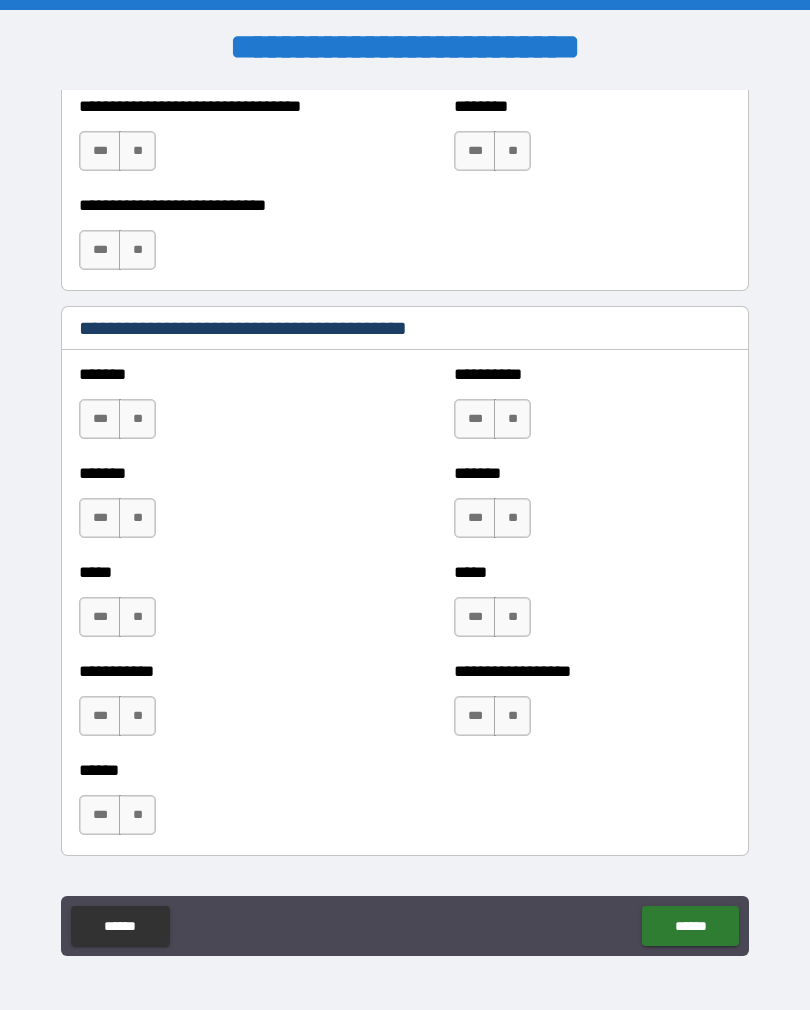 click on "**" at bounding box center [137, 518] 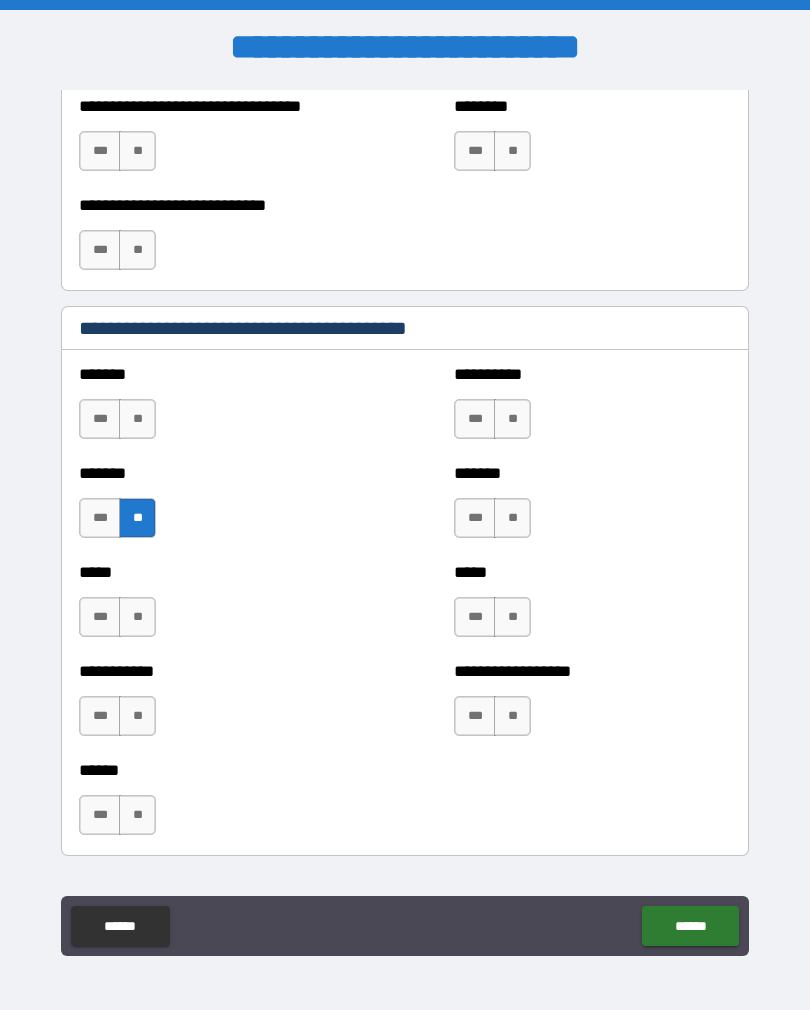 click on "**" at bounding box center [137, 617] 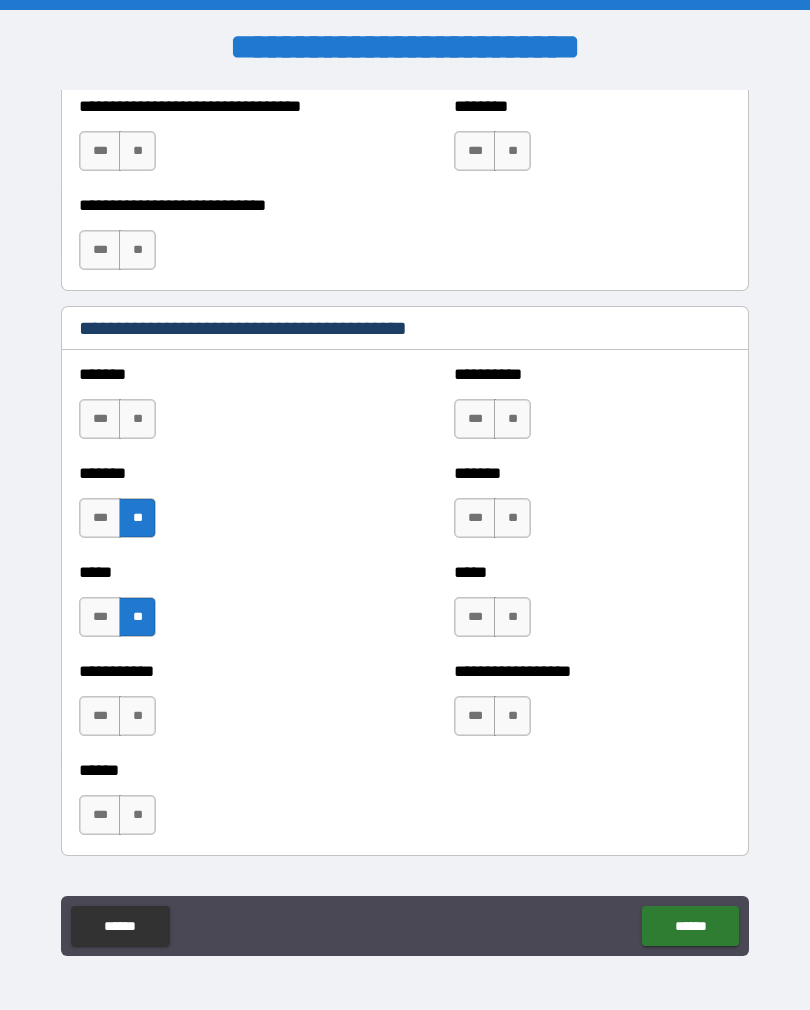 click on "**" at bounding box center [137, 419] 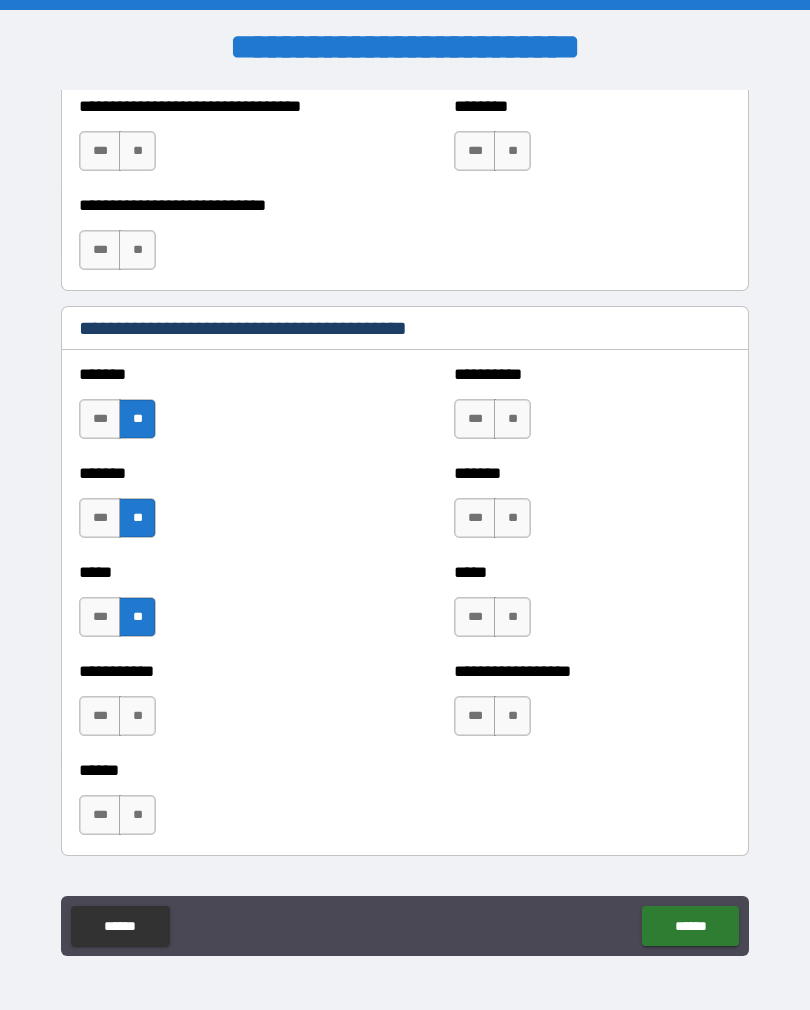 click on "**" at bounding box center [137, 716] 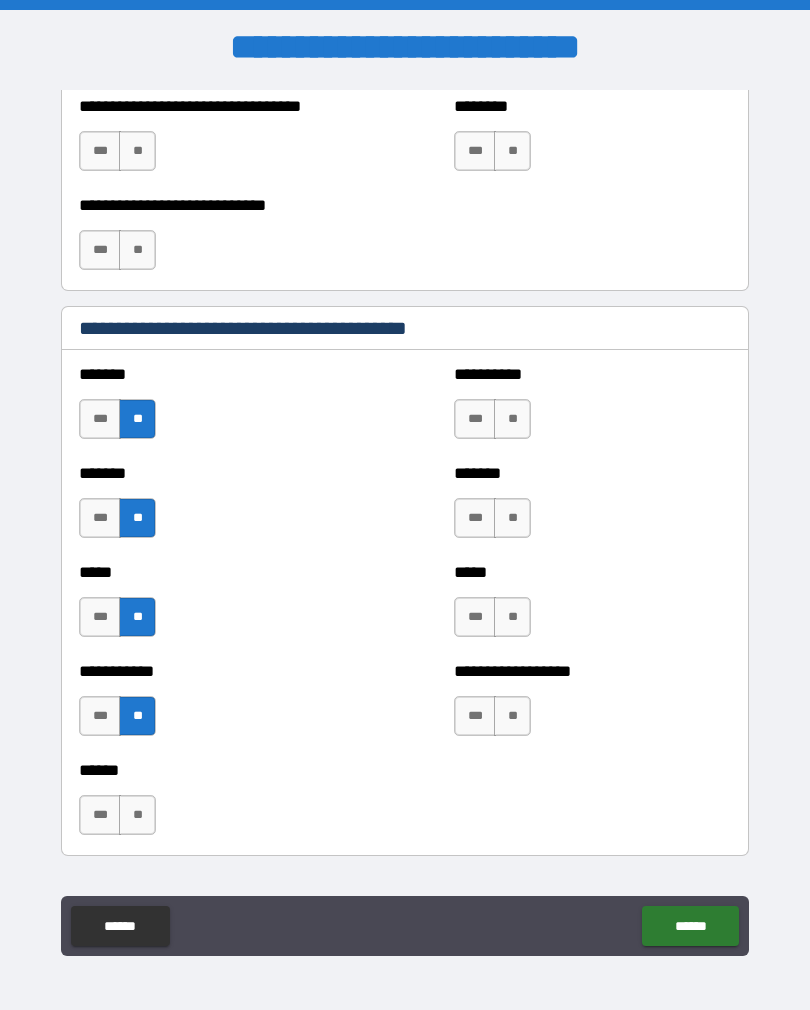 click on "**" at bounding box center (137, 815) 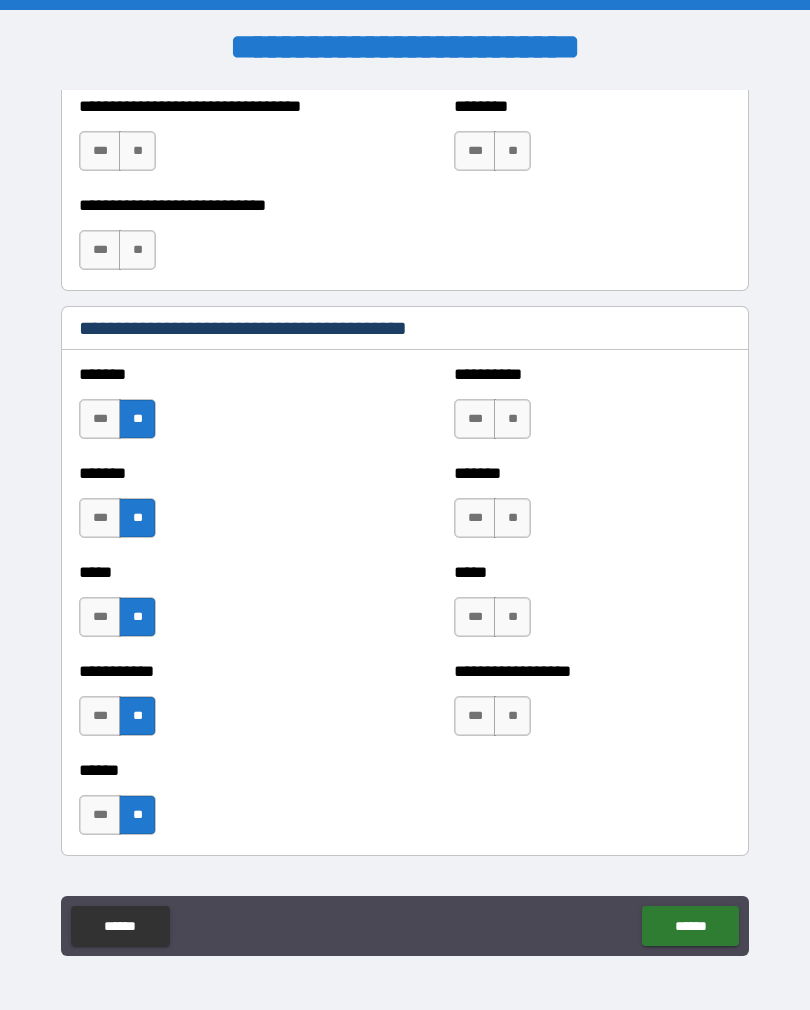 click on "**" at bounding box center [512, 716] 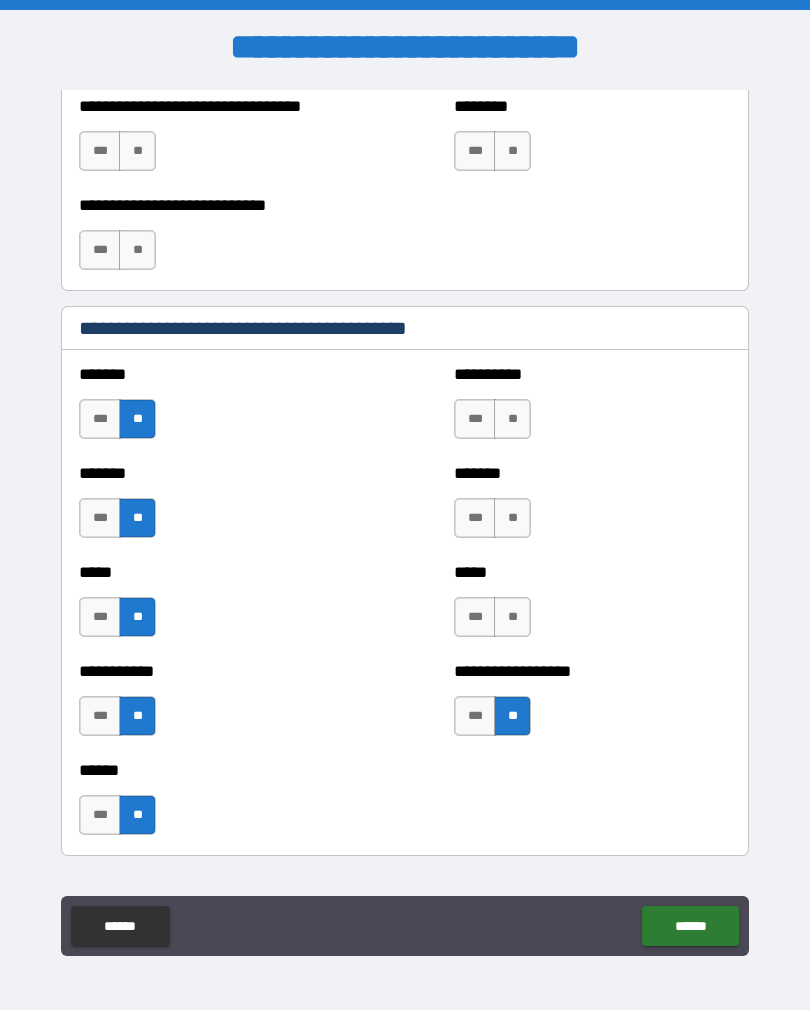 click on "**" at bounding box center [512, 617] 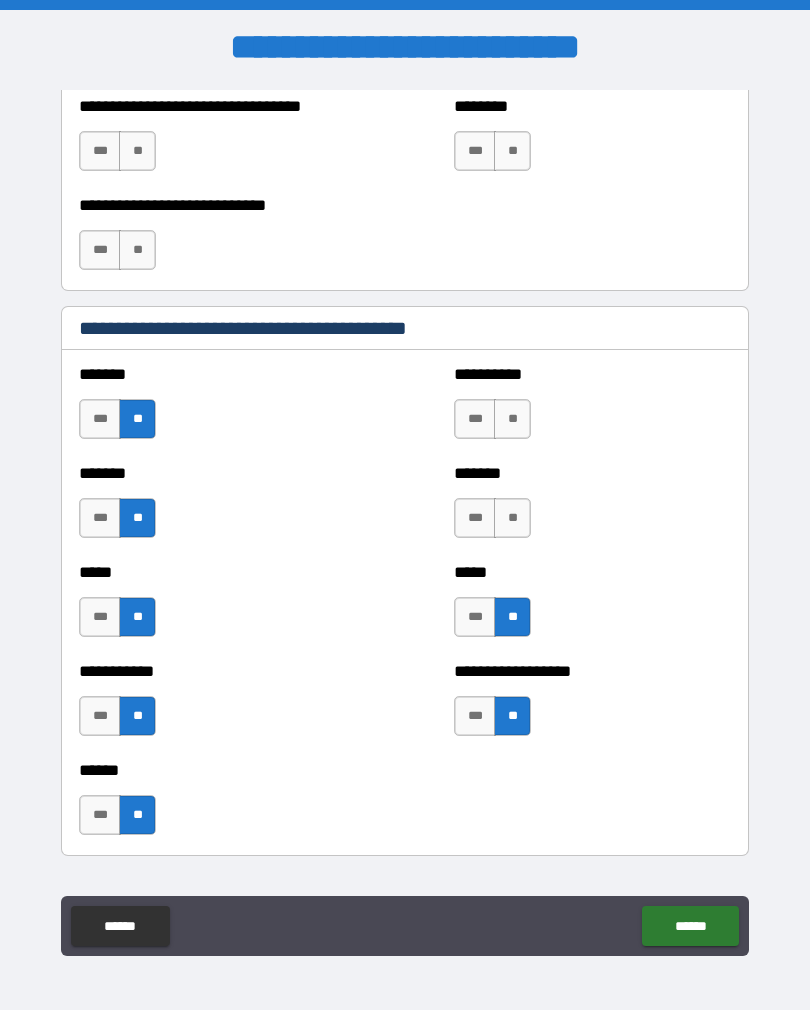 click on "**" at bounding box center (512, 518) 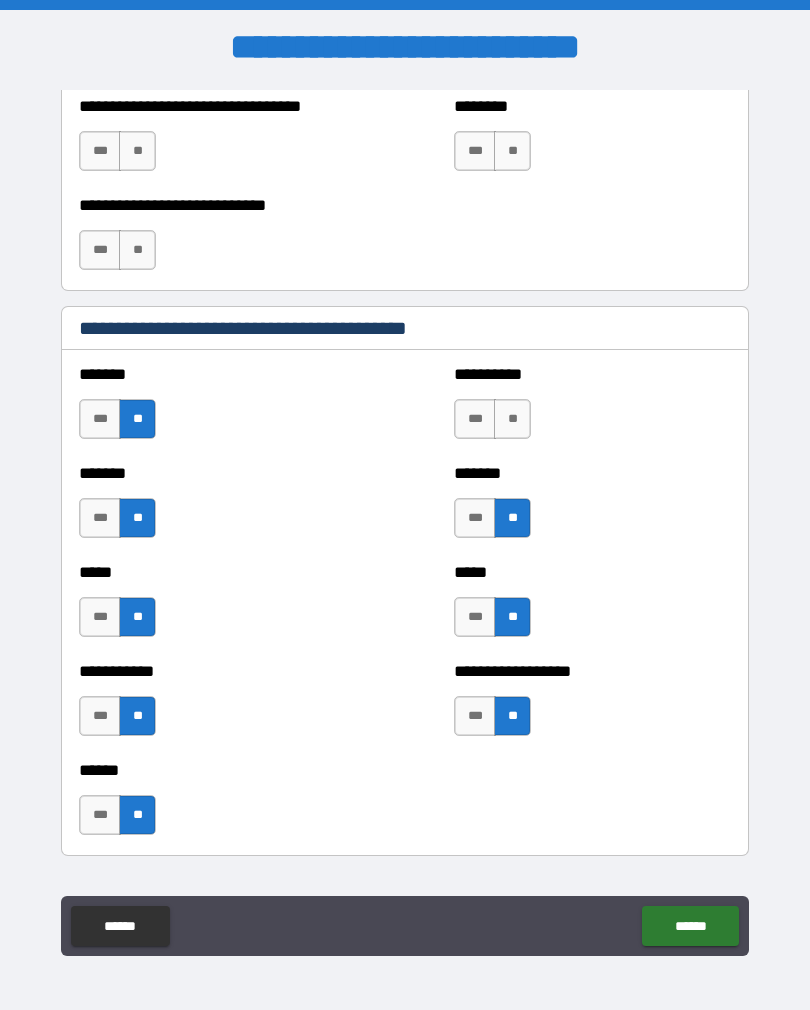 click on "**" at bounding box center [512, 419] 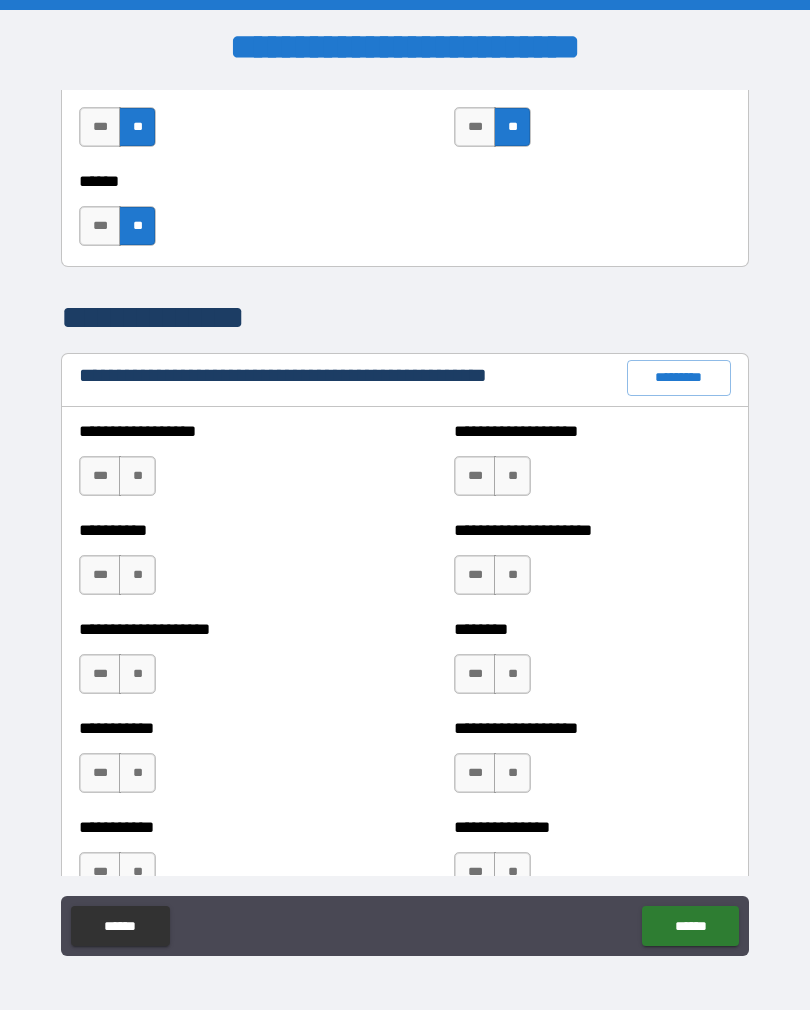 scroll, scrollTop: 2158, scrollLeft: 0, axis: vertical 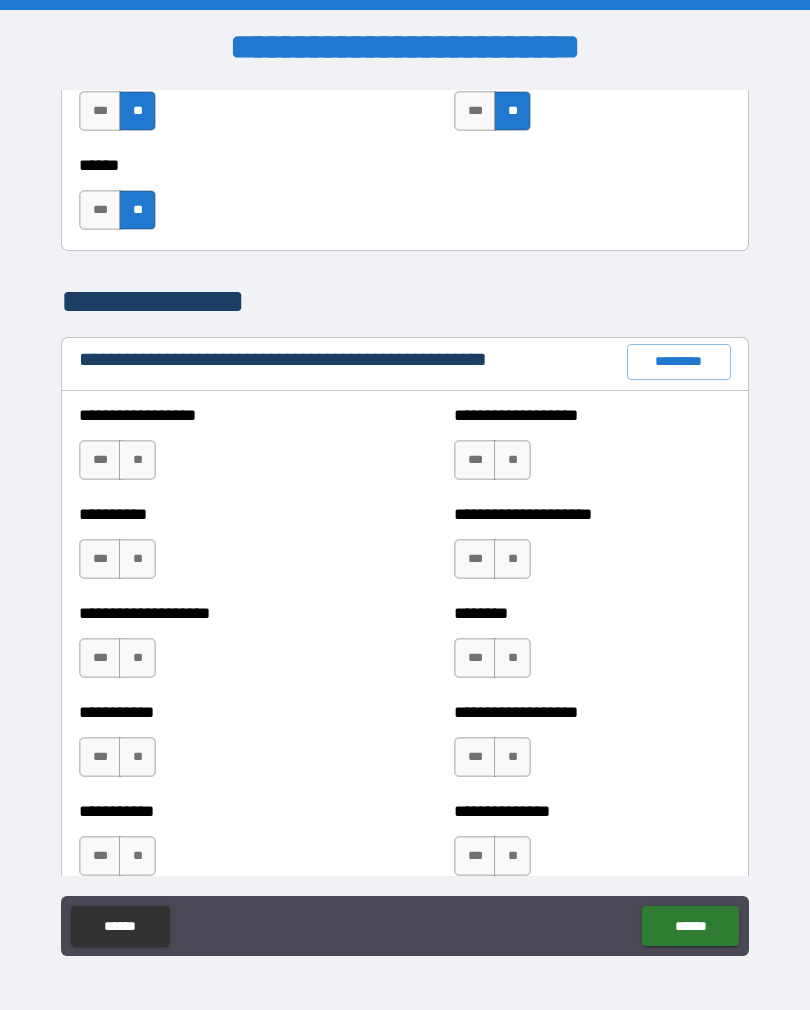 click on "*********" at bounding box center (679, 362) 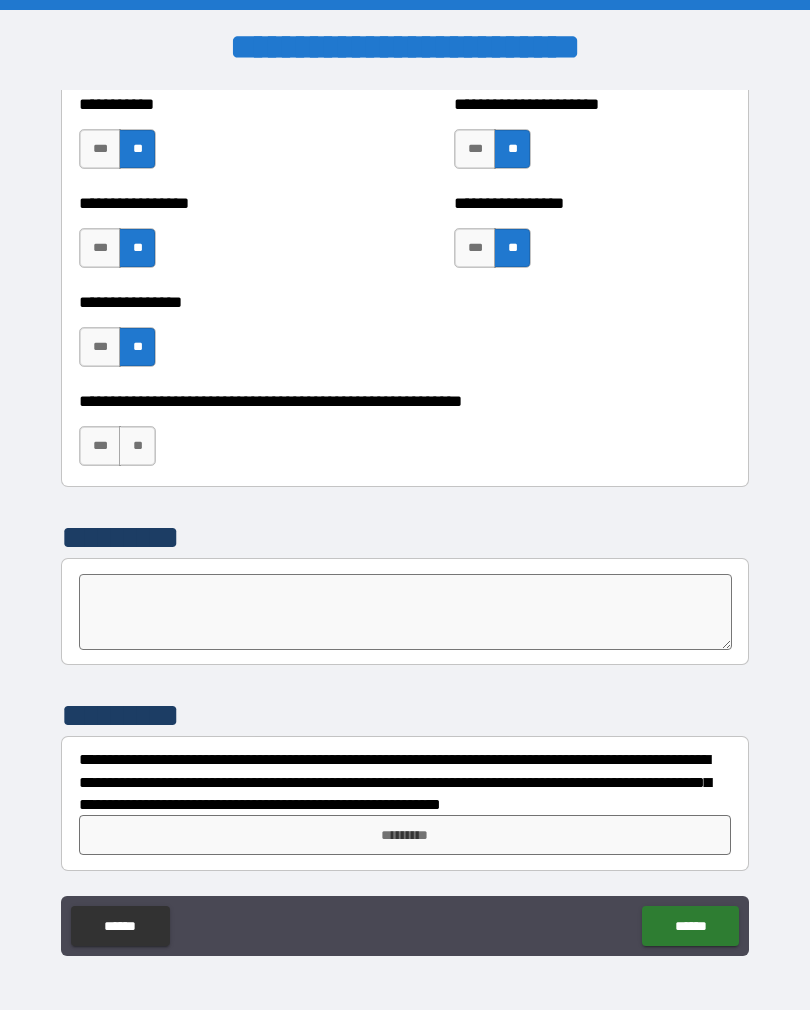 scroll, scrollTop: 6033, scrollLeft: 0, axis: vertical 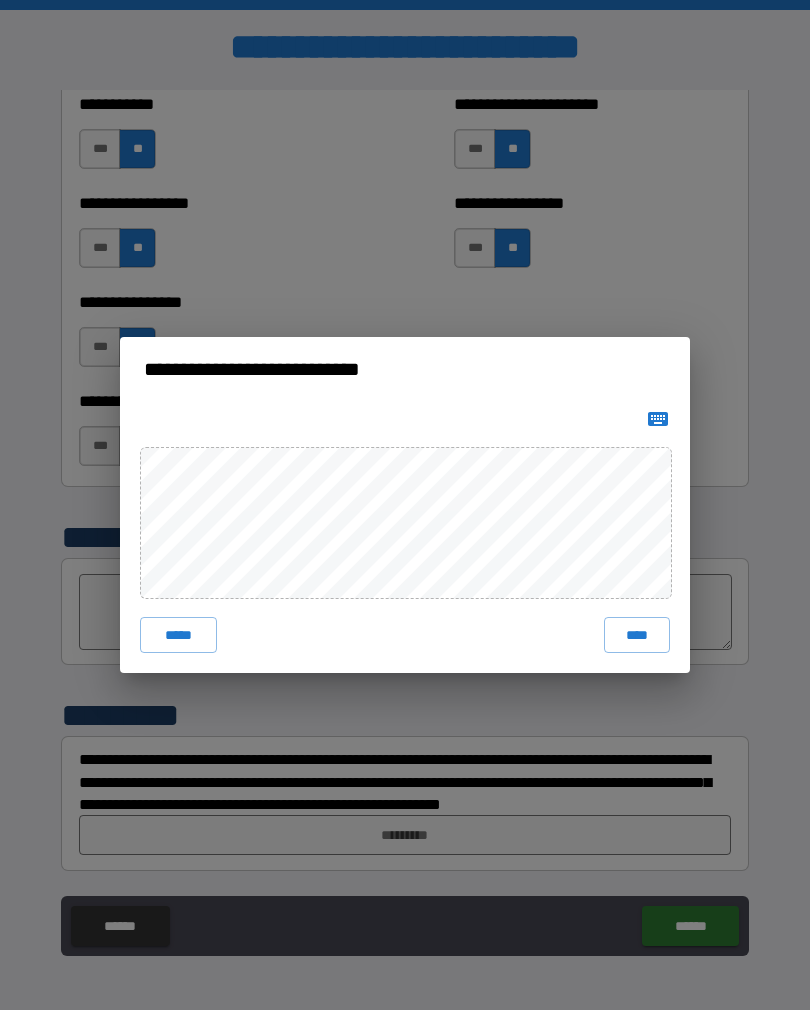 click on "****" at bounding box center [637, 635] 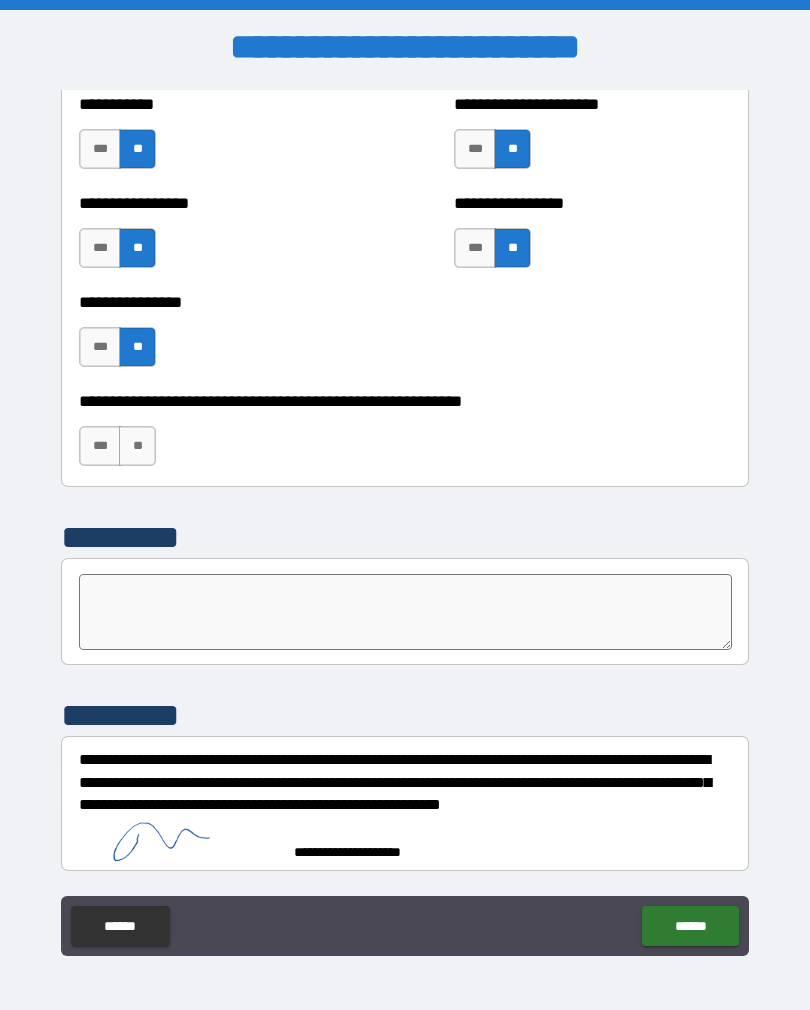 scroll, scrollTop: 6023, scrollLeft: 0, axis: vertical 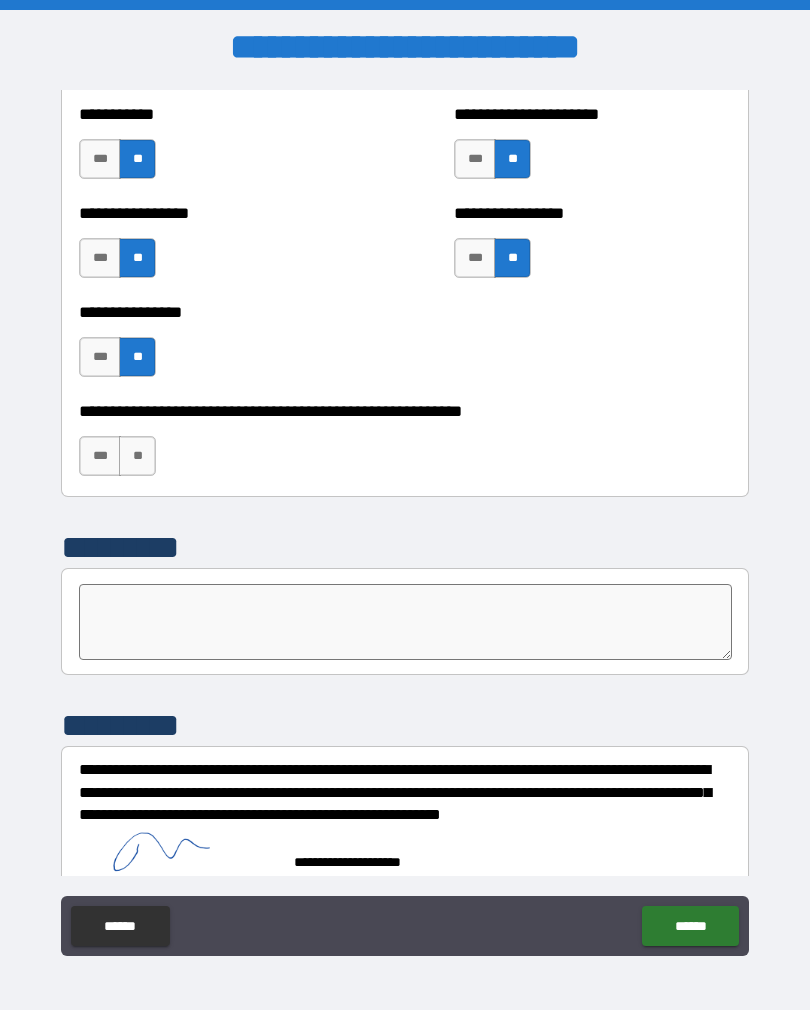 click on "******" at bounding box center [690, 926] 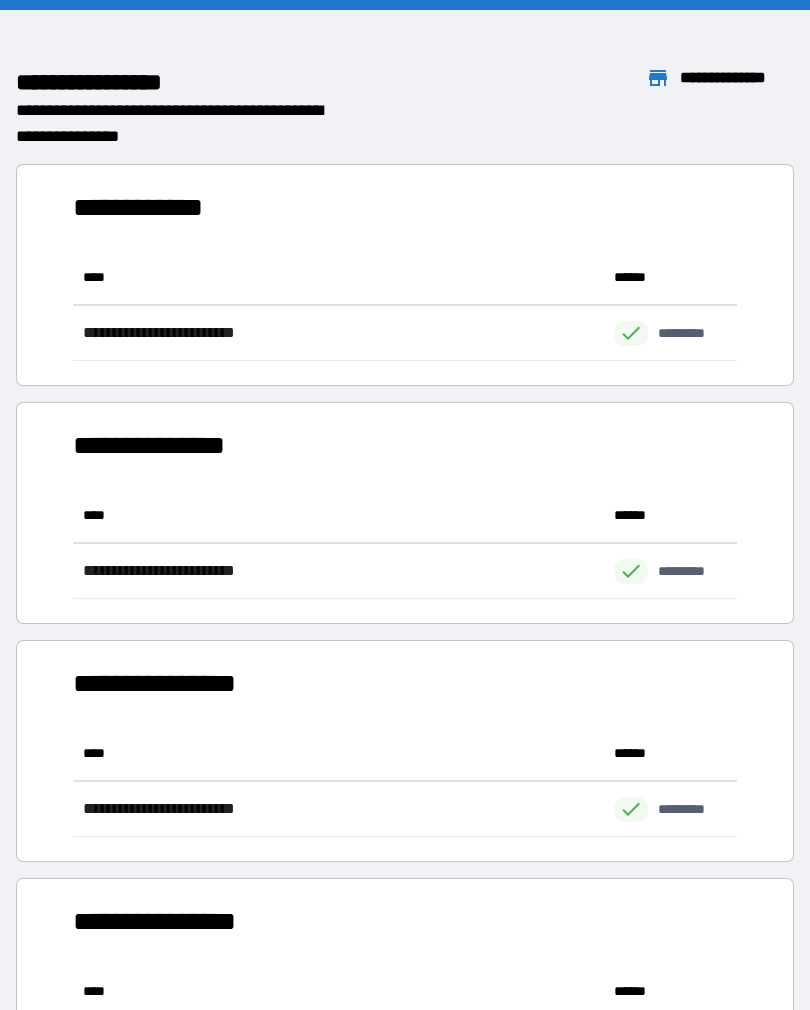 scroll, scrollTop: 1, scrollLeft: 1, axis: both 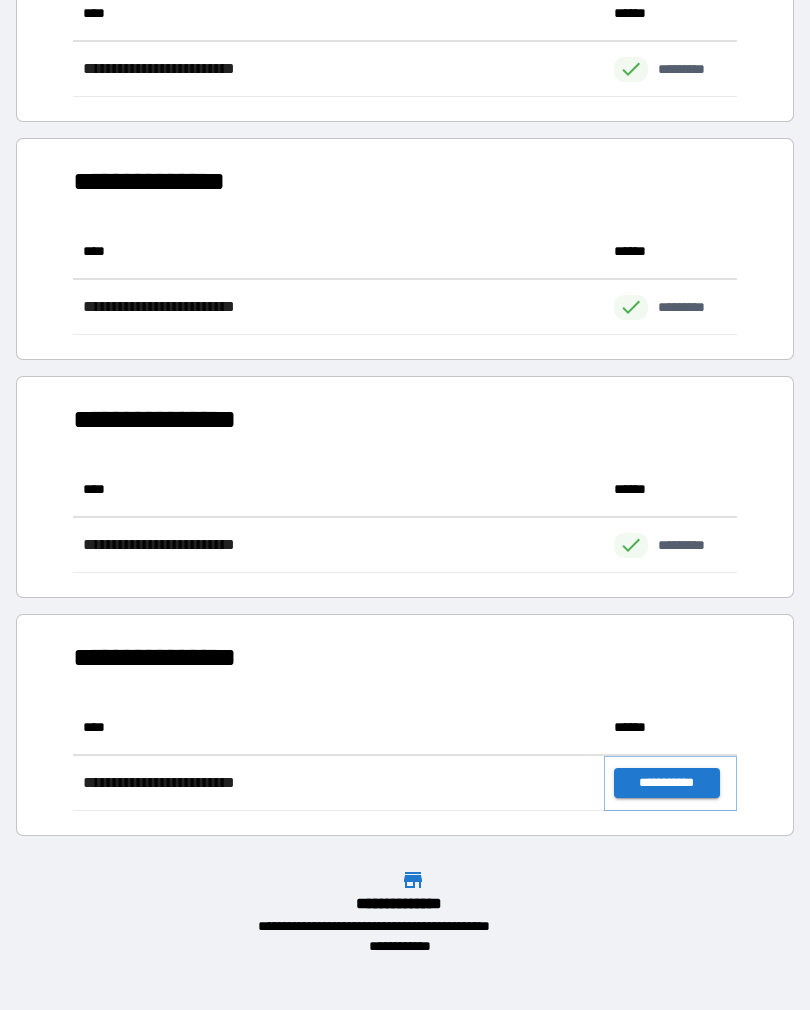 click on "**********" at bounding box center (666, 783) 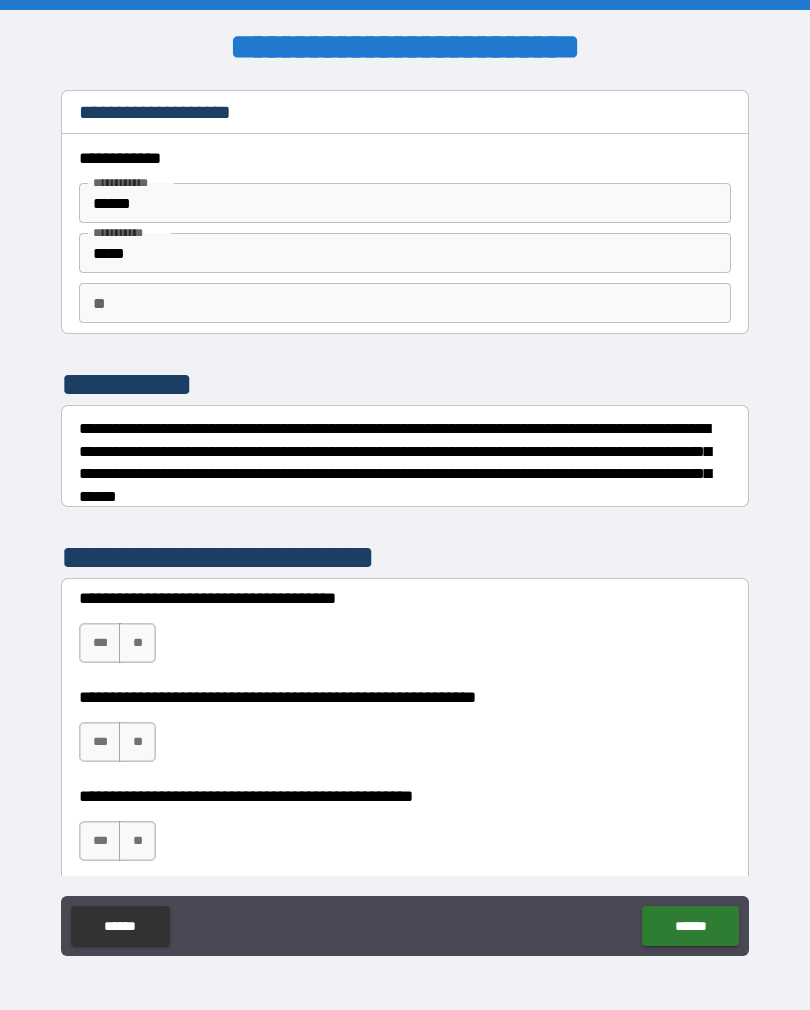 scroll, scrollTop: 6, scrollLeft: 0, axis: vertical 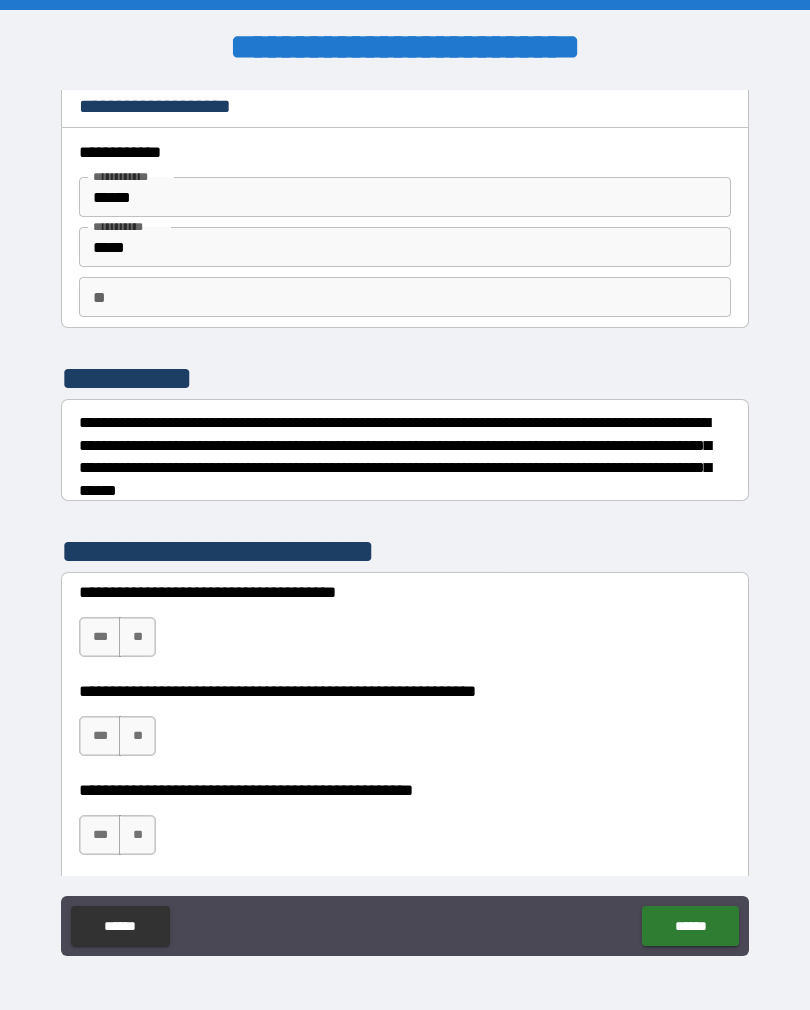 click on "***" at bounding box center (100, 637) 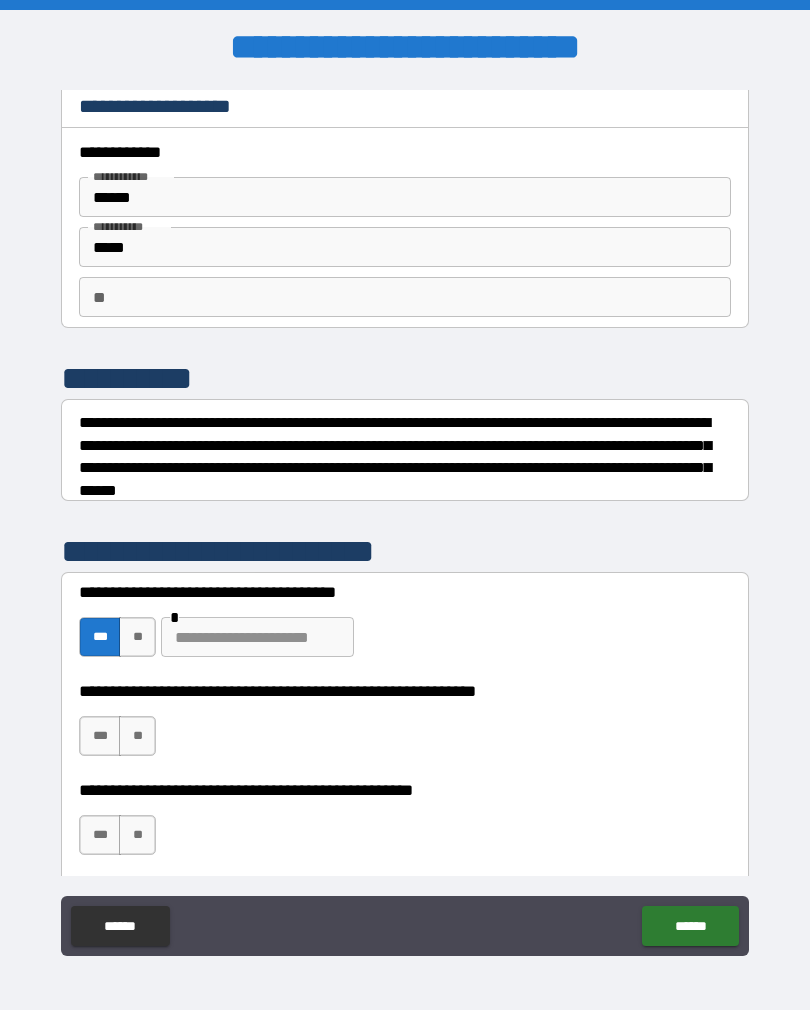 click on "**" at bounding box center (137, 736) 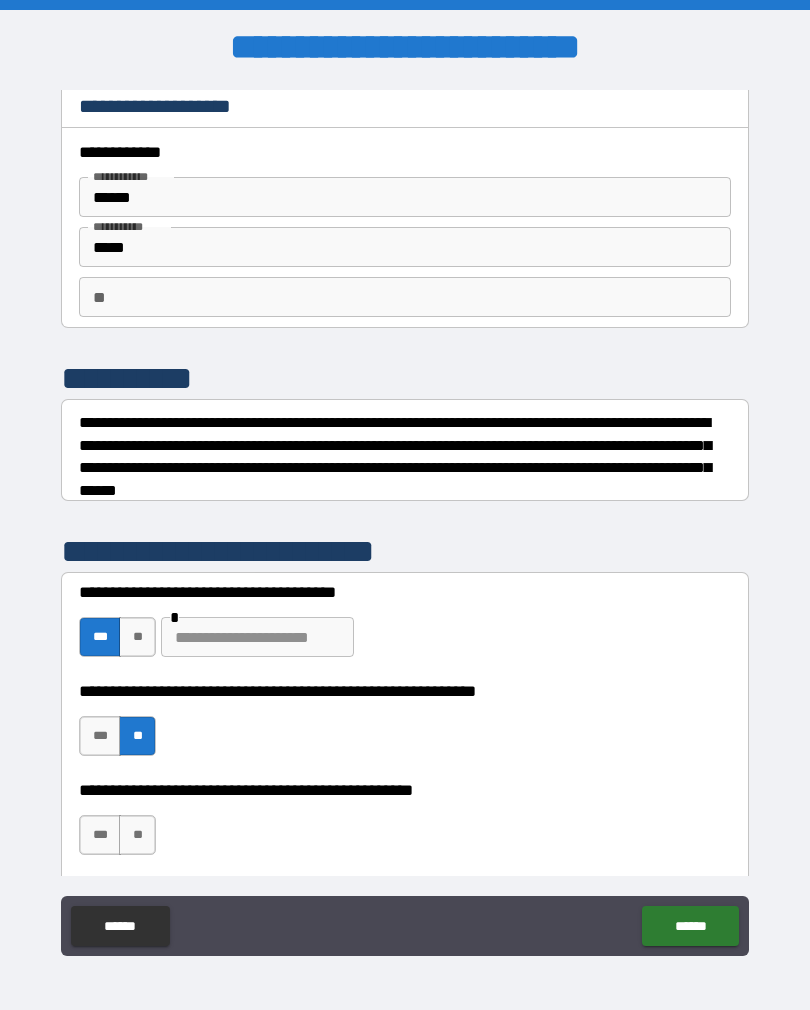 click on "**" at bounding box center (137, 835) 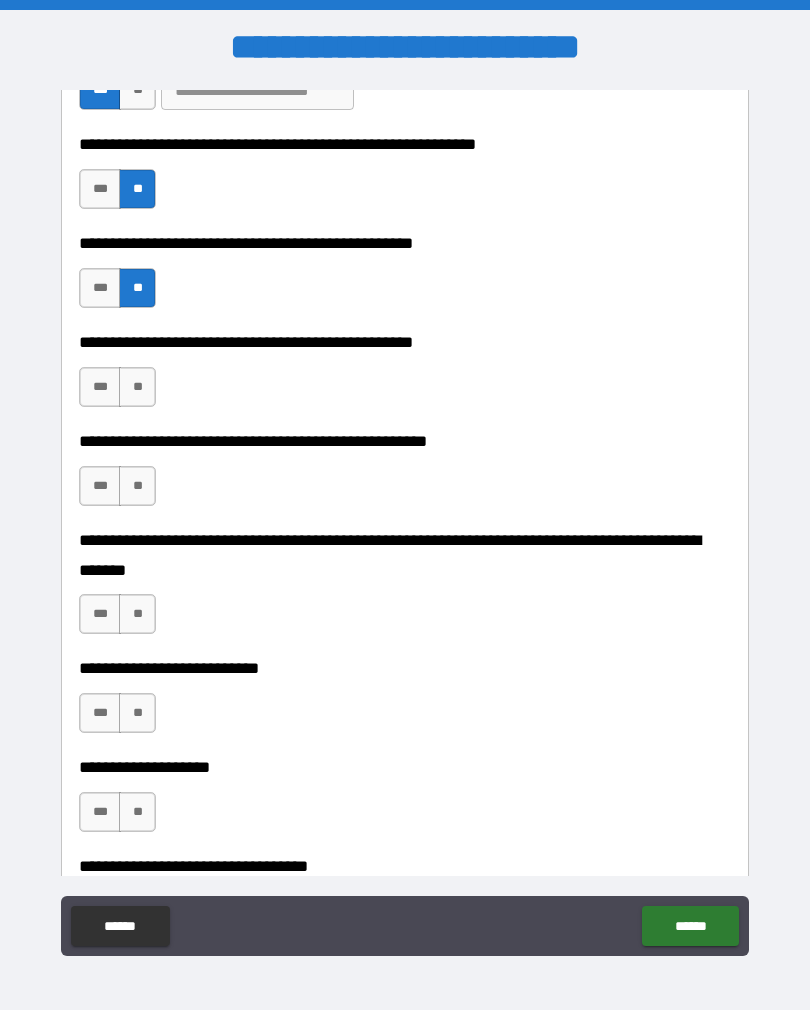 scroll, scrollTop: 552, scrollLeft: 0, axis: vertical 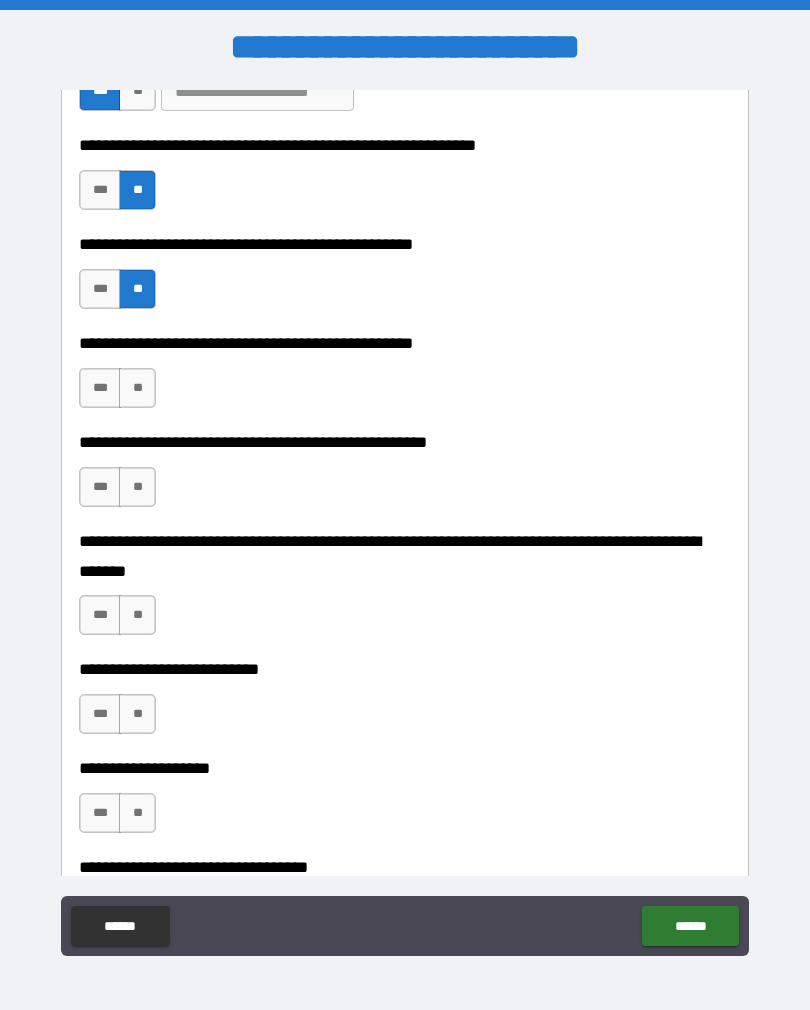 click on "**" at bounding box center [137, 388] 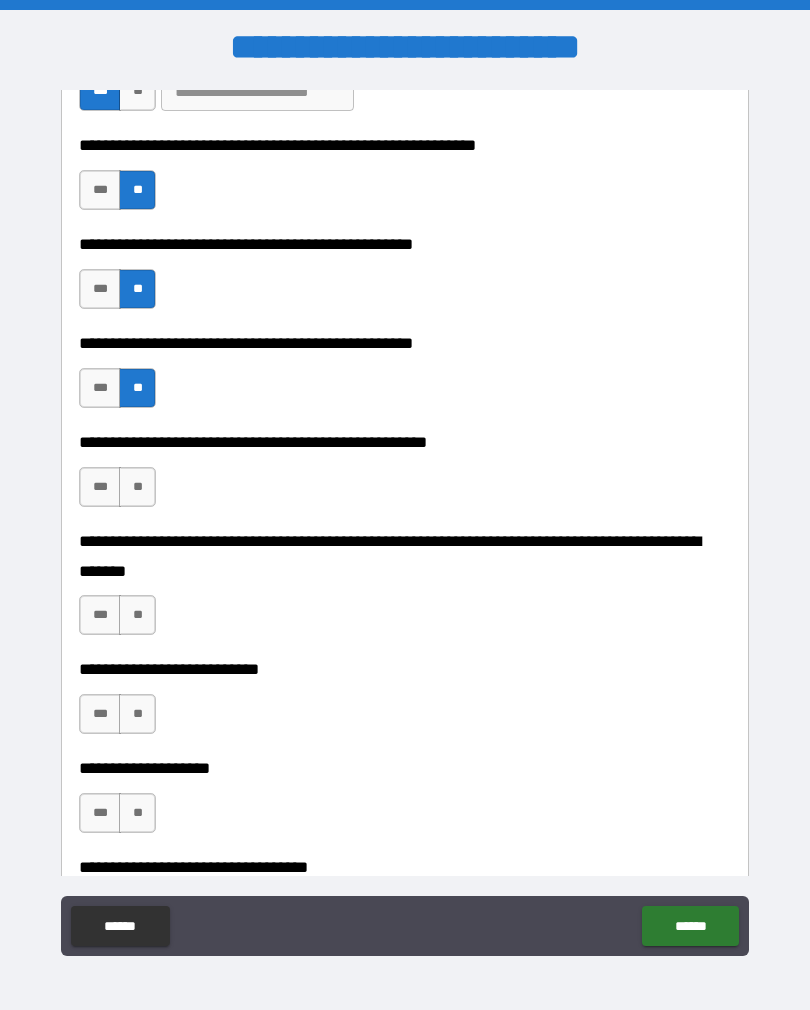 click on "**" at bounding box center [137, 487] 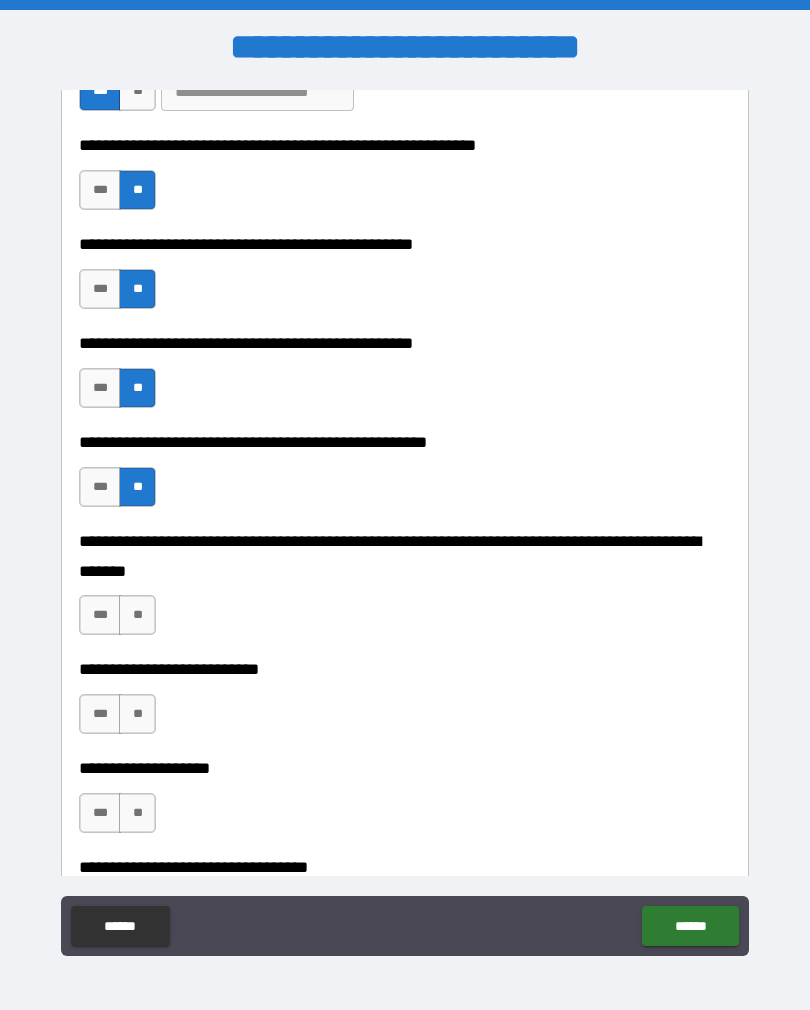 click on "**" at bounding box center [137, 615] 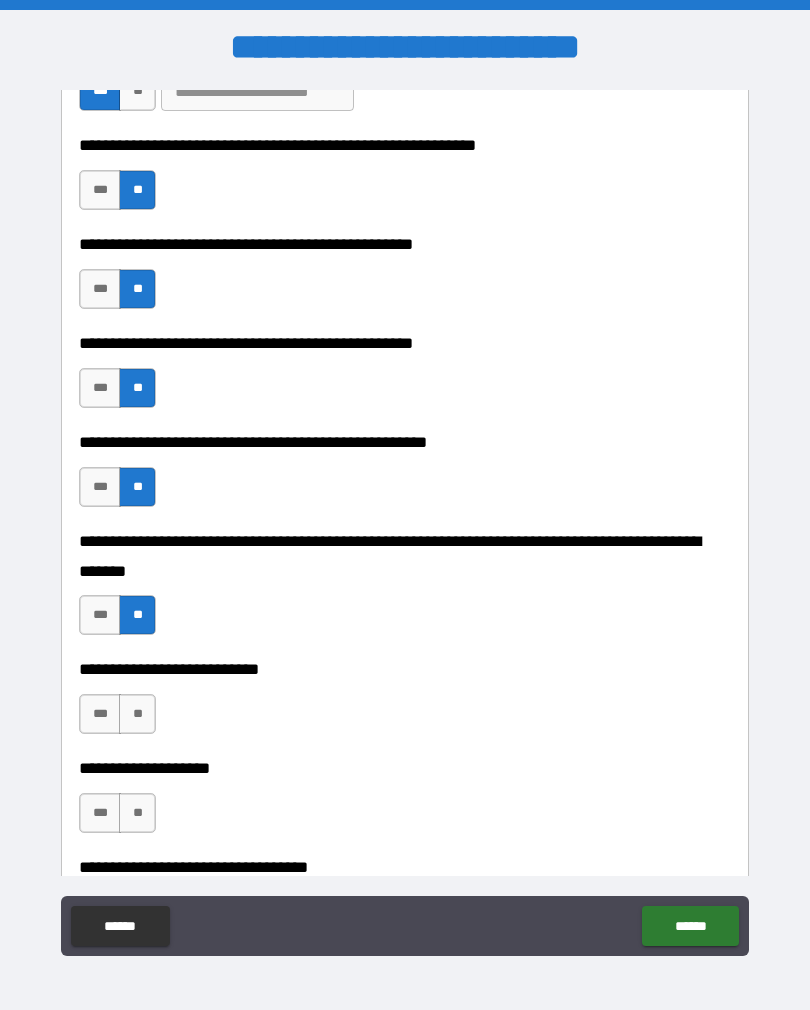 click on "**" at bounding box center [137, 714] 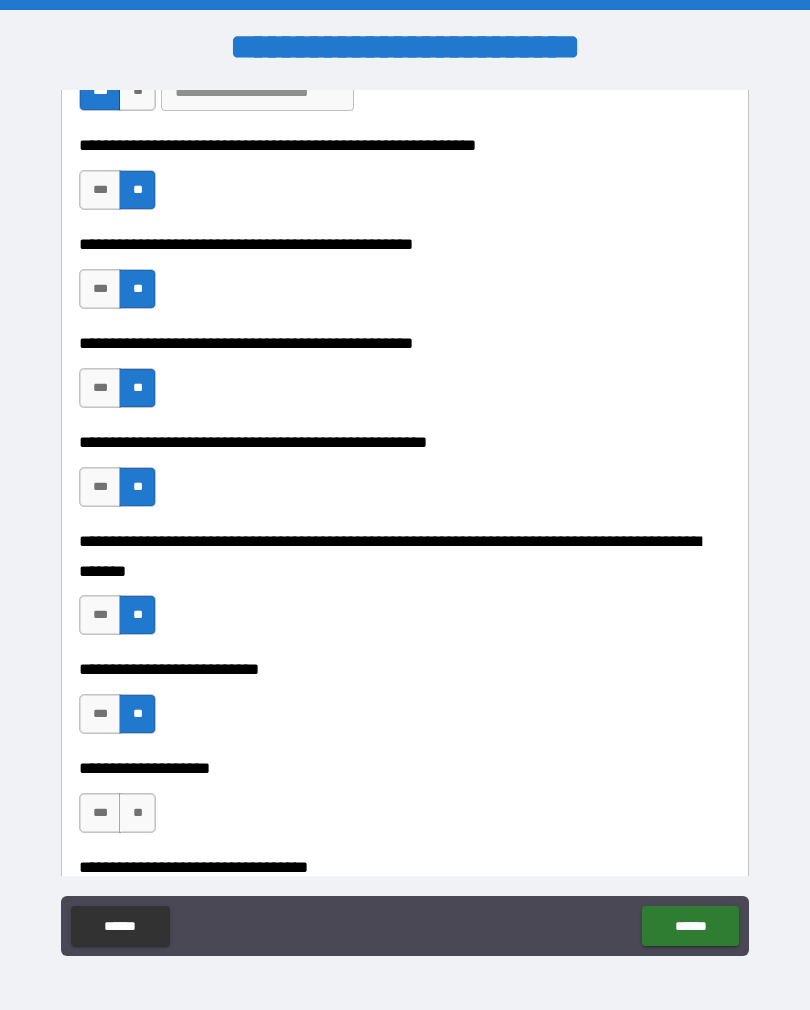 click on "**" at bounding box center (137, 813) 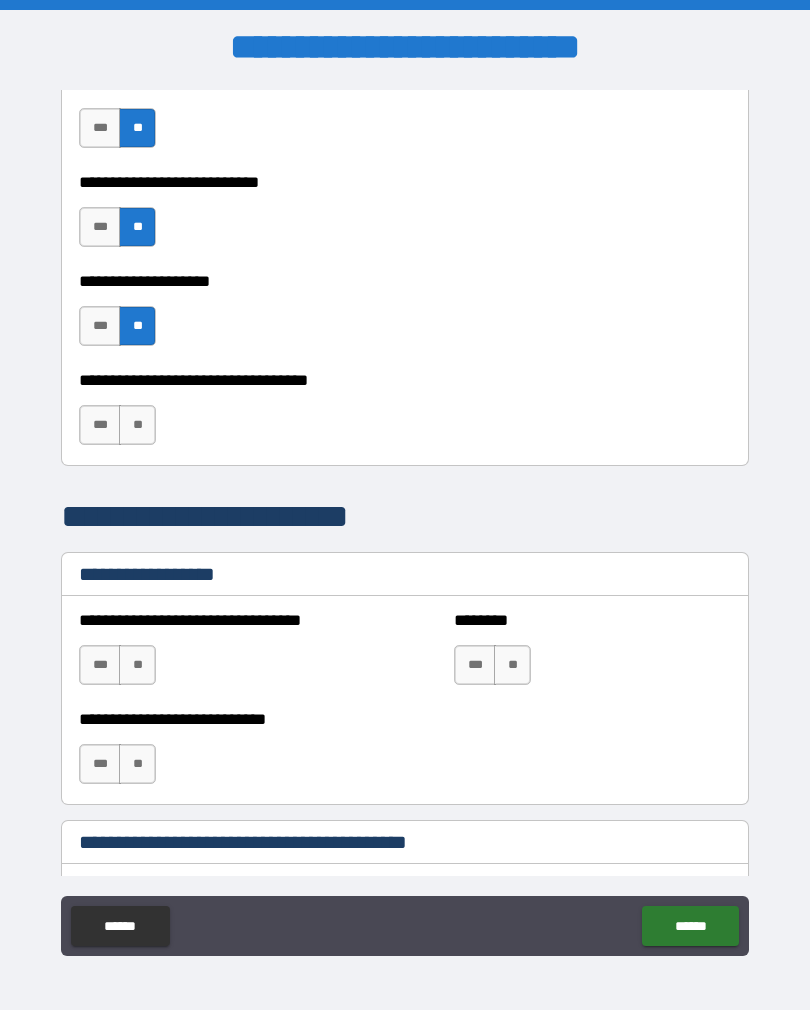 scroll, scrollTop: 1038, scrollLeft: 0, axis: vertical 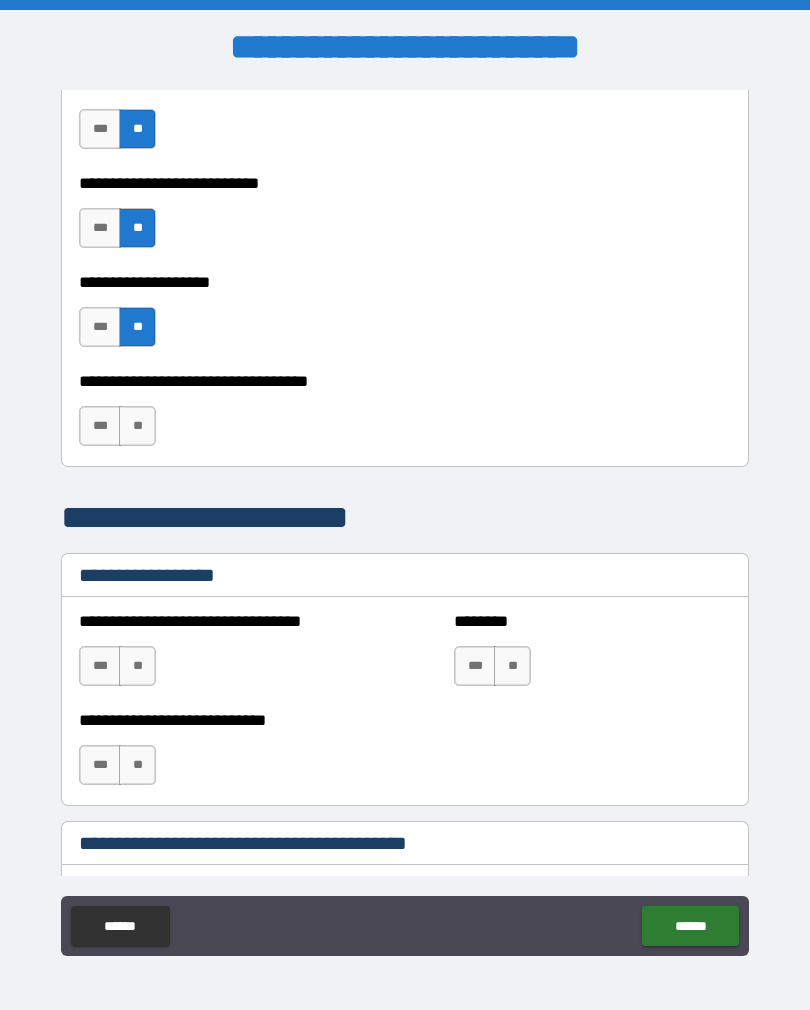 click on "**" at bounding box center (137, 426) 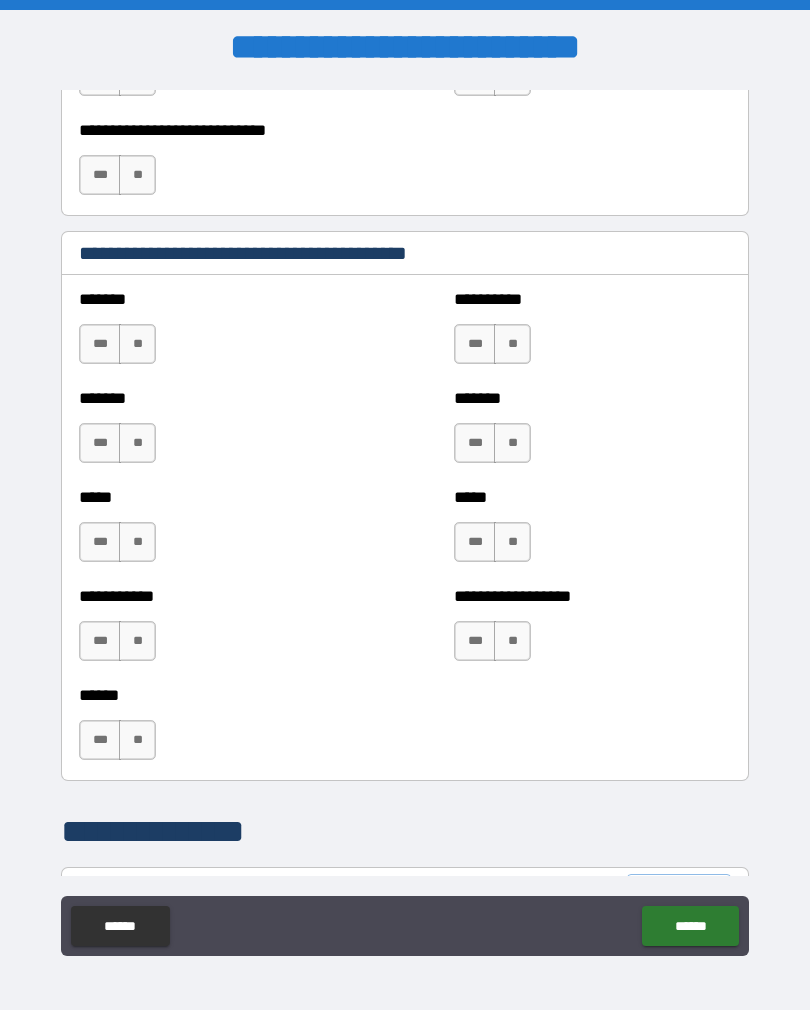 scroll, scrollTop: 1626, scrollLeft: 0, axis: vertical 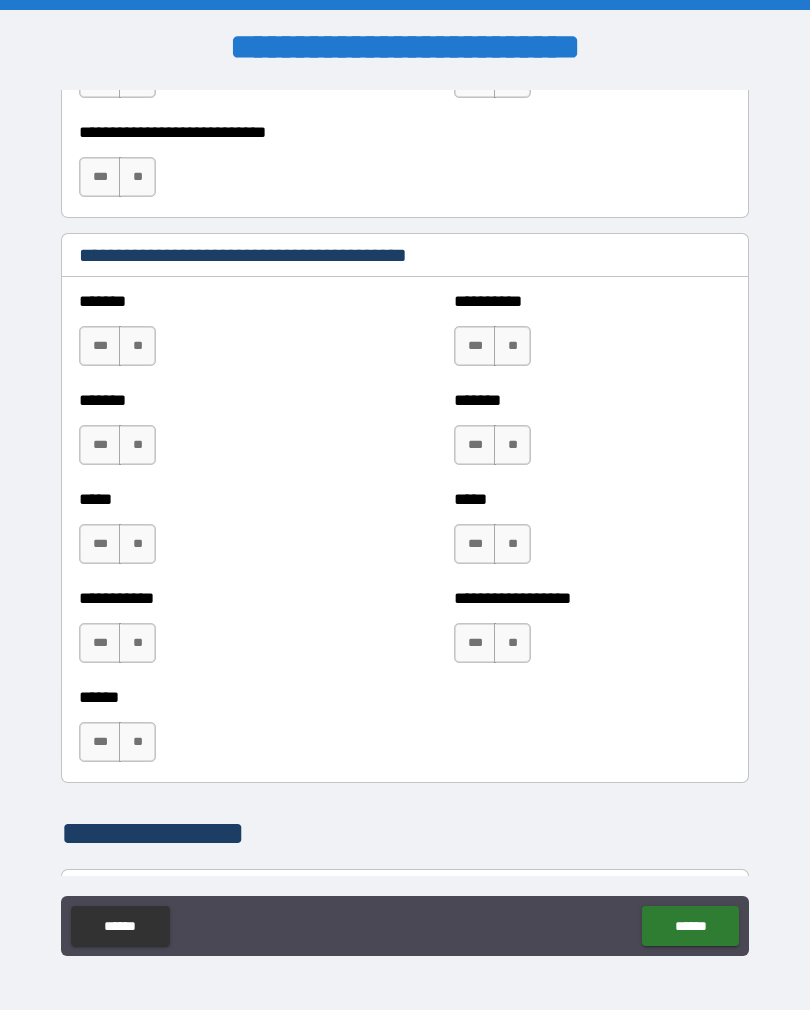 click on "**" at bounding box center (137, 346) 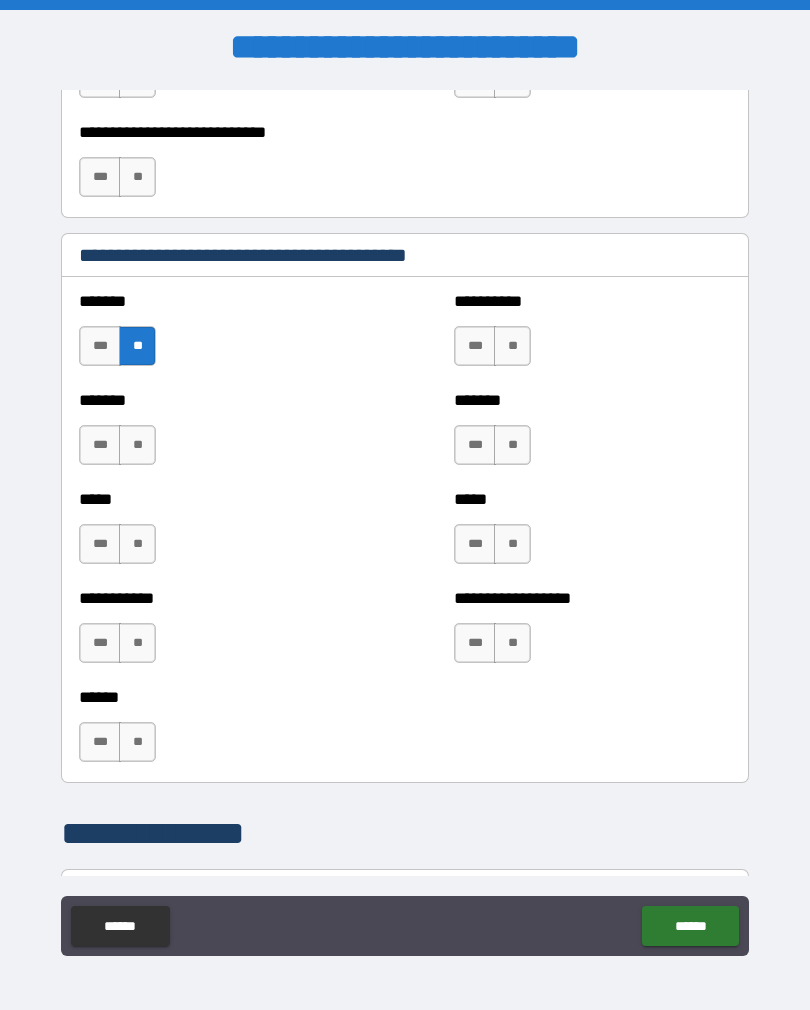 click on "**" at bounding box center (137, 445) 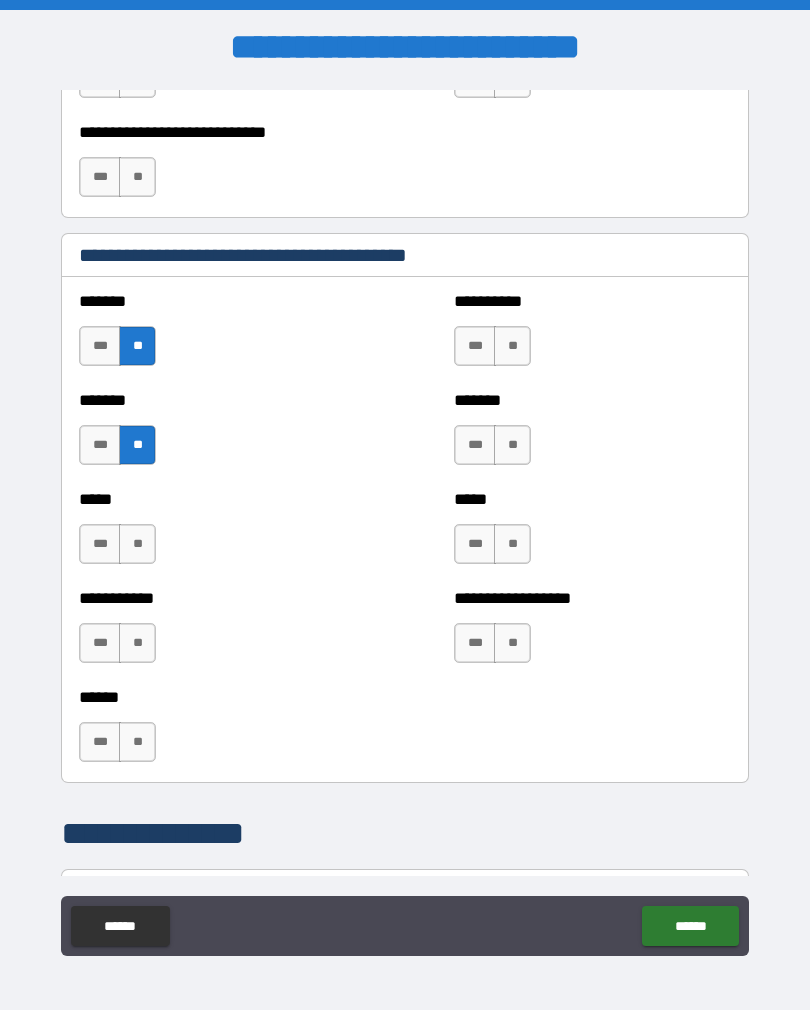 click on "**" at bounding box center (137, 544) 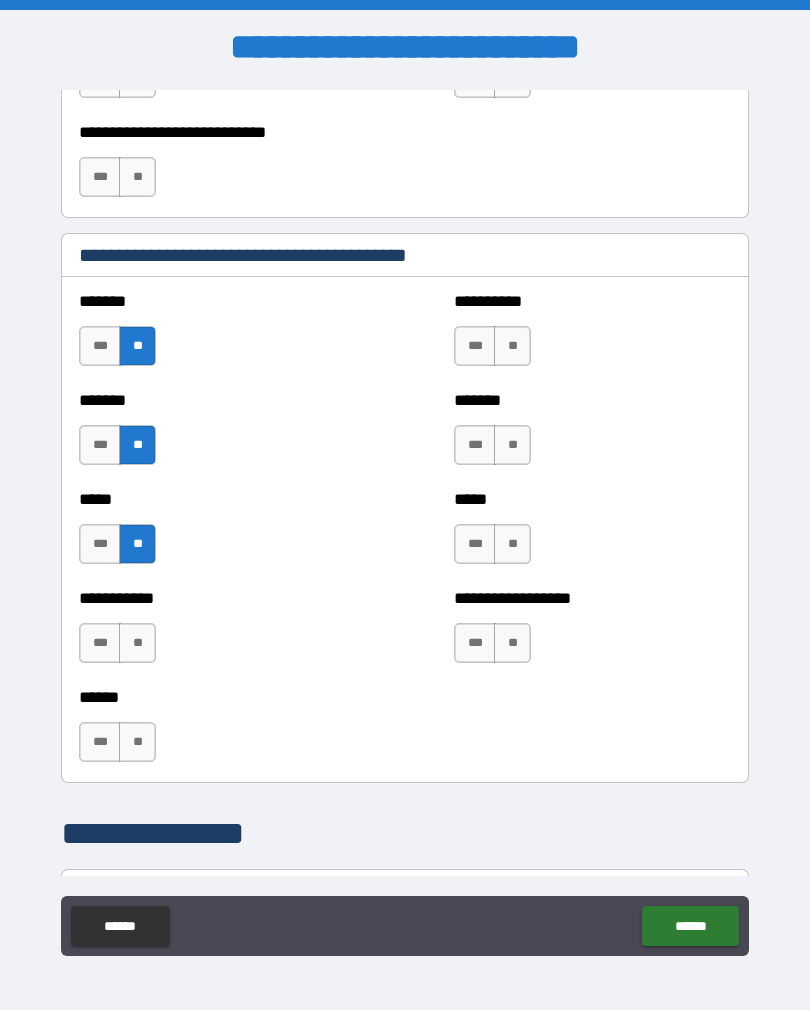 click on "**" at bounding box center (137, 643) 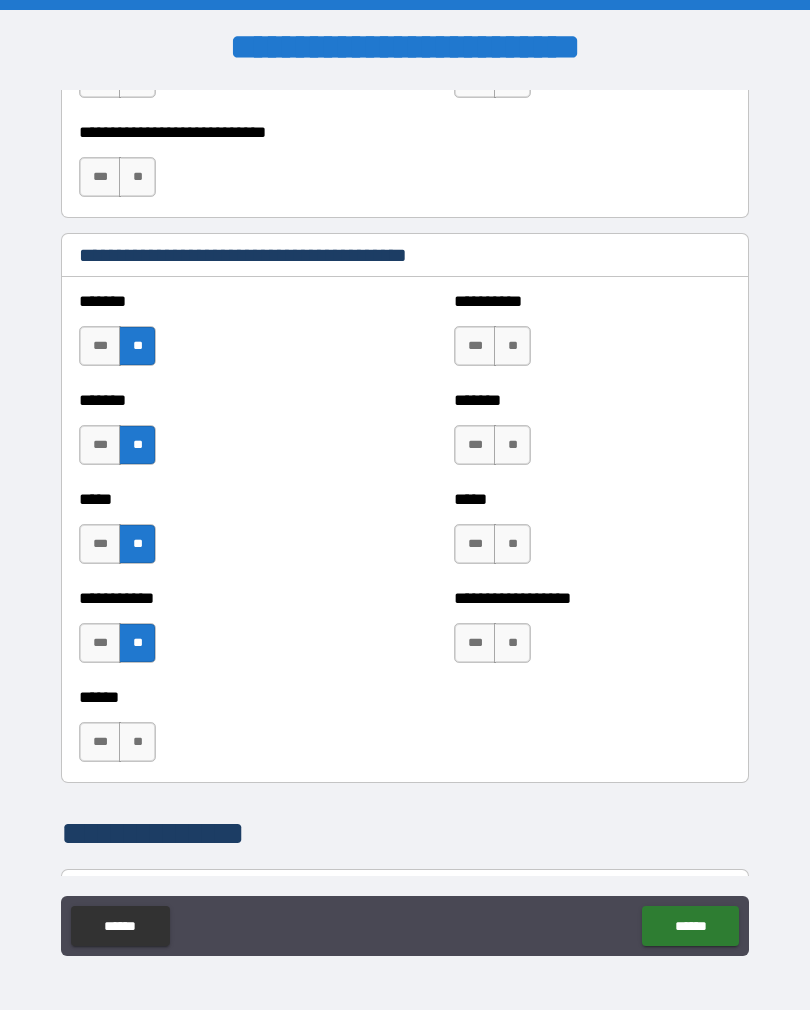 click on "**" at bounding box center (137, 742) 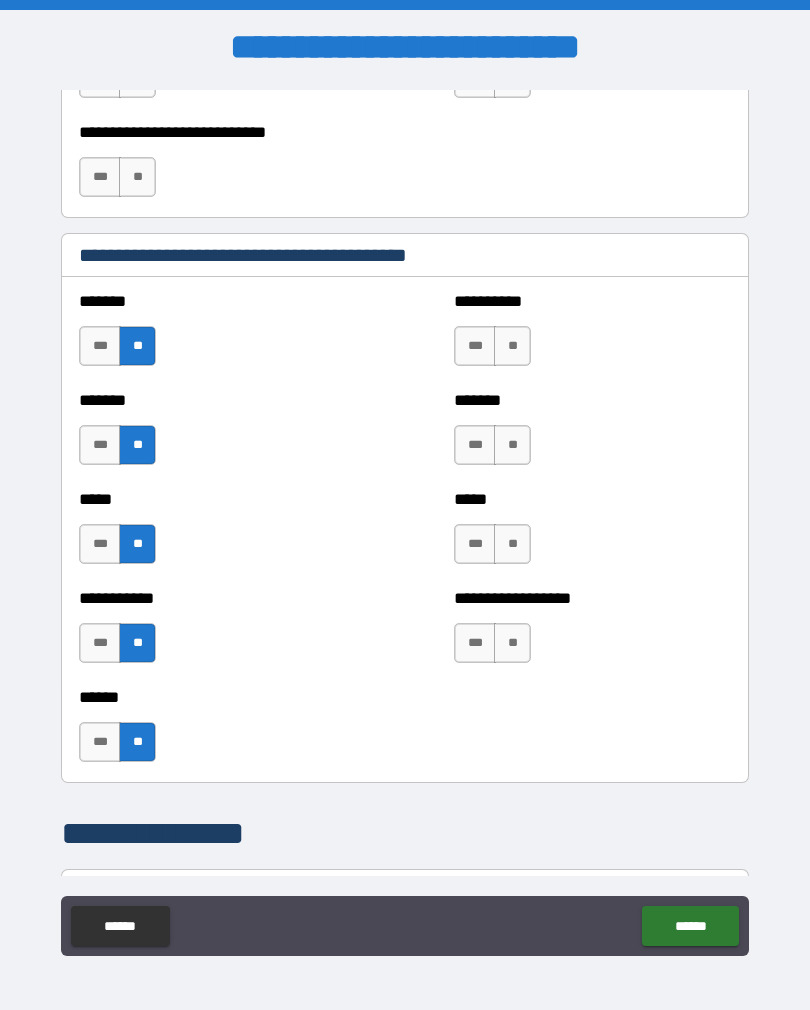 click on "**" at bounding box center (512, 643) 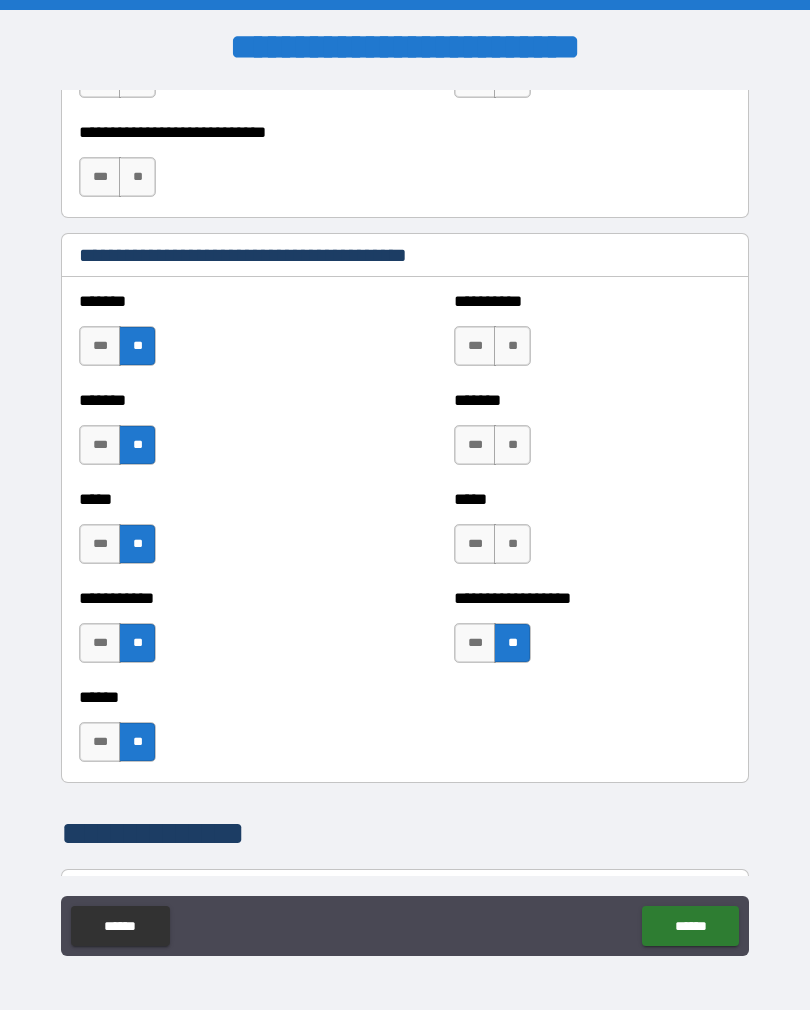 click on "**" at bounding box center [512, 544] 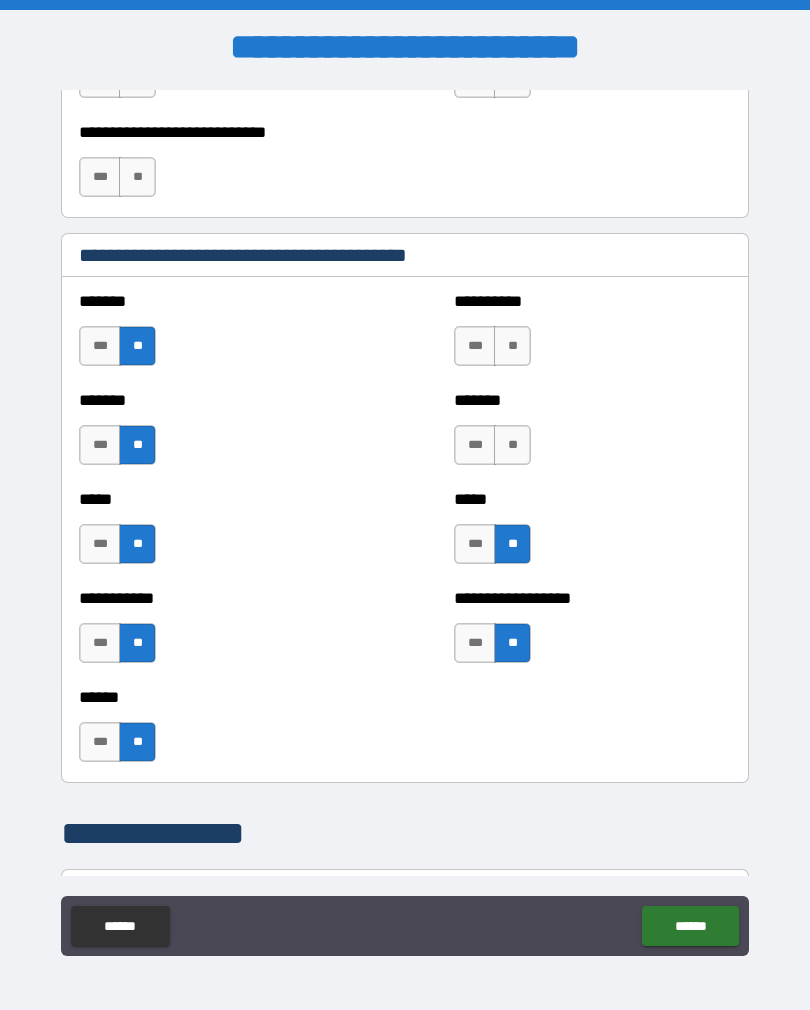 click on "**" at bounding box center [512, 445] 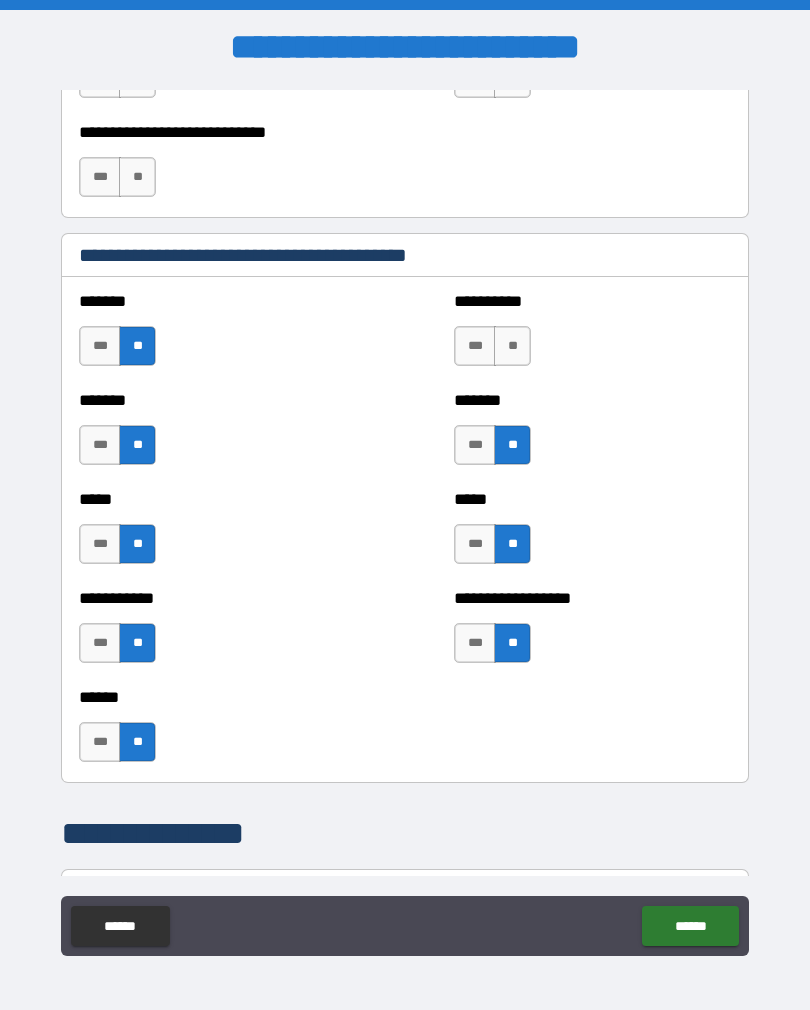 click on "**" at bounding box center (512, 346) 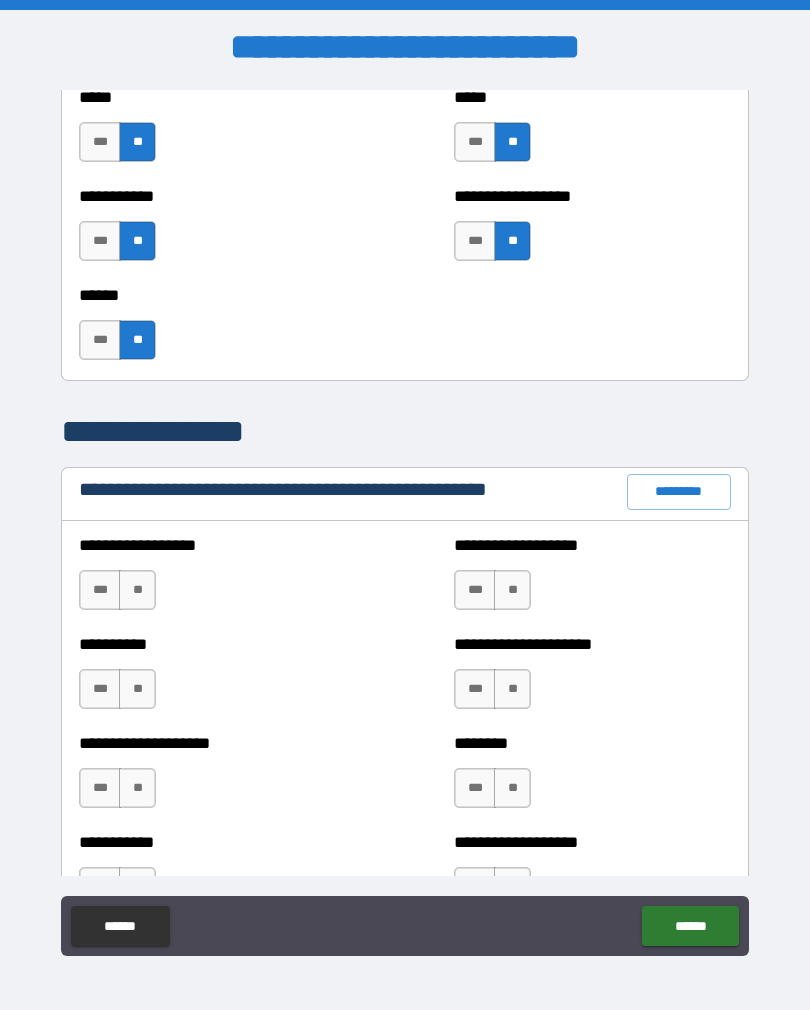 scroll, scrollTop: 2031, scrollLeft: 0, axis: vertical 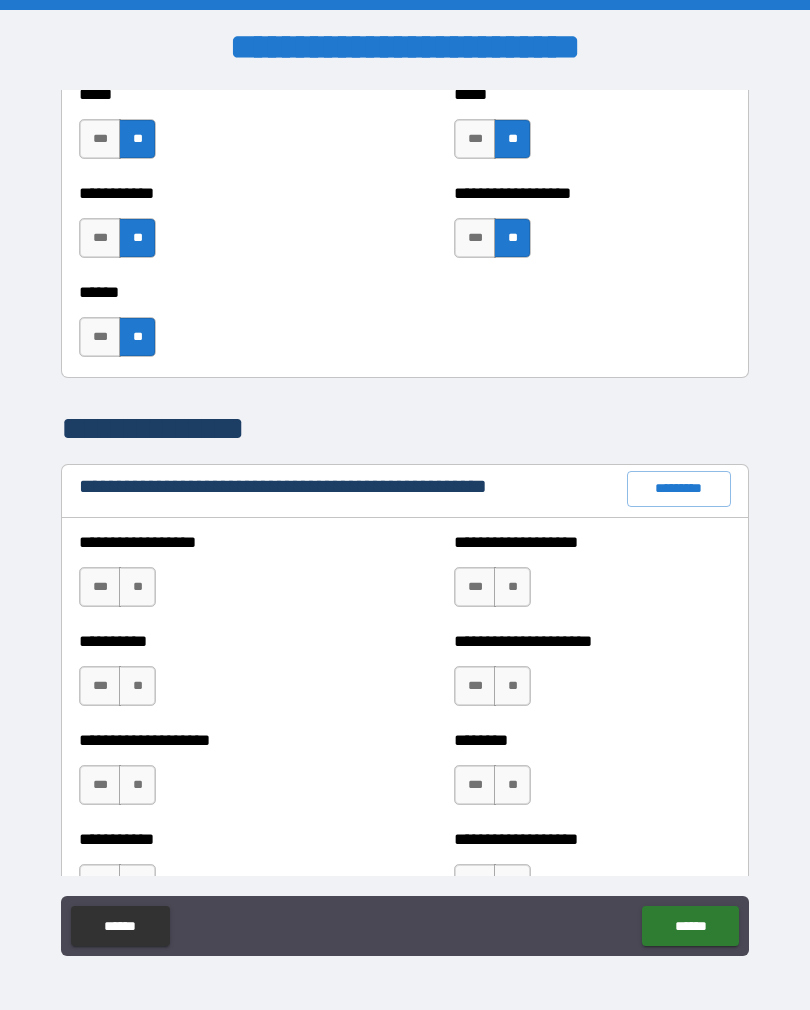 click on "*********" at bounding box center [679, 489] 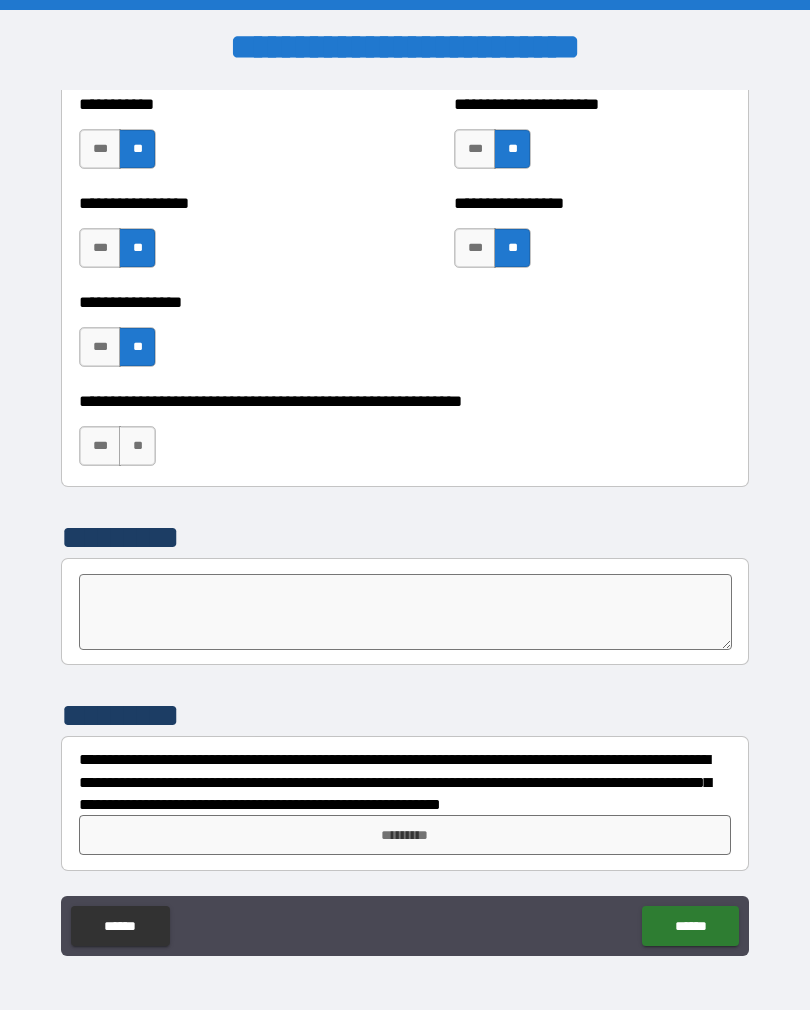 scroll, scrollTop: 6033, scrollLeft: 0, axis: vertical 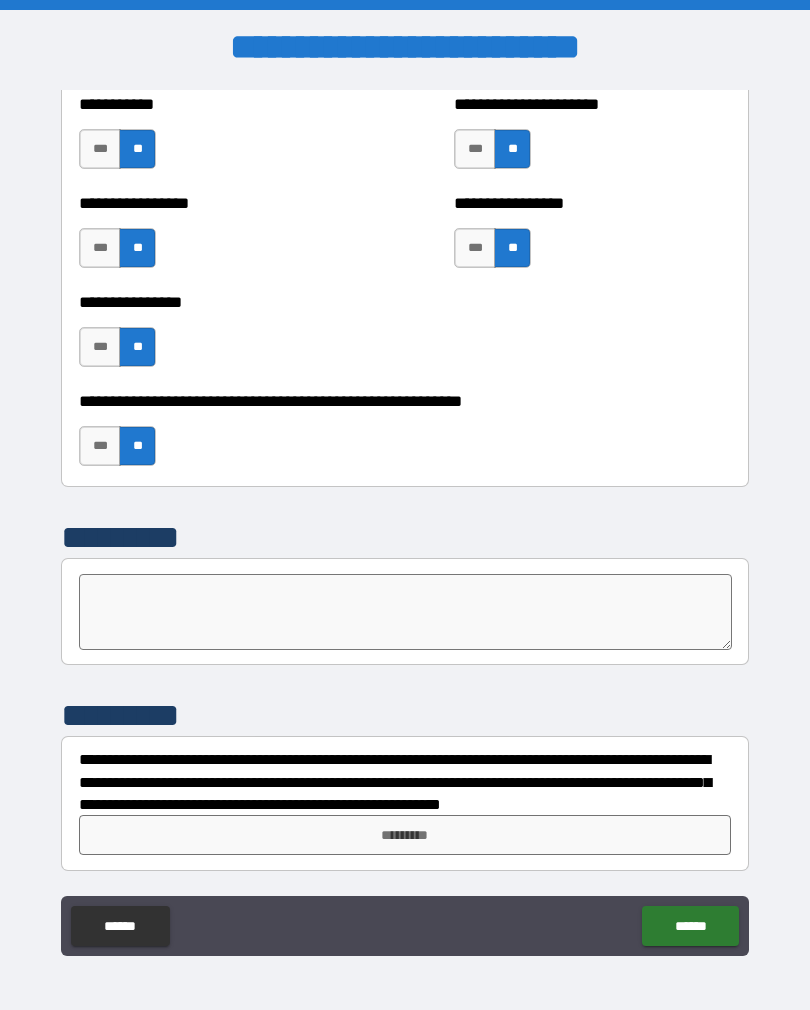 click on "*********" at bounding box center [405, 835] 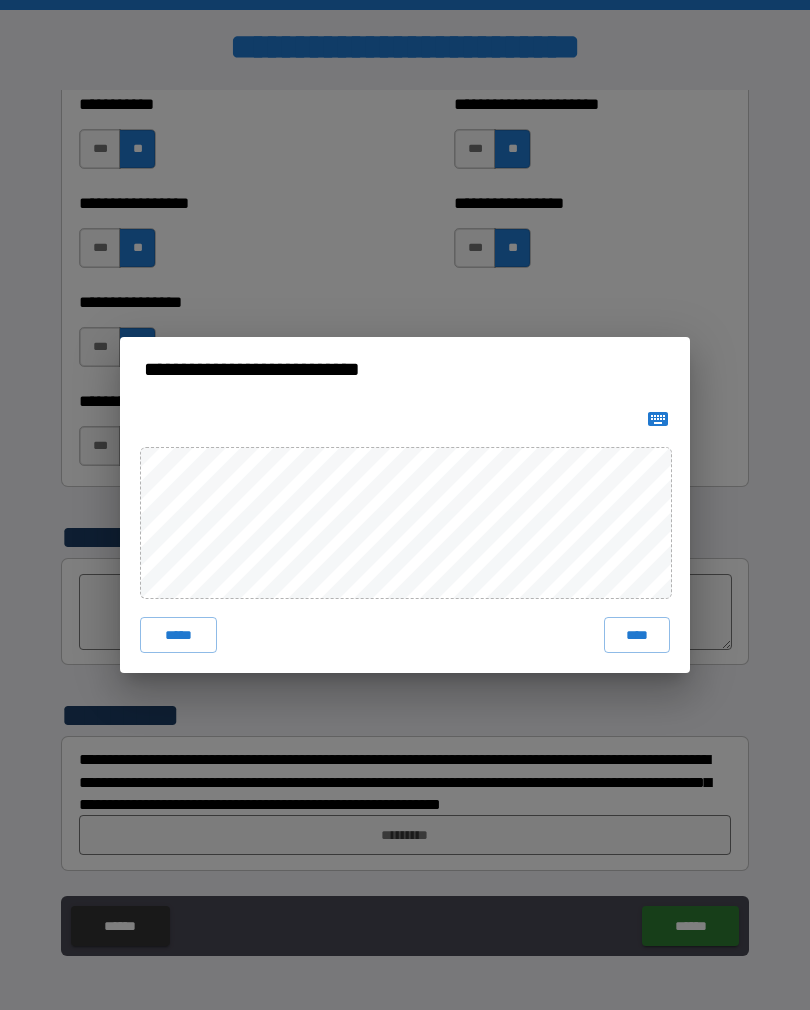 click on "****" at bounding box center (637, 635) 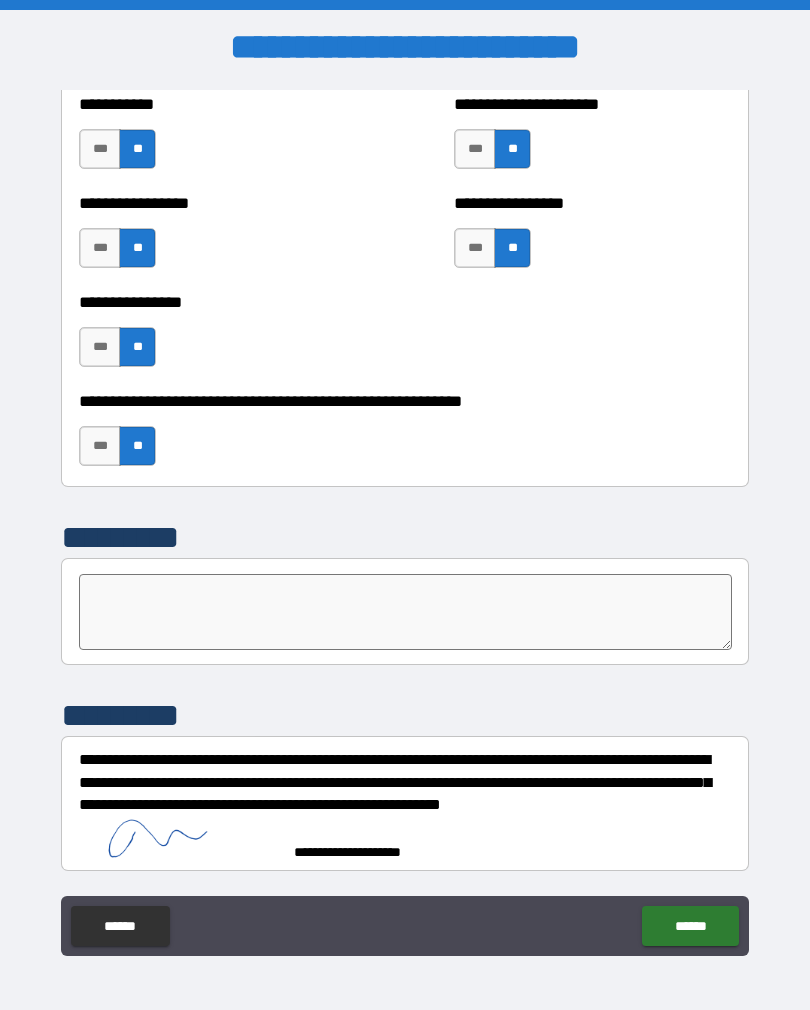 scroll, scrollTop: 6023, scrollLeft: 0, axis: vertical 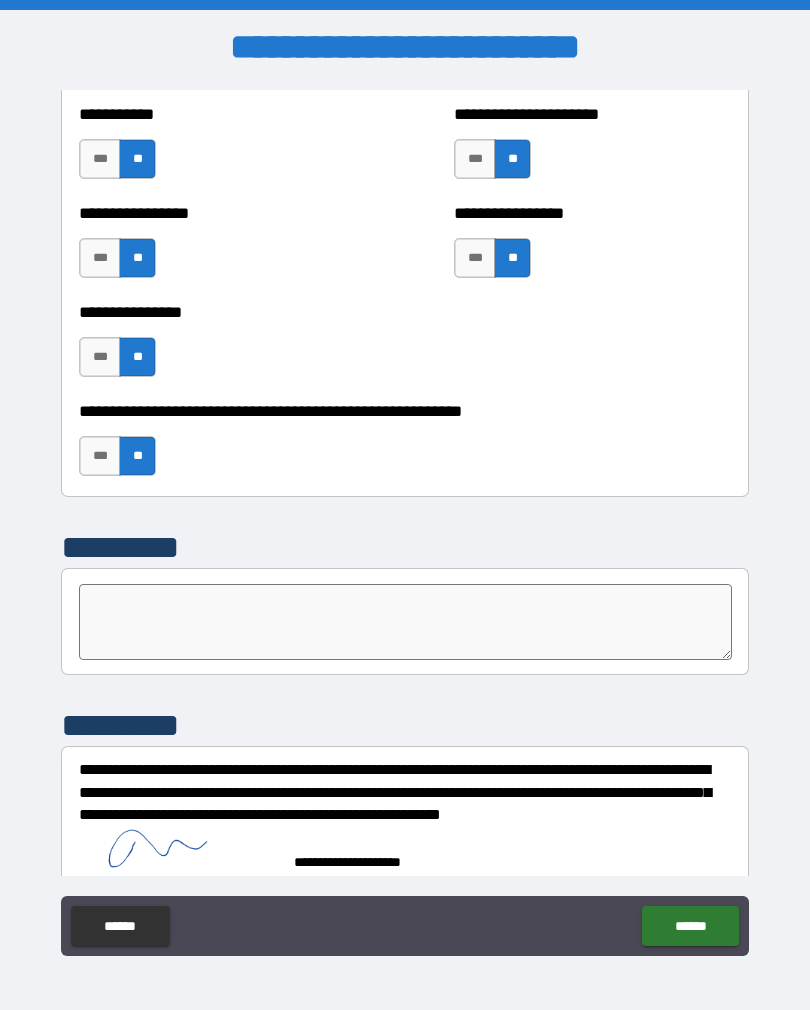 click on "******" at bounding box center (690, 926) 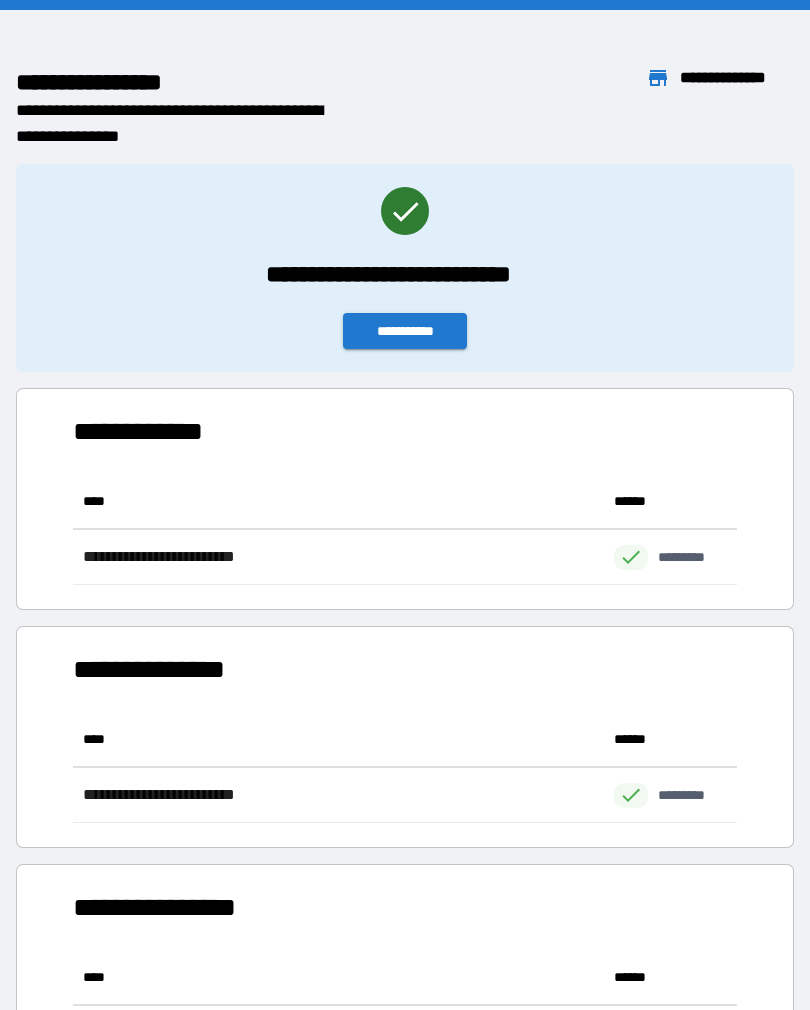 scroll 